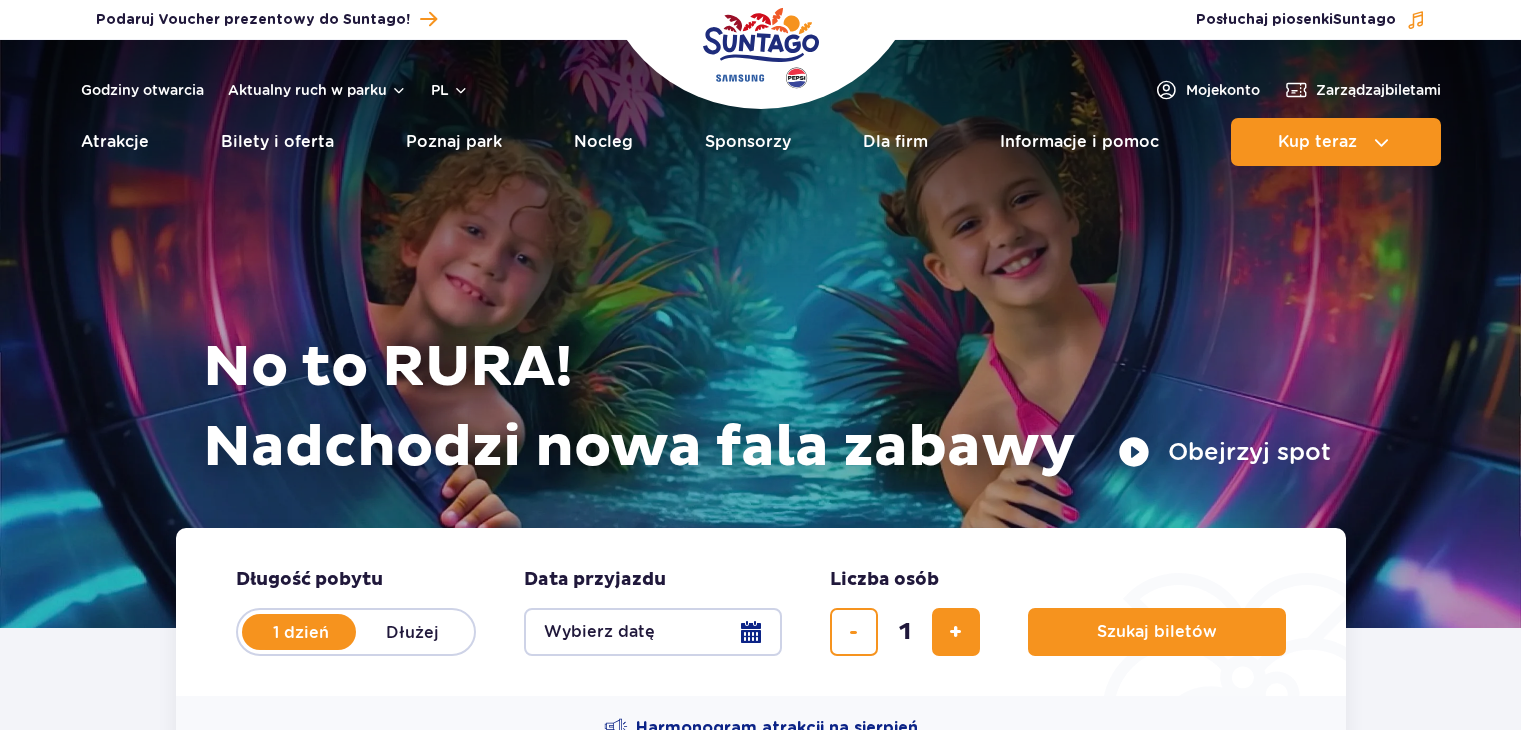 scroll, scrollTop: 0, scrollLeft: 0, axis: both 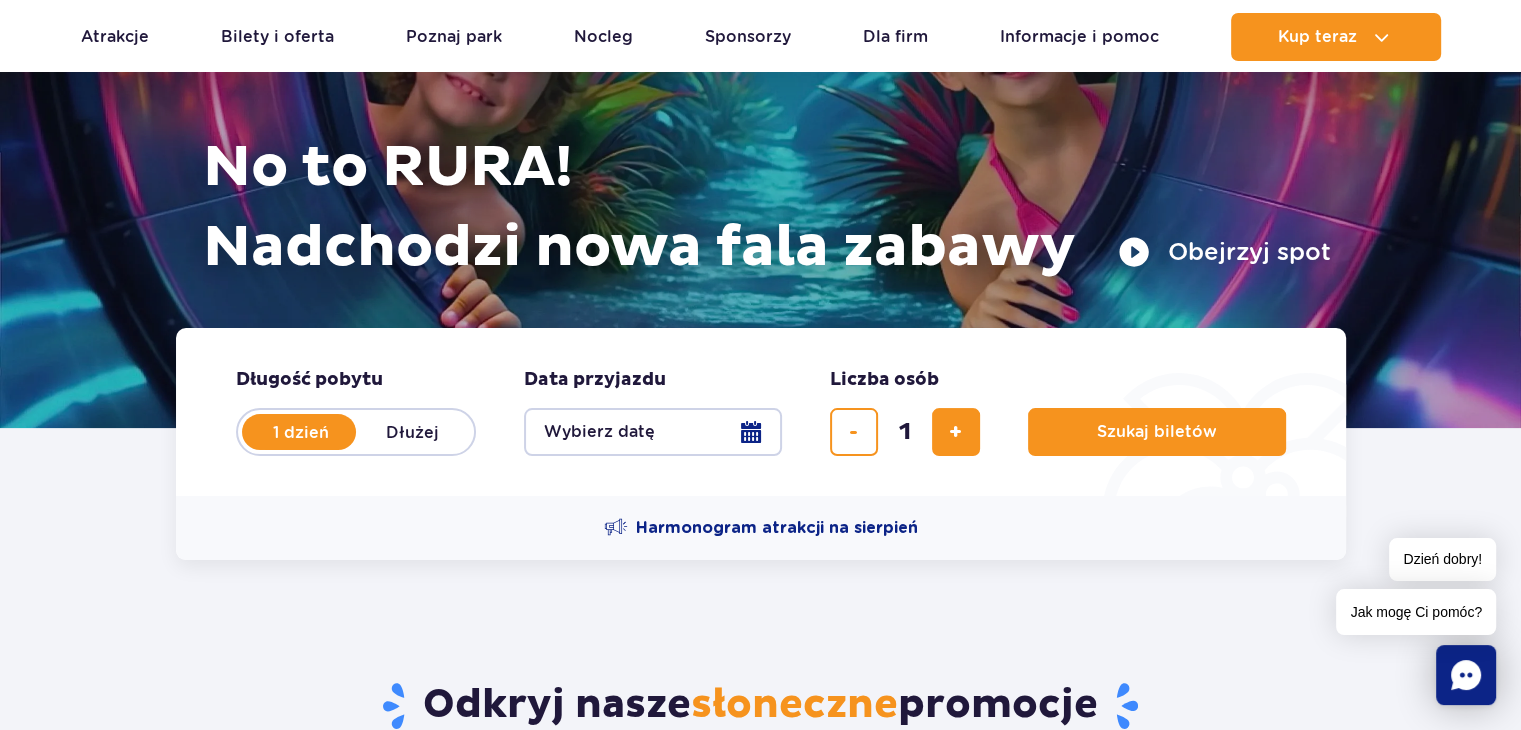 click on "Wybierz datę" at bounding box center [653, 432] 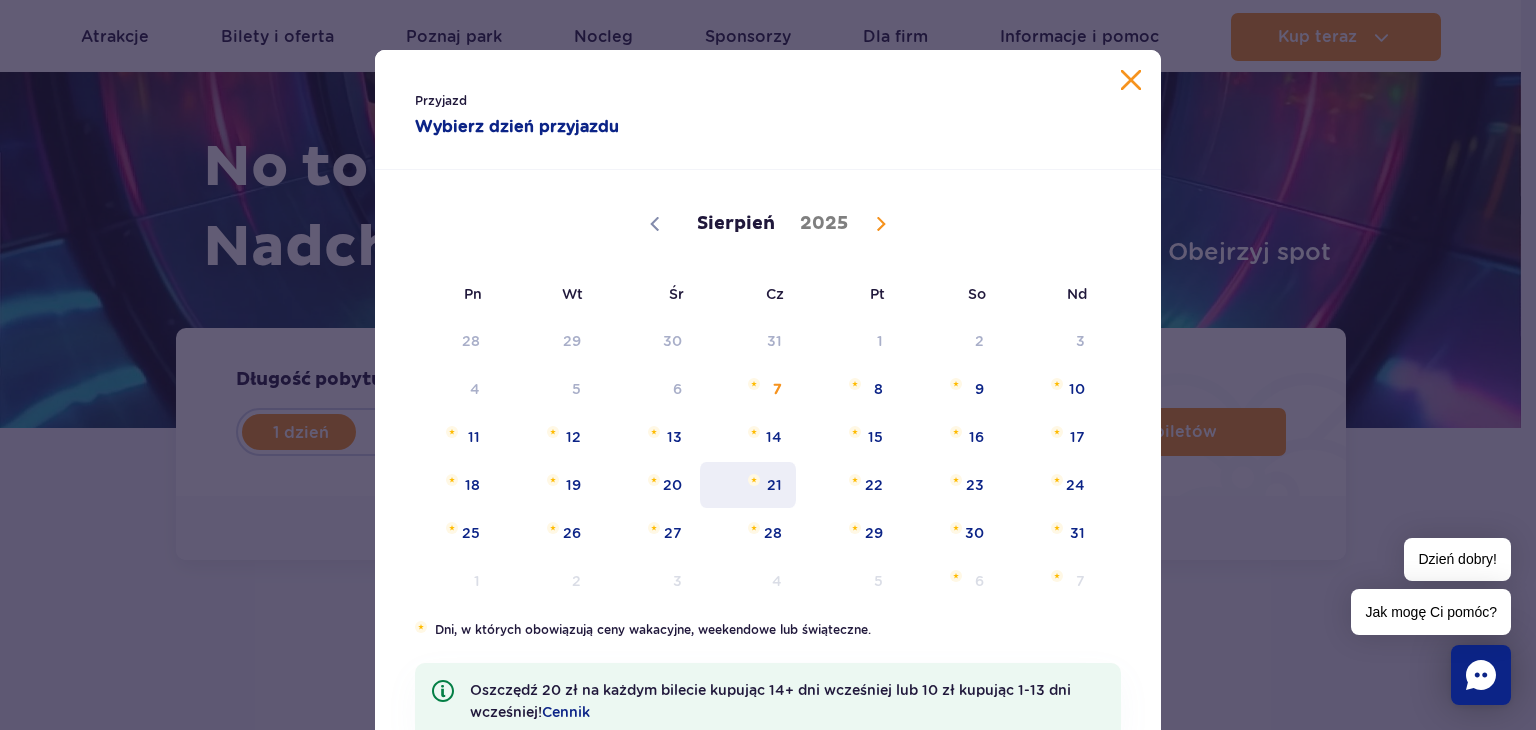 click on "21" at bounding box center (748, 485) 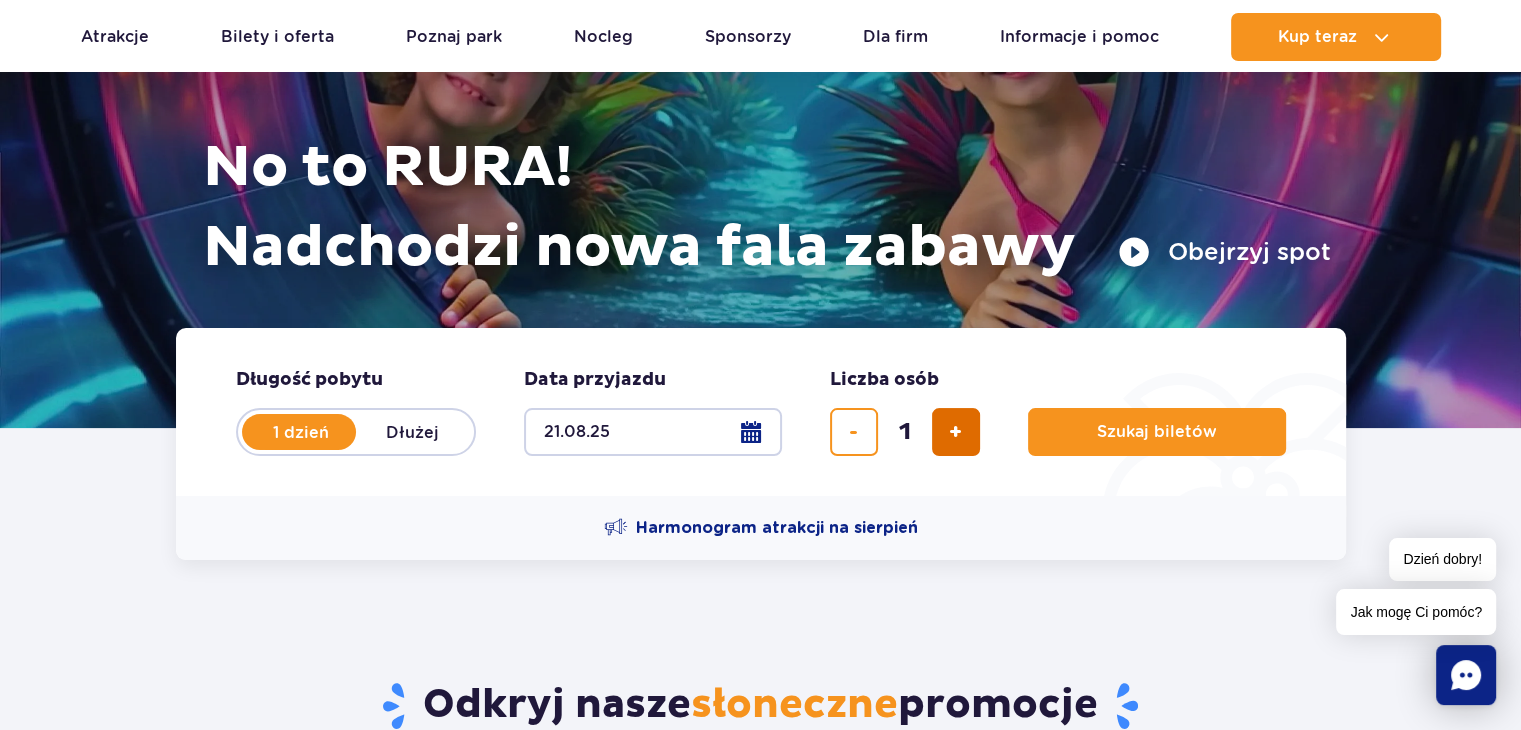 click at bounding box center (956, 432) 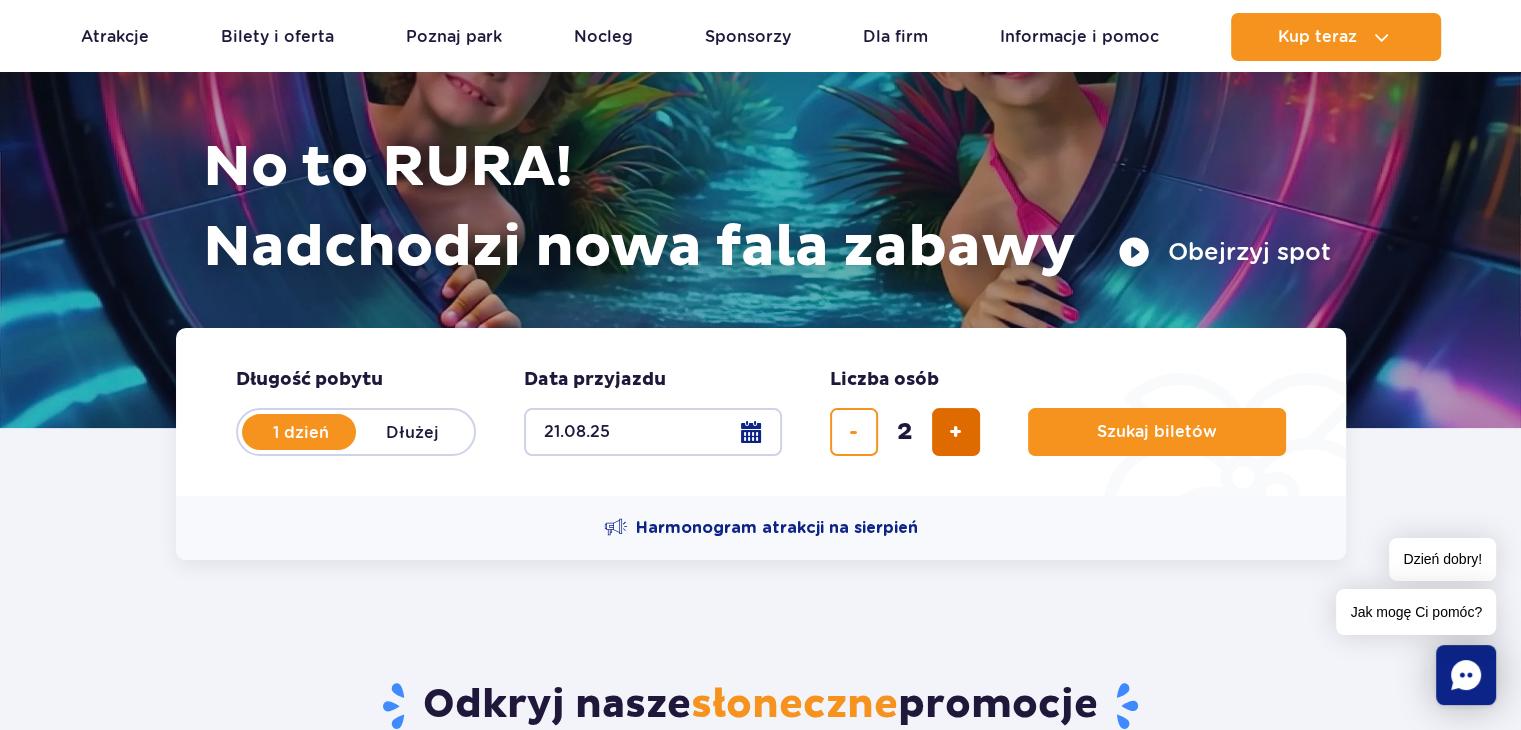 click at bounding box center [956, 432] 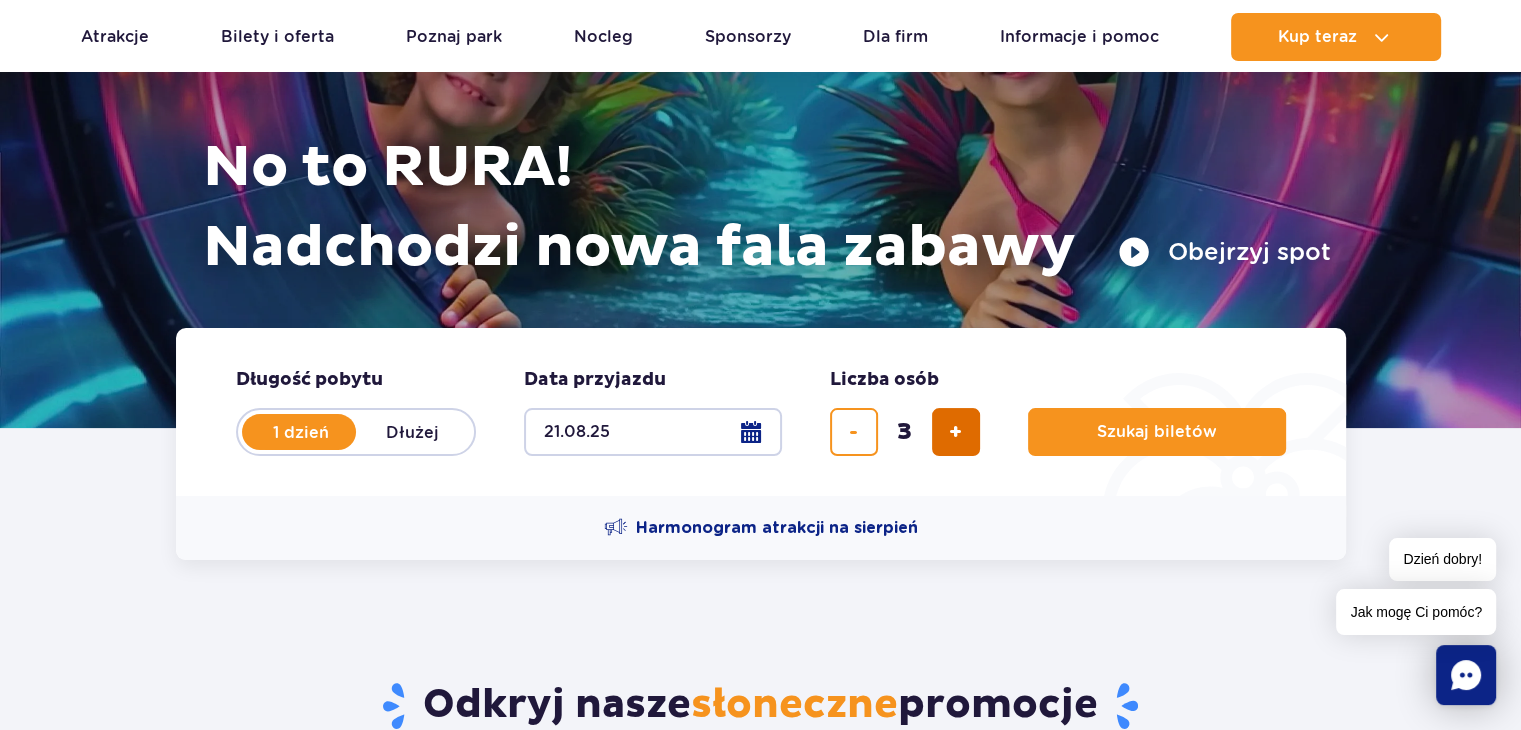 click at bounding box center [956, 432] 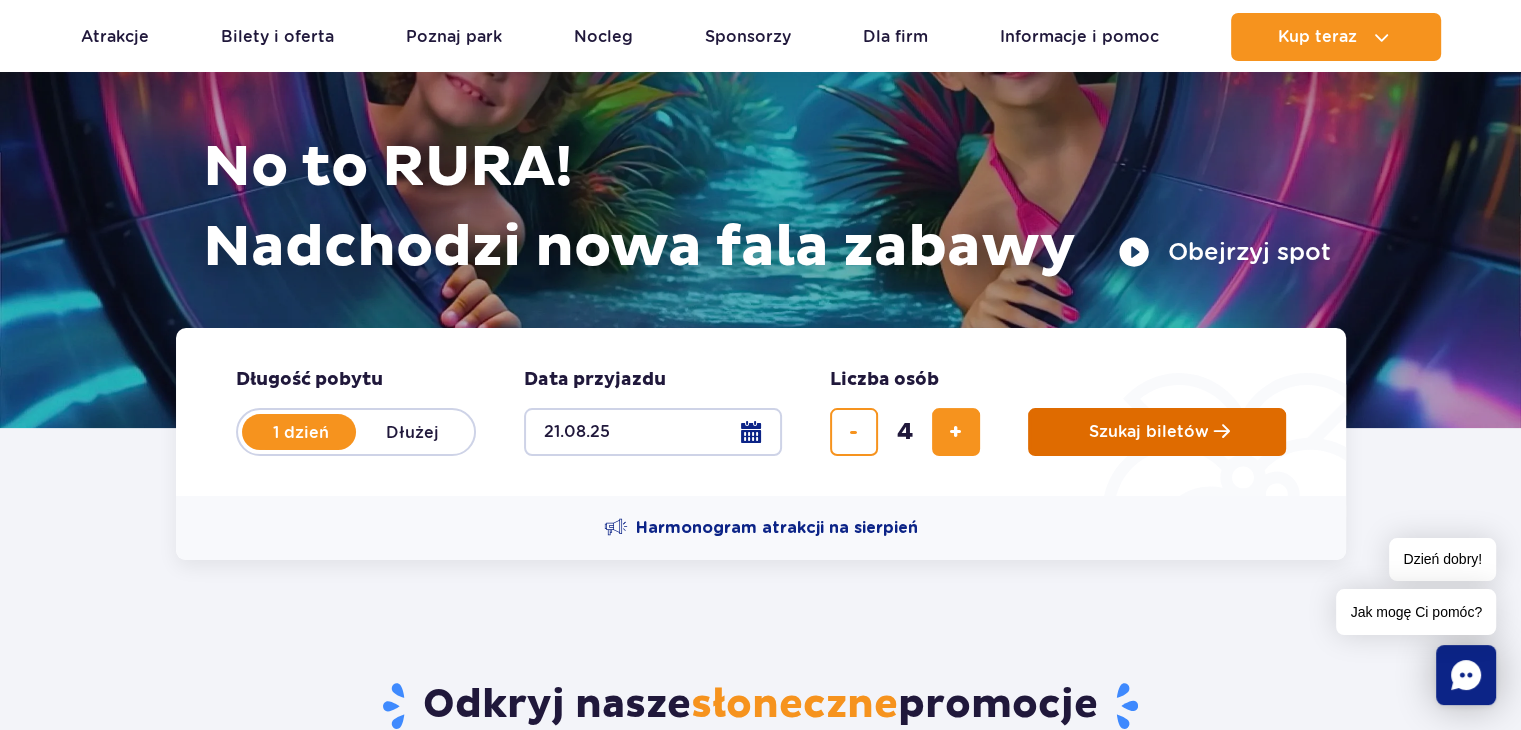 click on "Szukaj biletów" at bounding box center (1149, 432) 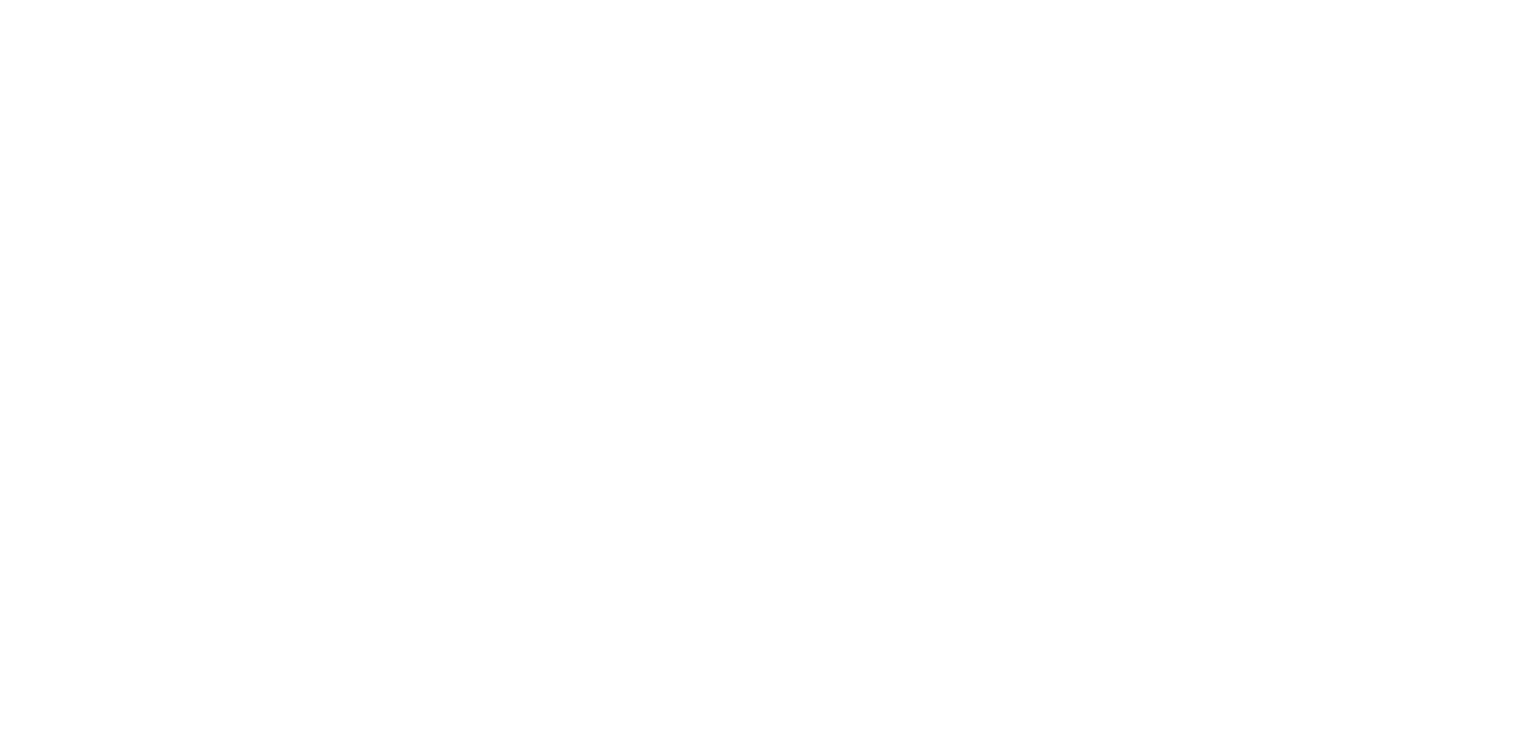 scroll, scrollTop: 0, scrollLeft: 0, axis: both 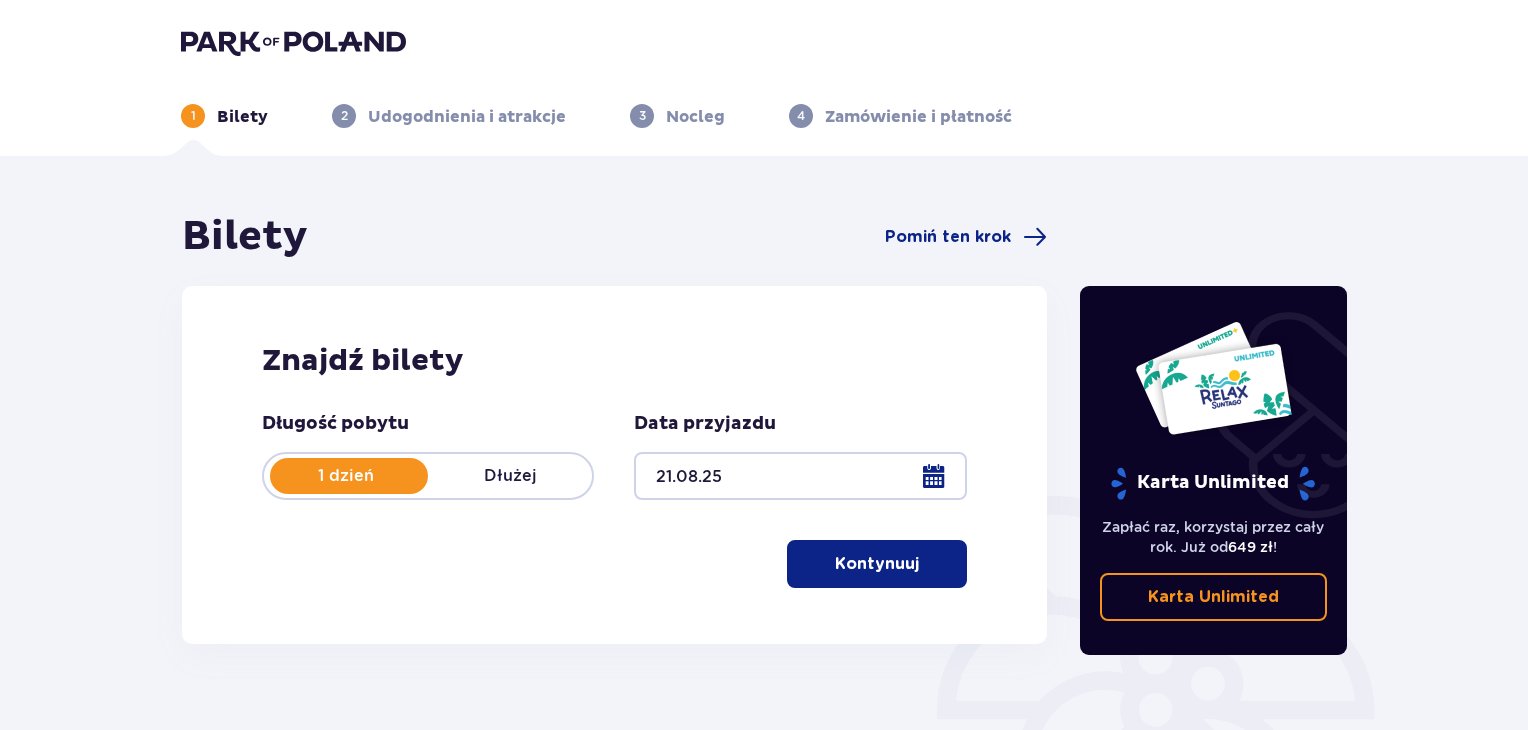 click on "Kontynuuj" at bounding box center [877, 564] 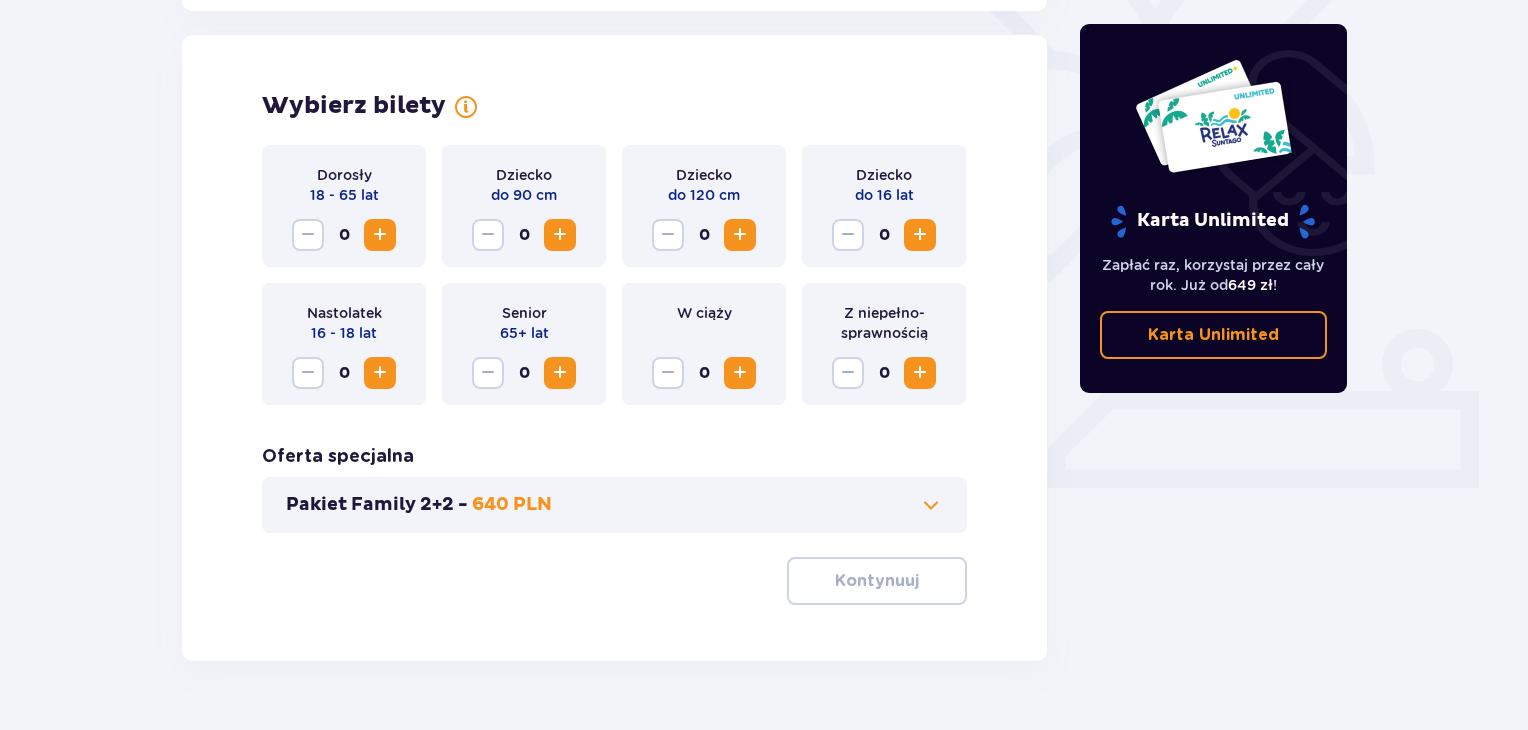 scroll, scrollTop: 556, scrollLeft: 0, axis: vertical 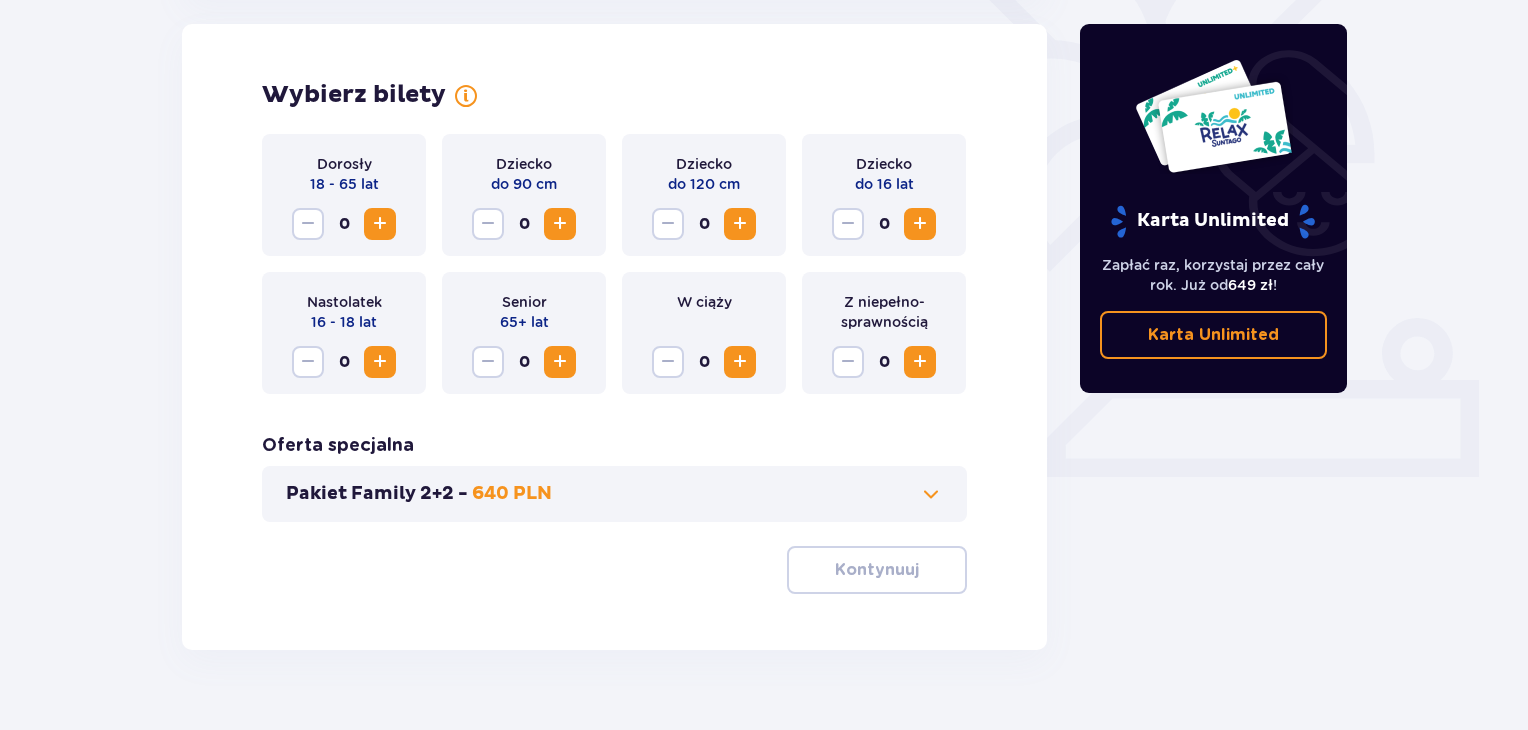 click at bounding box center [931, 494] 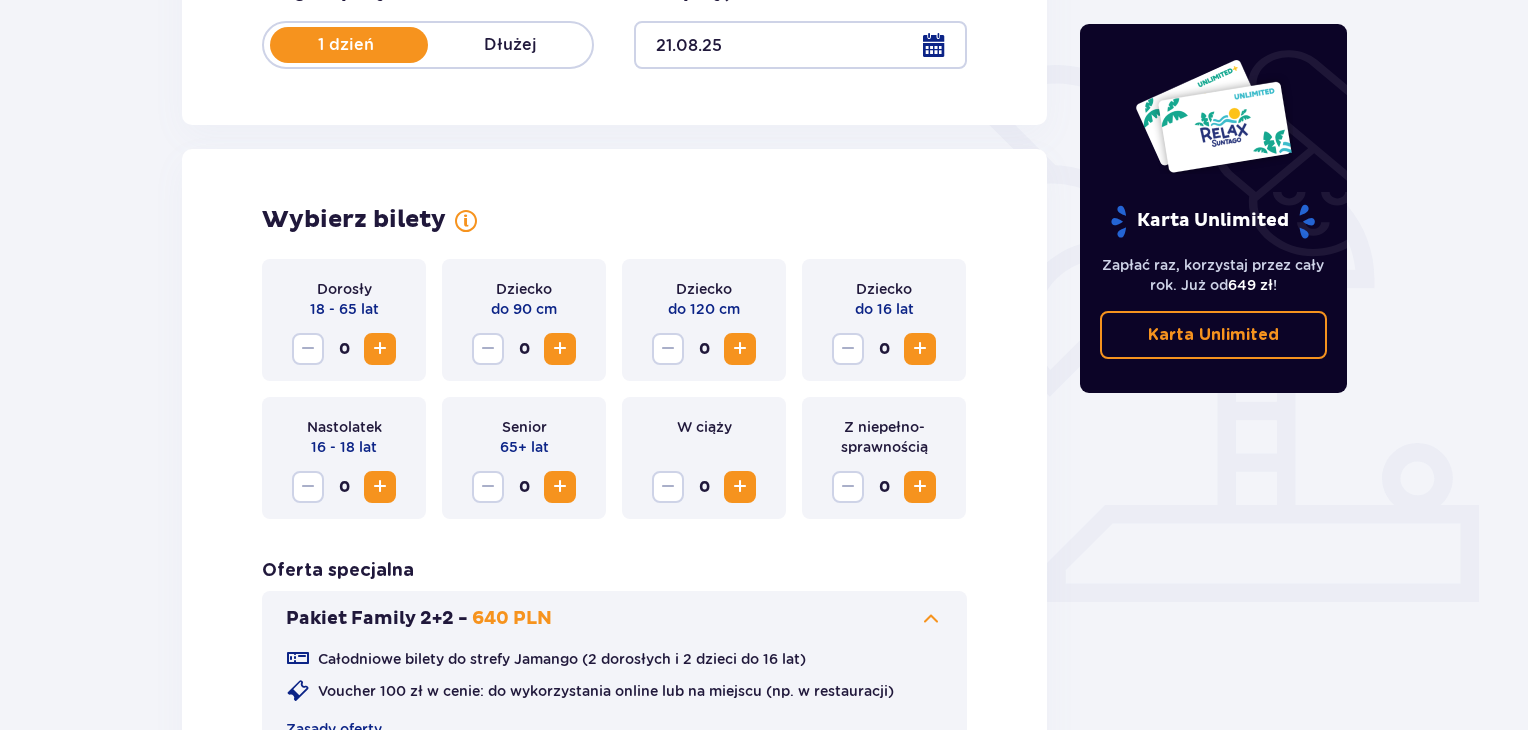 scroll, scrollTop: 176, scrollLeft: 0, axis: vertical 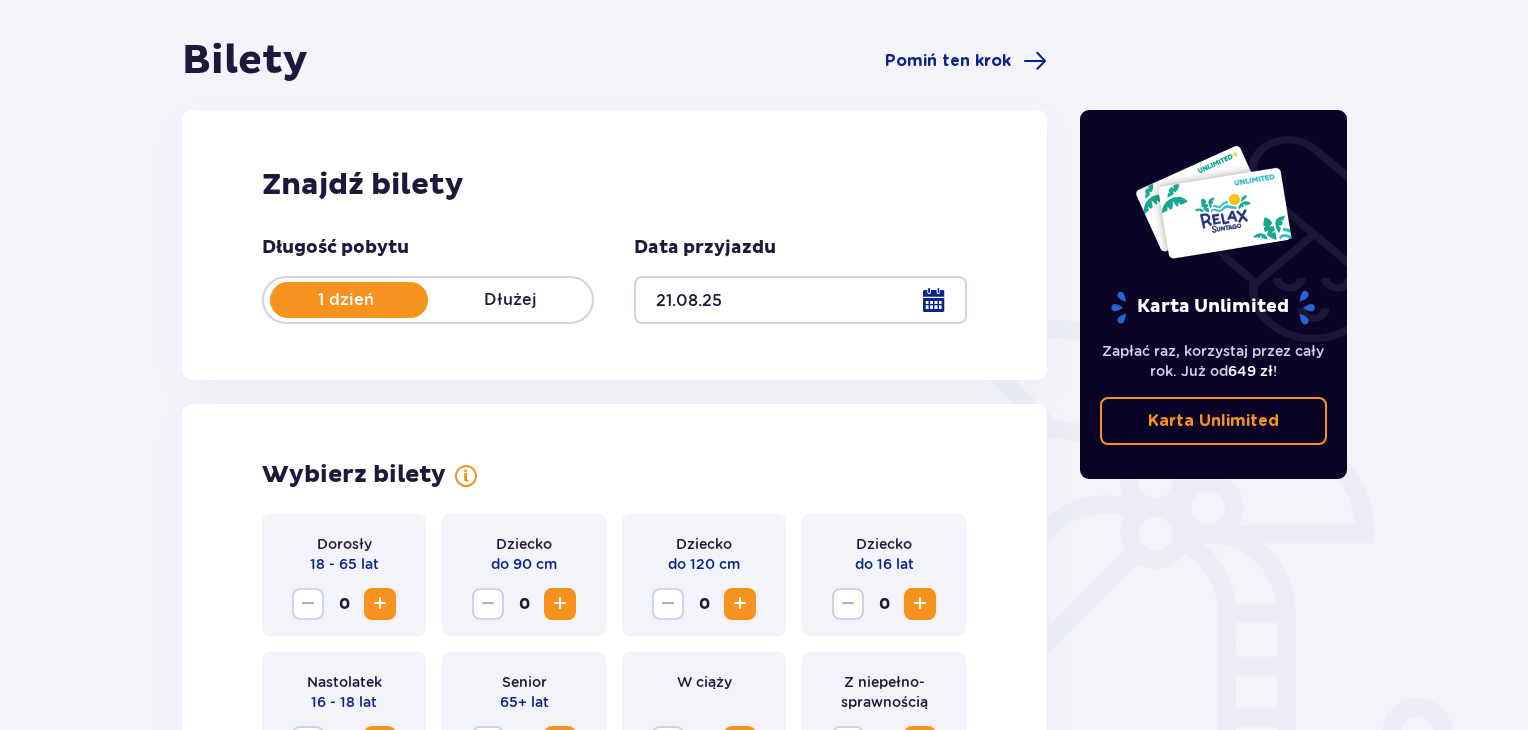 click at bounding box center [800, 300] 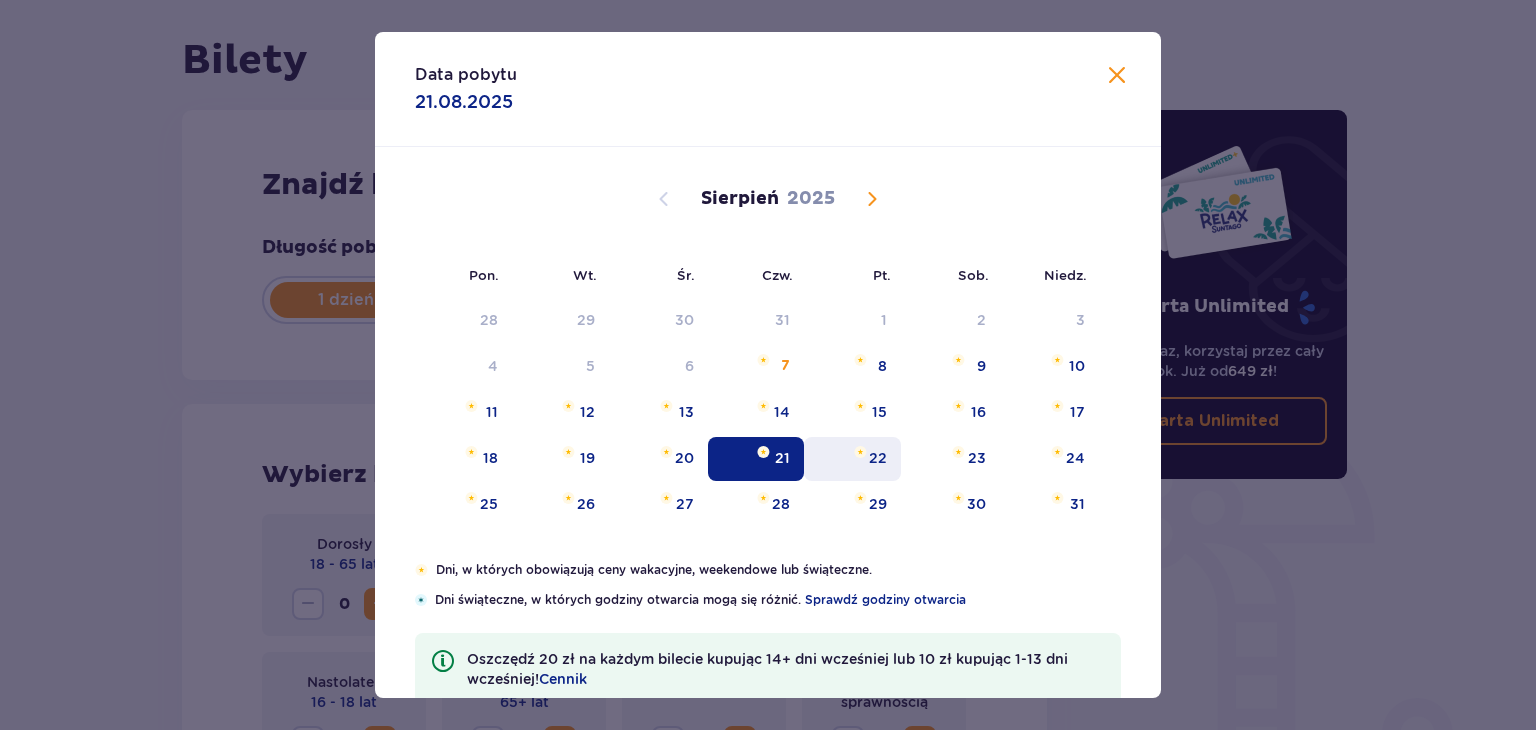 click on "22" at bounding box center (852, 459) 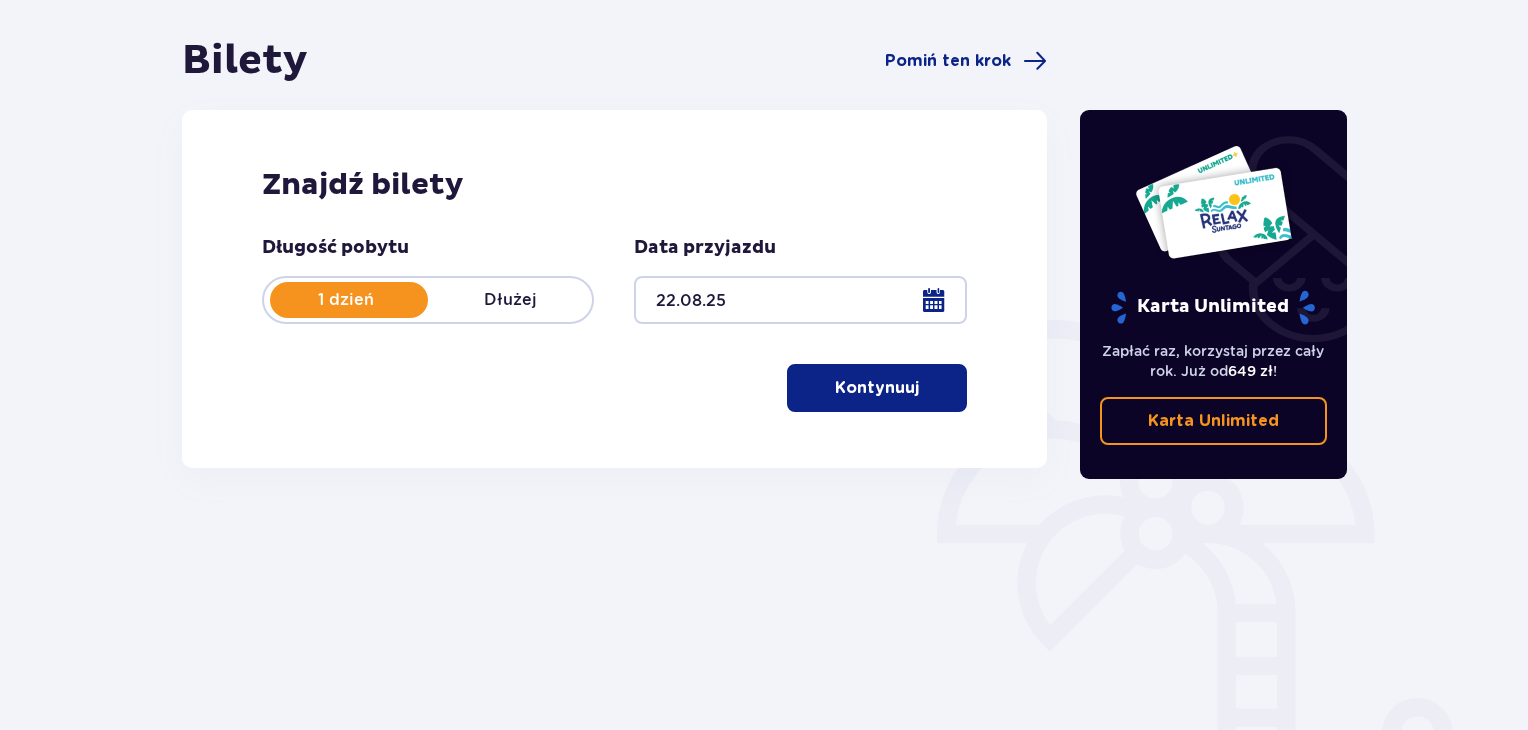 click on "Kontynuuj" at bounding box center (877, 388) 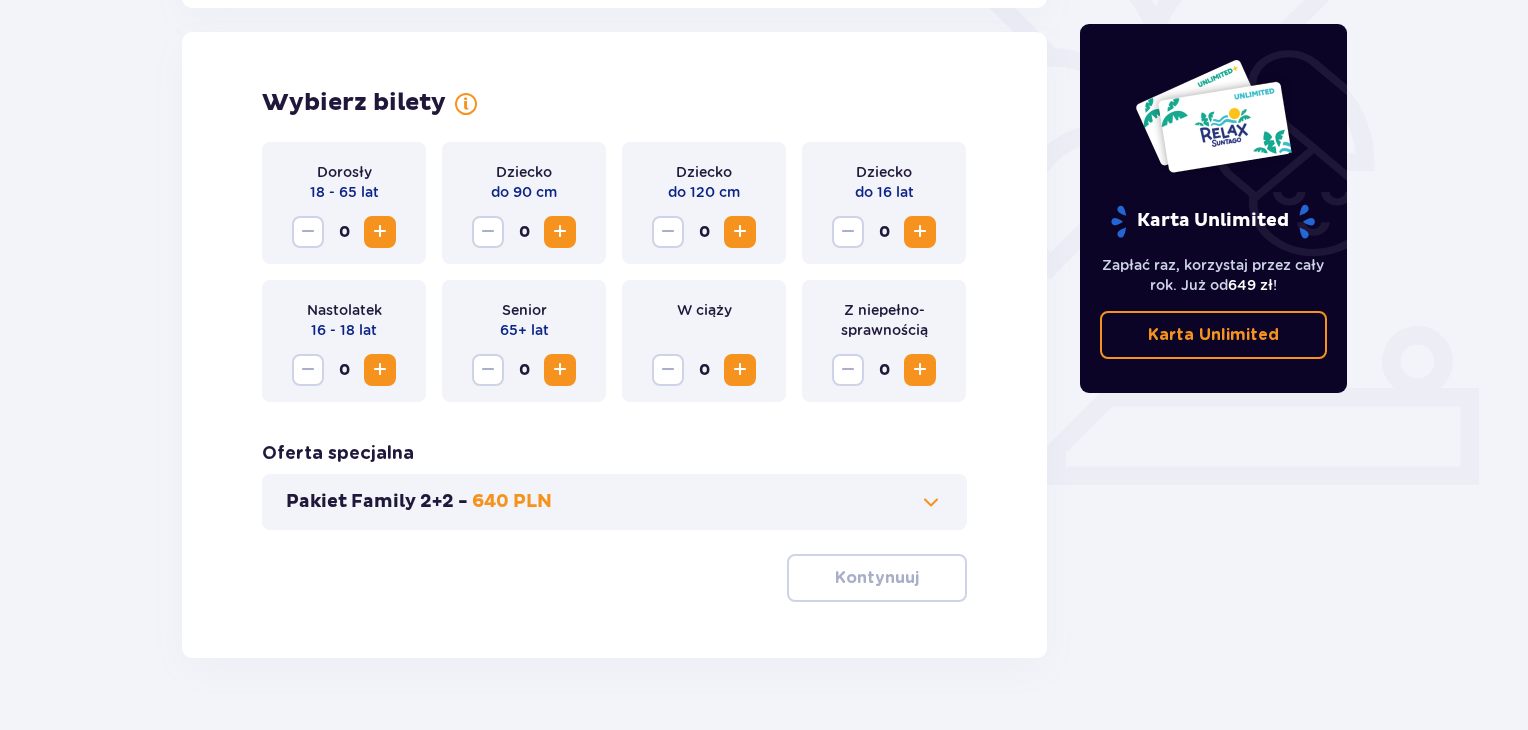 scroll, scrollTop: 556, scrollLeft: 0, axis: vertical 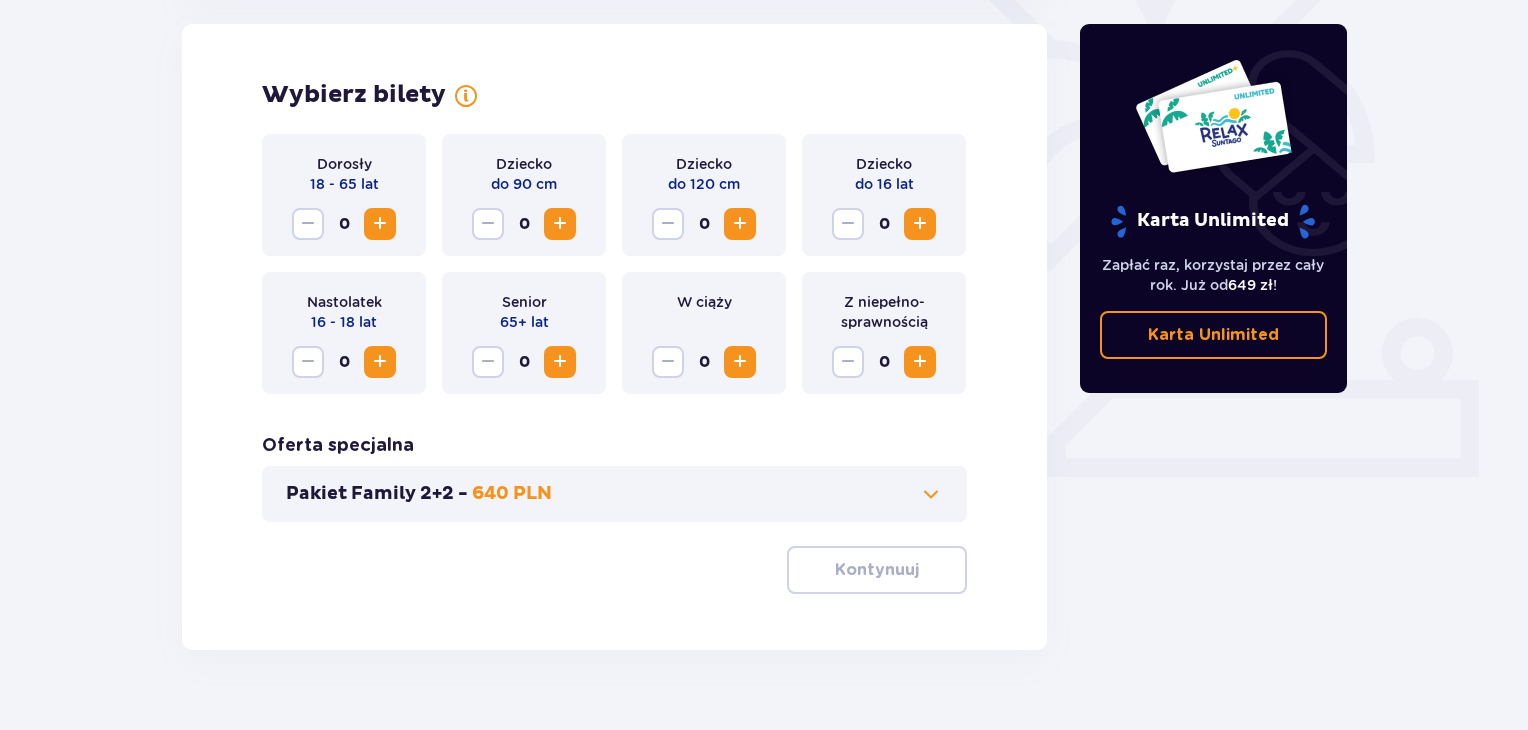 click at bounding box center (931, 494) 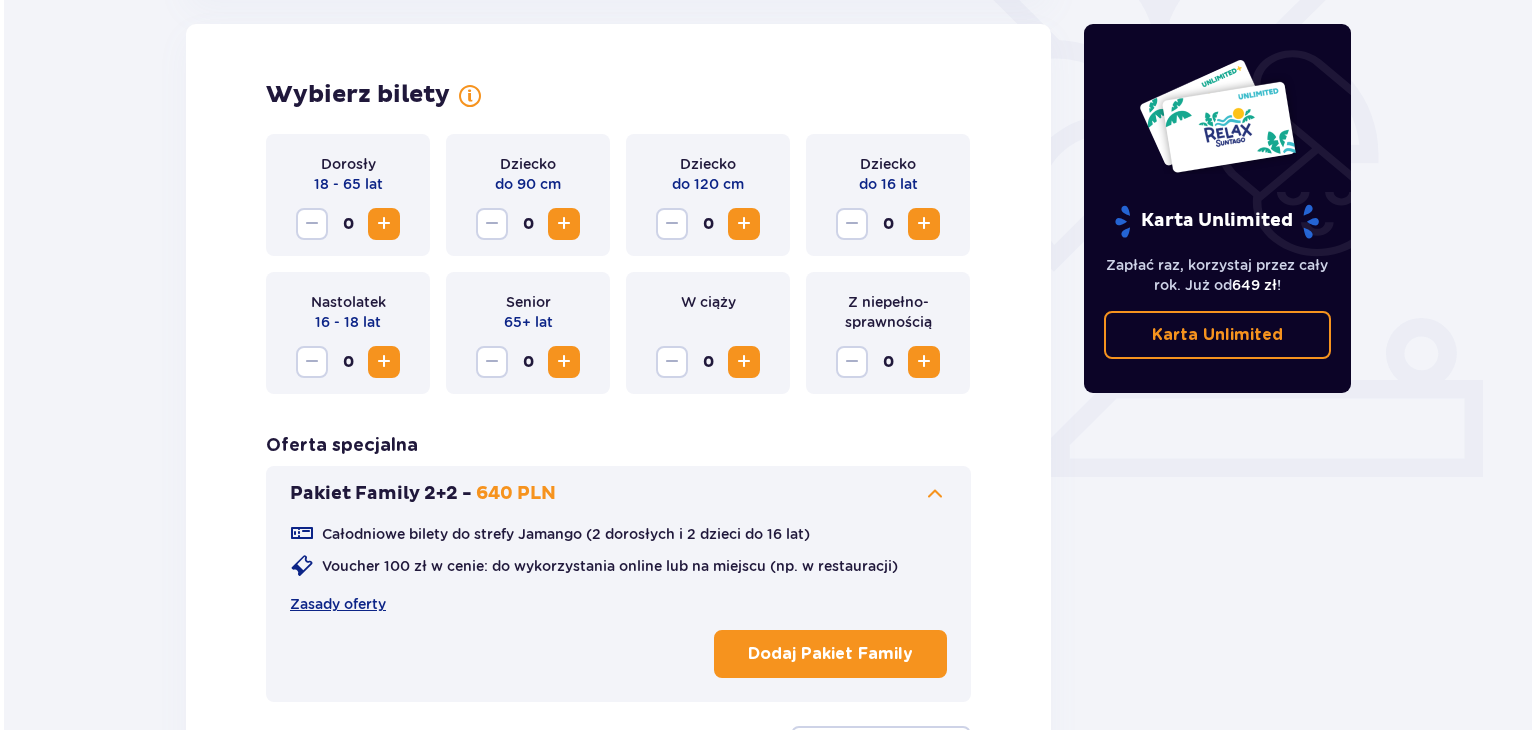 scroll, scrollTop: 56, scrollLeft: 0, axis: vertical 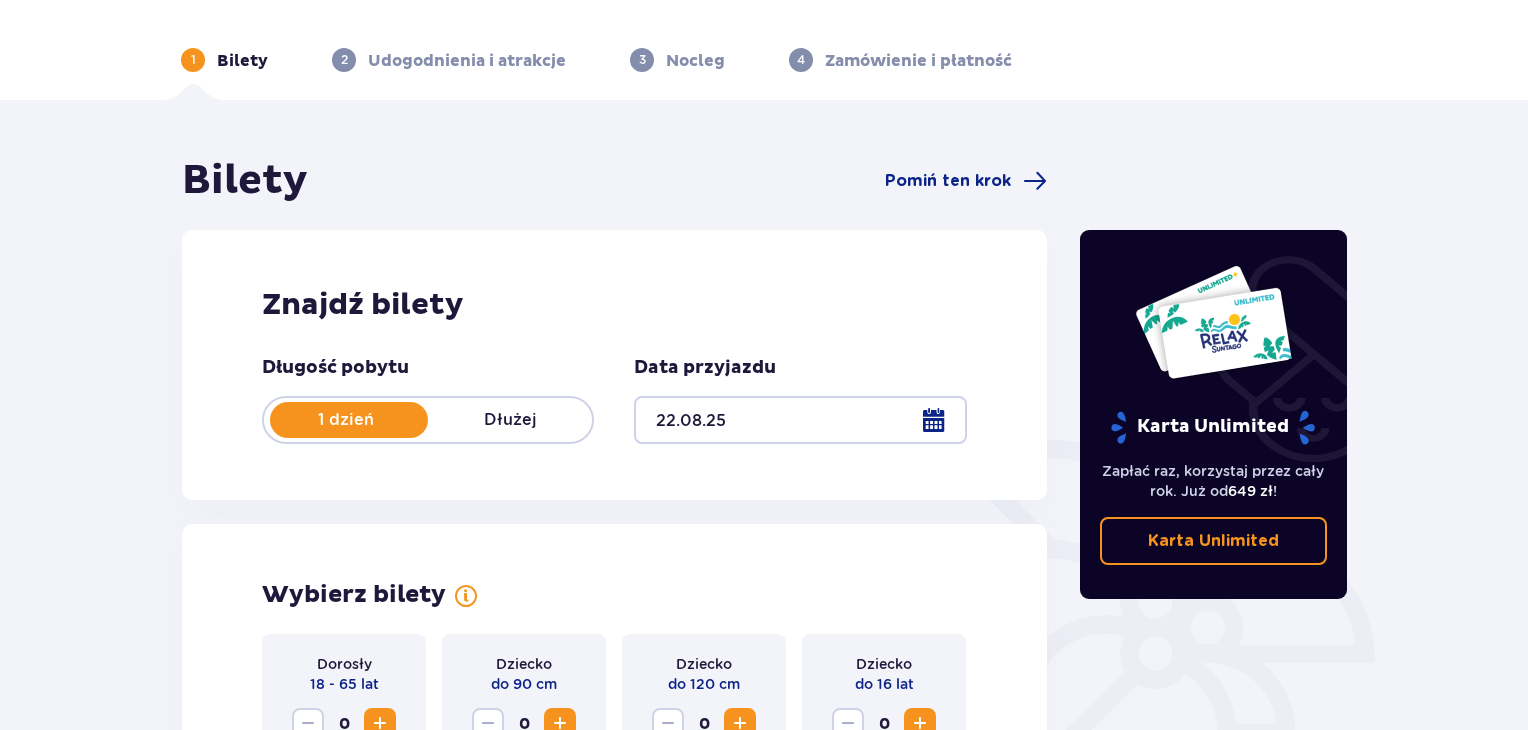 click at bounding box center [800, 420] 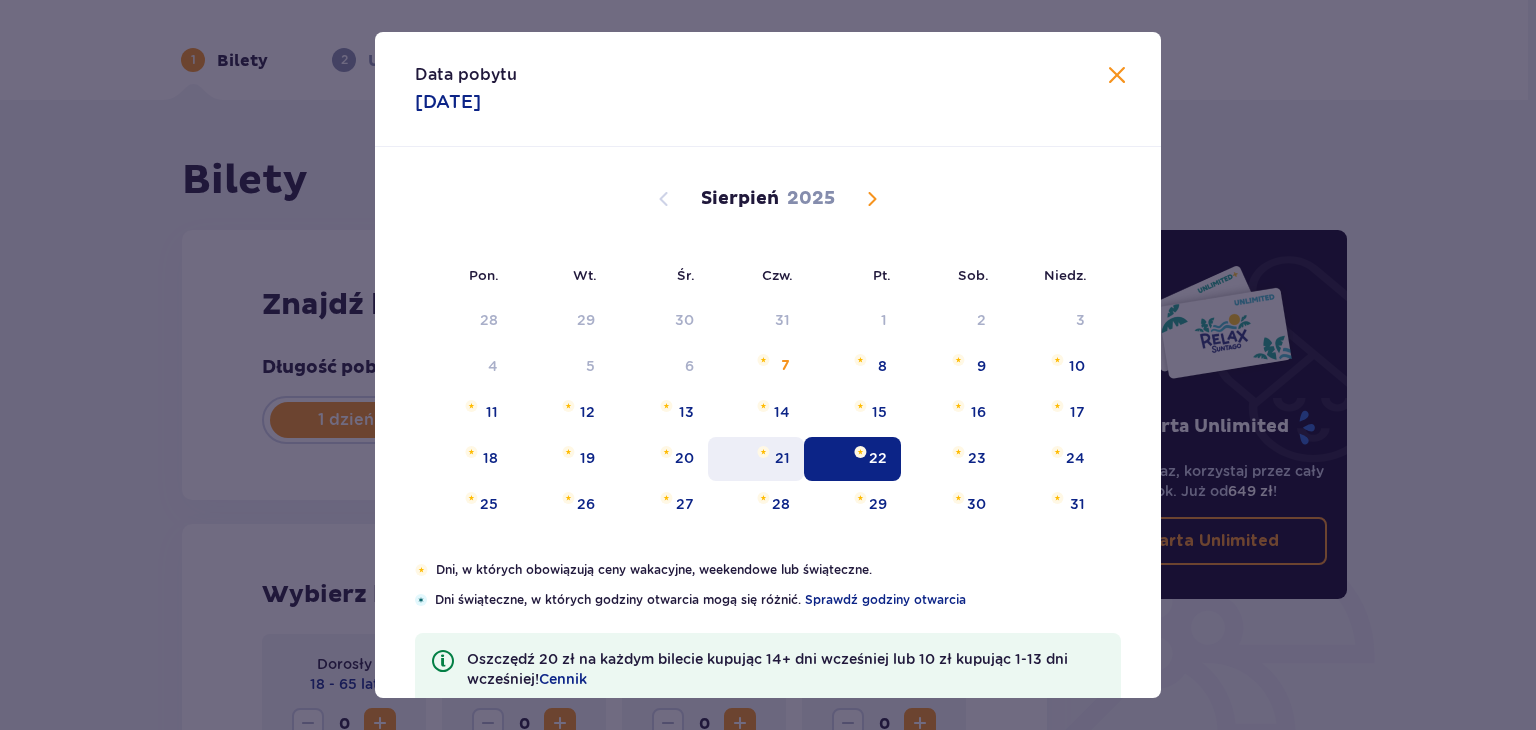 click on "21" at bounding box center [756, 459] 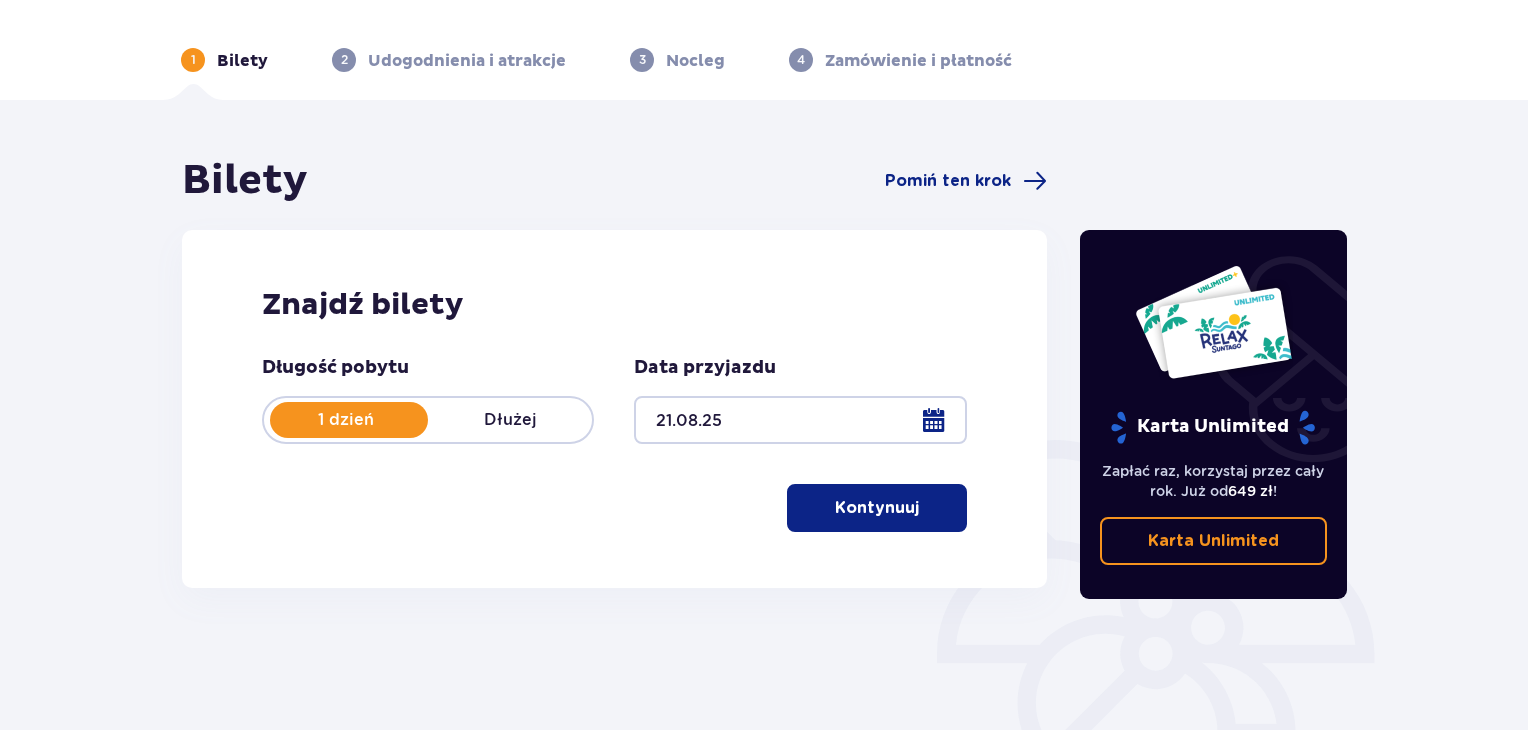 click at bounding box center [800, 420] 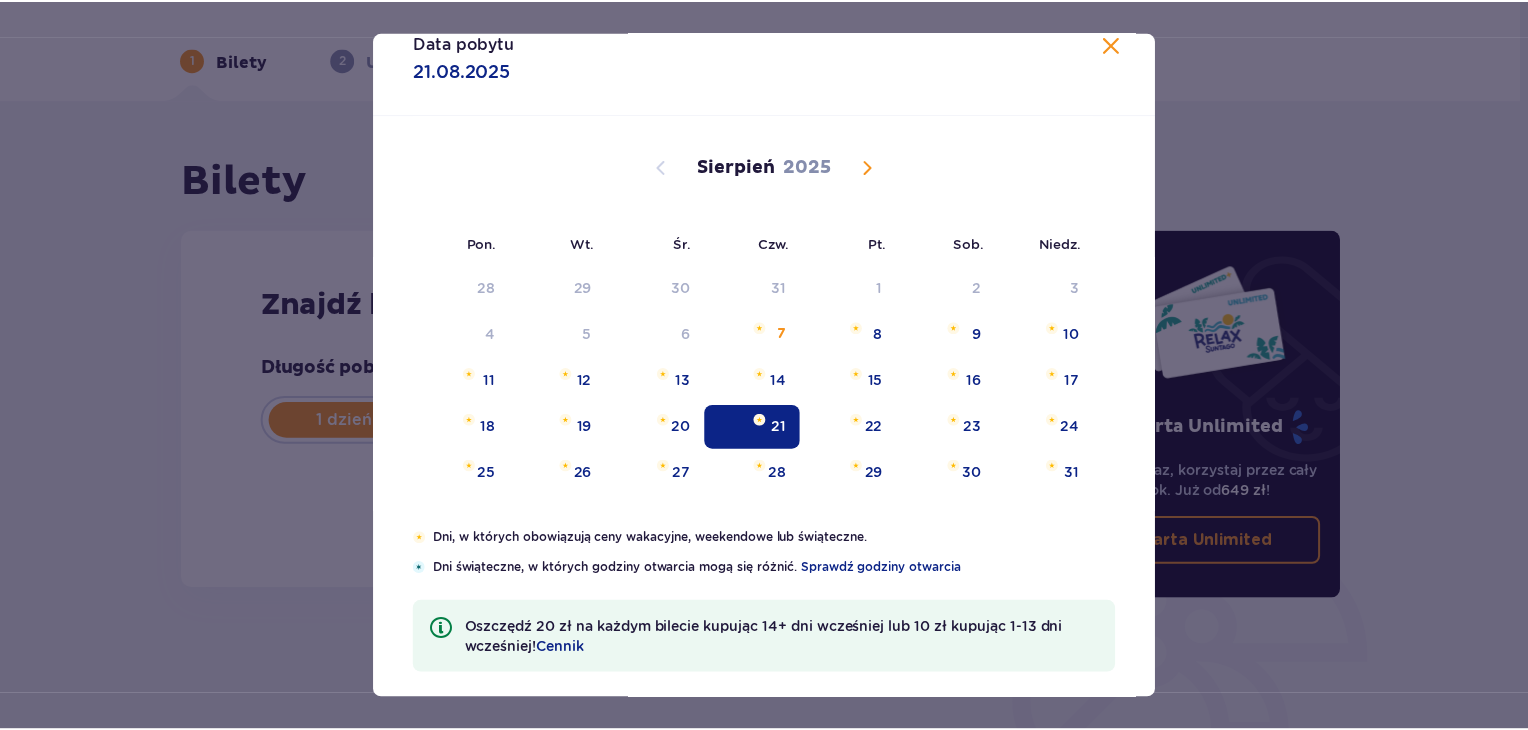 scroll, scrollTop: 46, scrollLeft: 0, axis: vertical 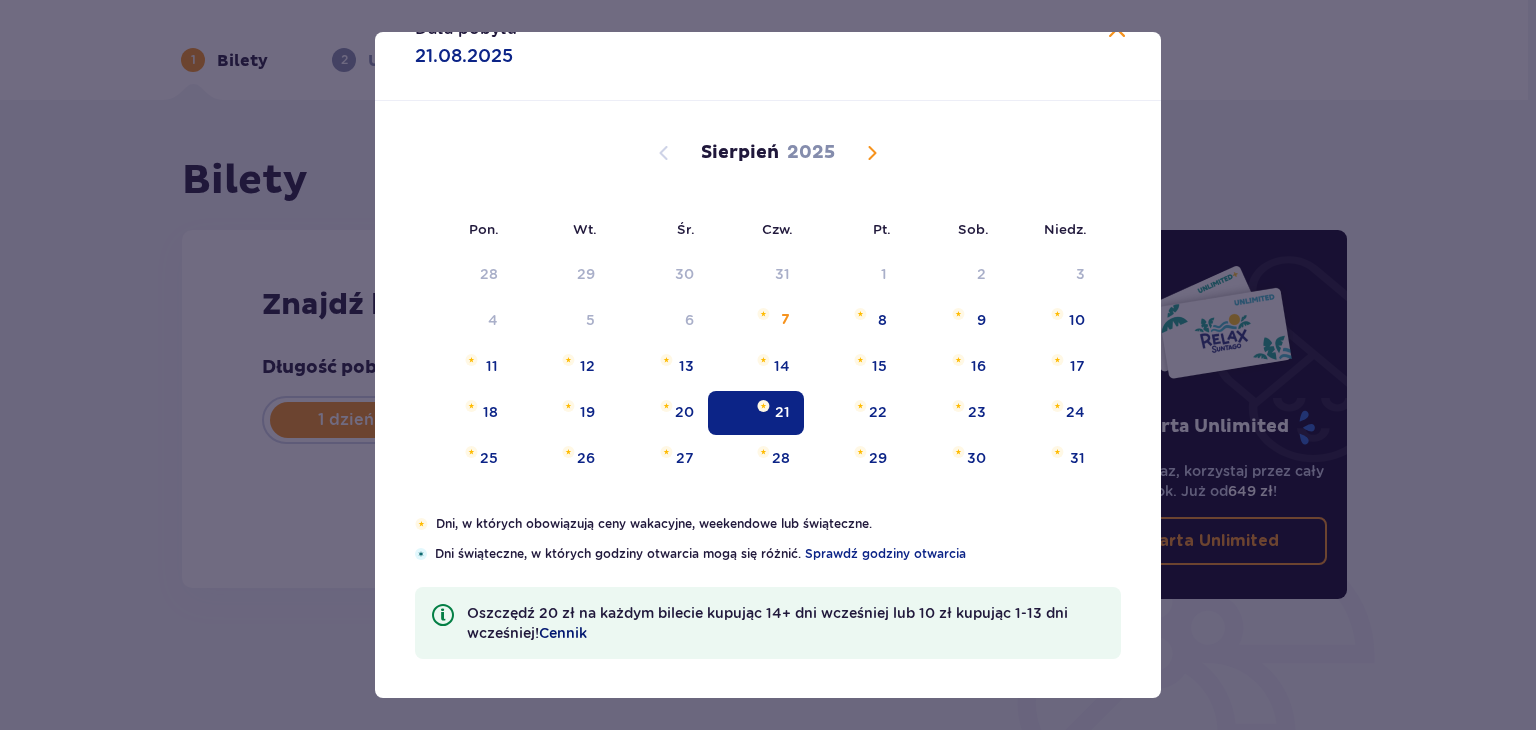 click on "Cennik" at bounding box center [563, 633] 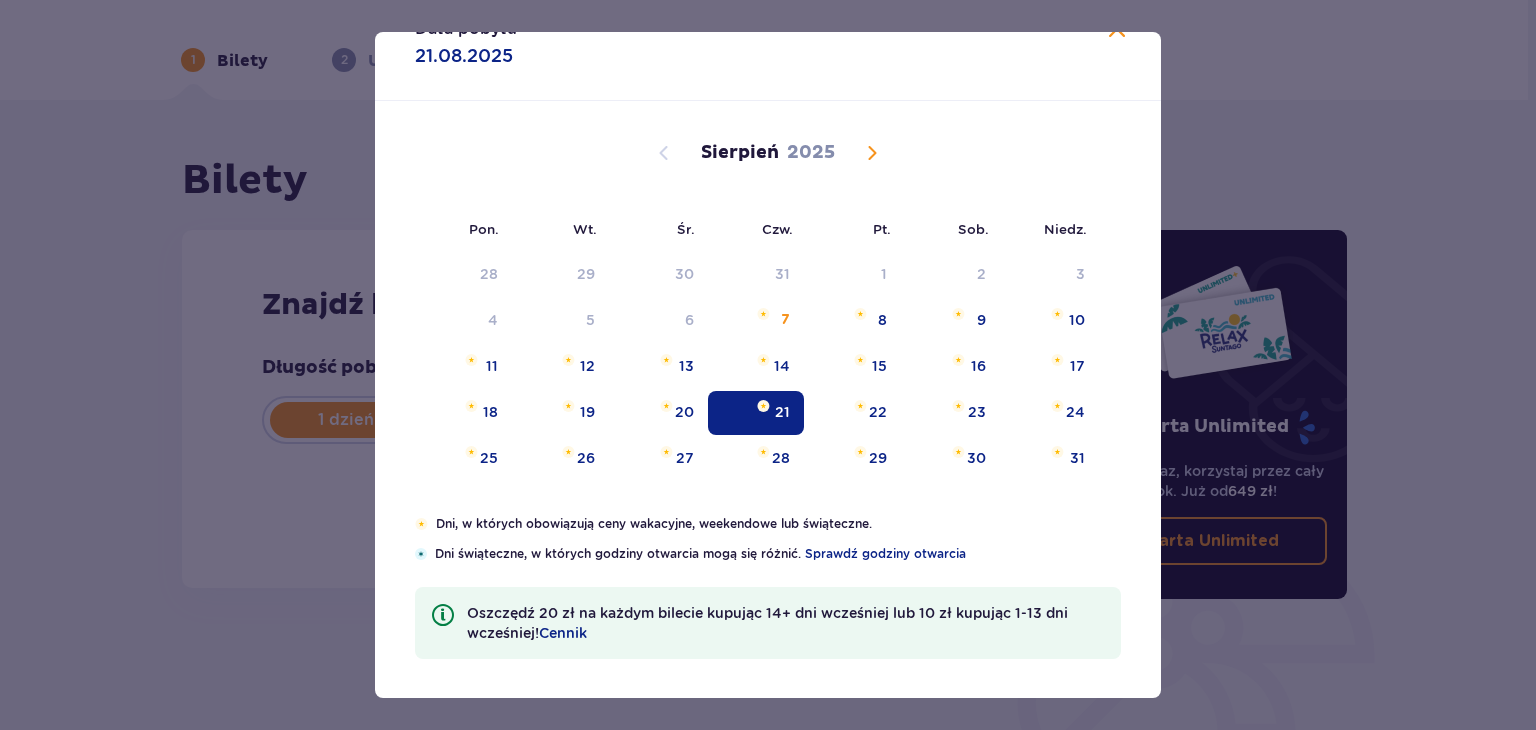 click at bounding box center [1117, 30] 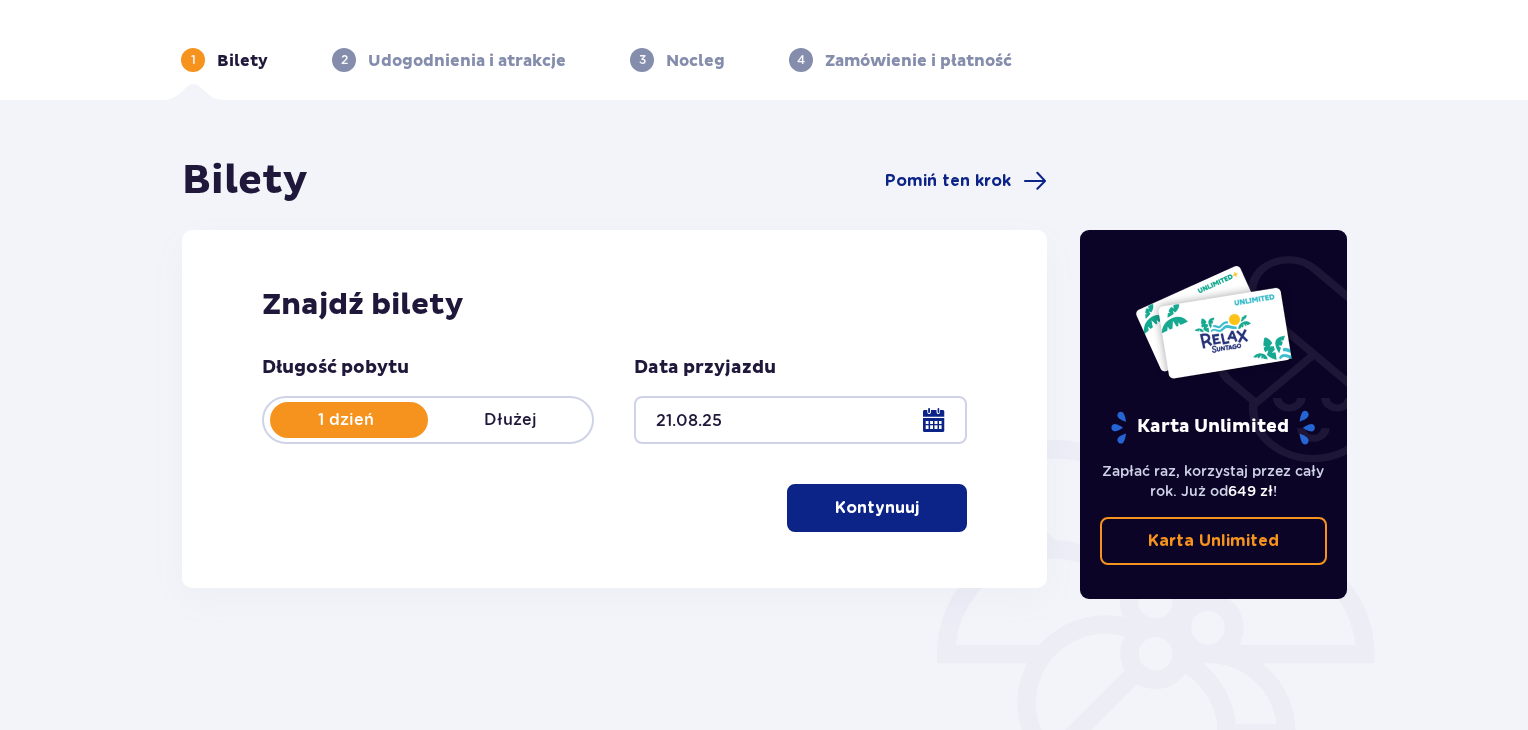 click on "Kontynuuj" at bounding box center [877, 508] 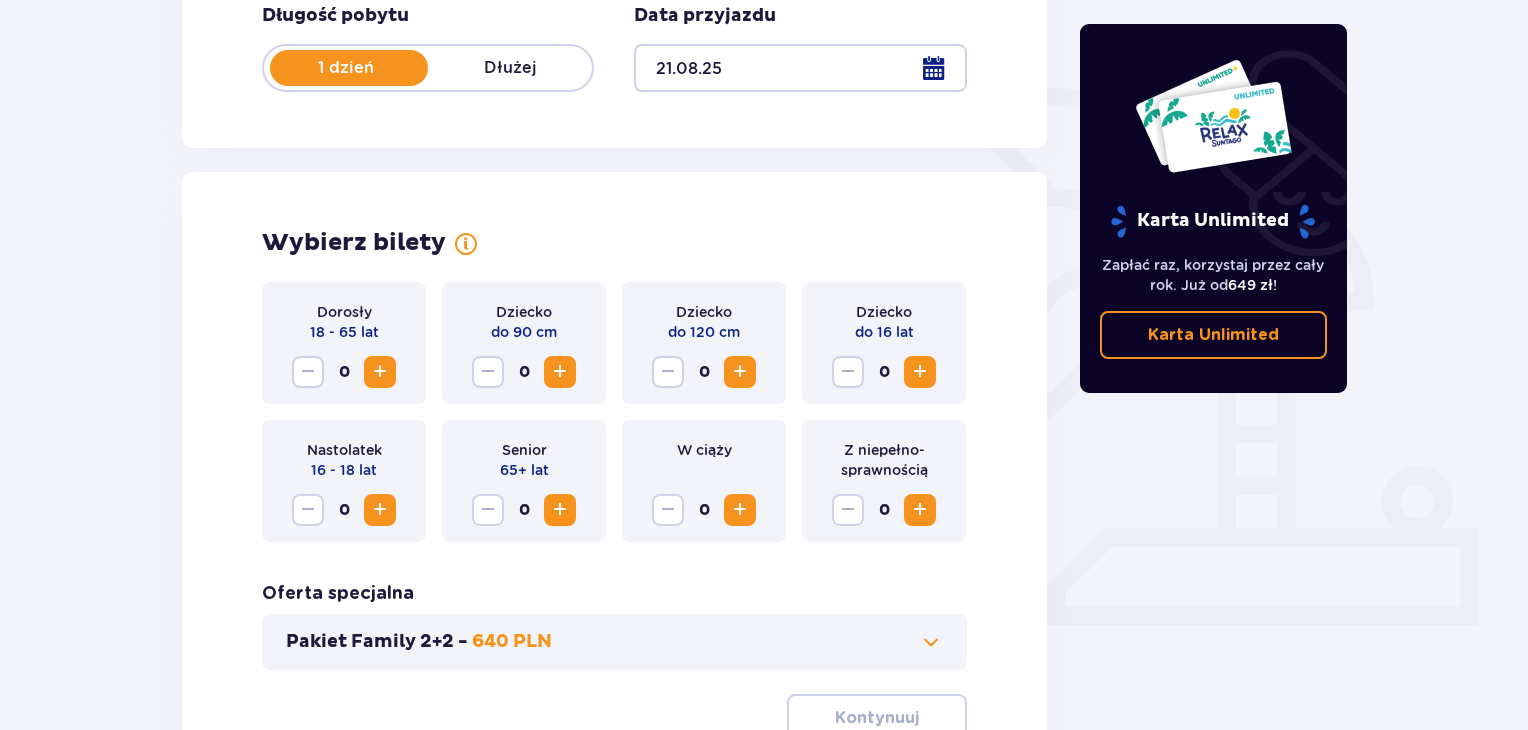 scroll, scrollTop: 556, scrollLeft: 0, axis: vertical 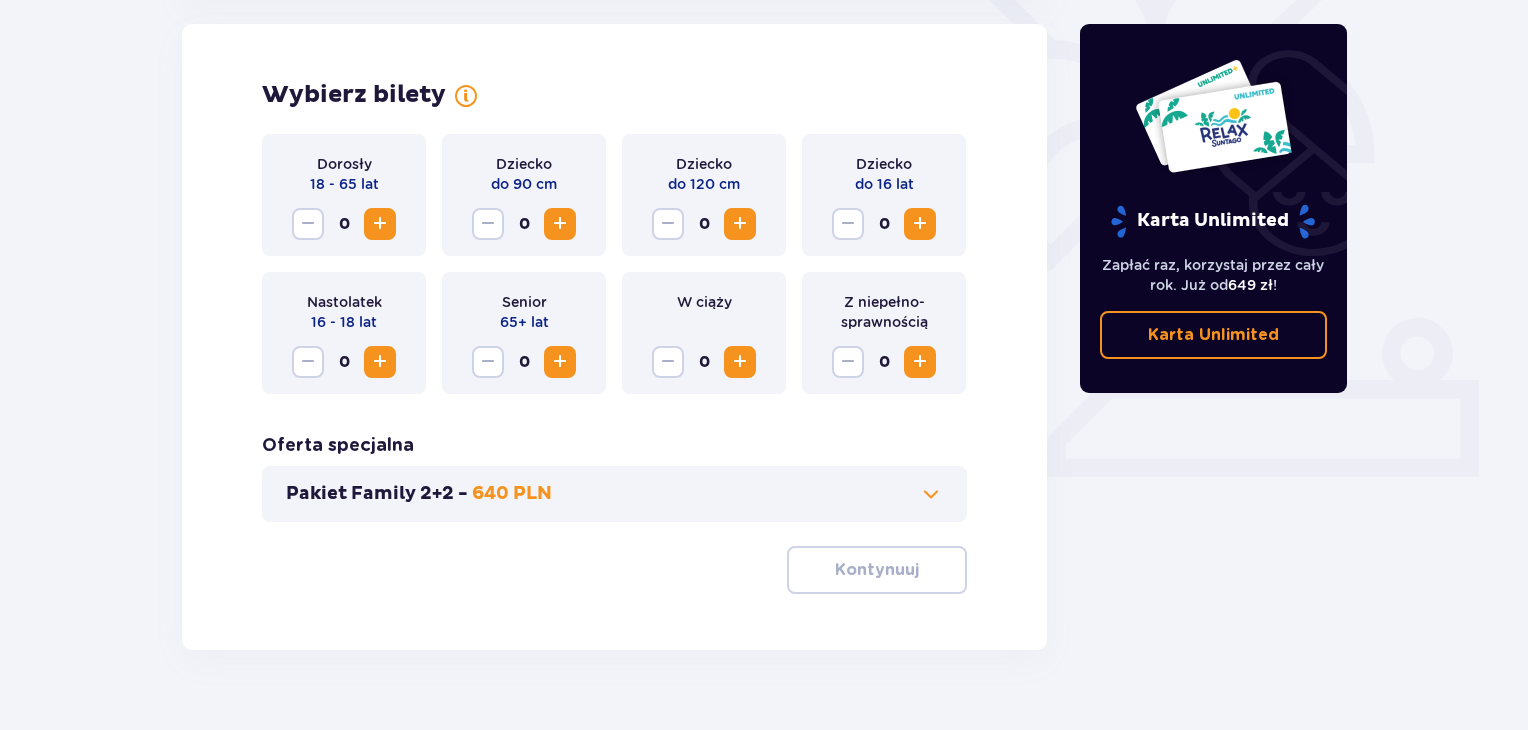 click at bounding box center (931, 494) 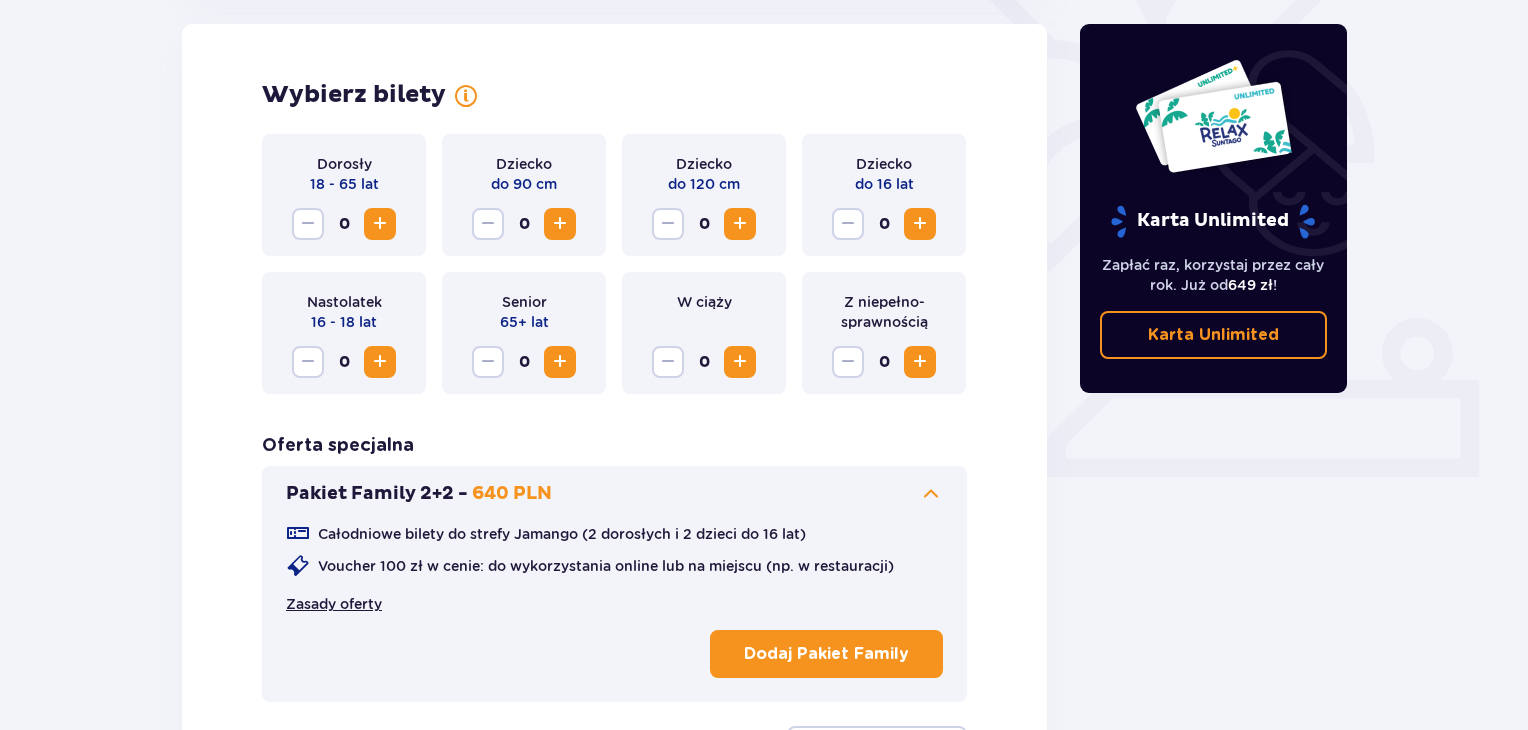 click on "Zasady oferty" at bounding box center [334, 604] 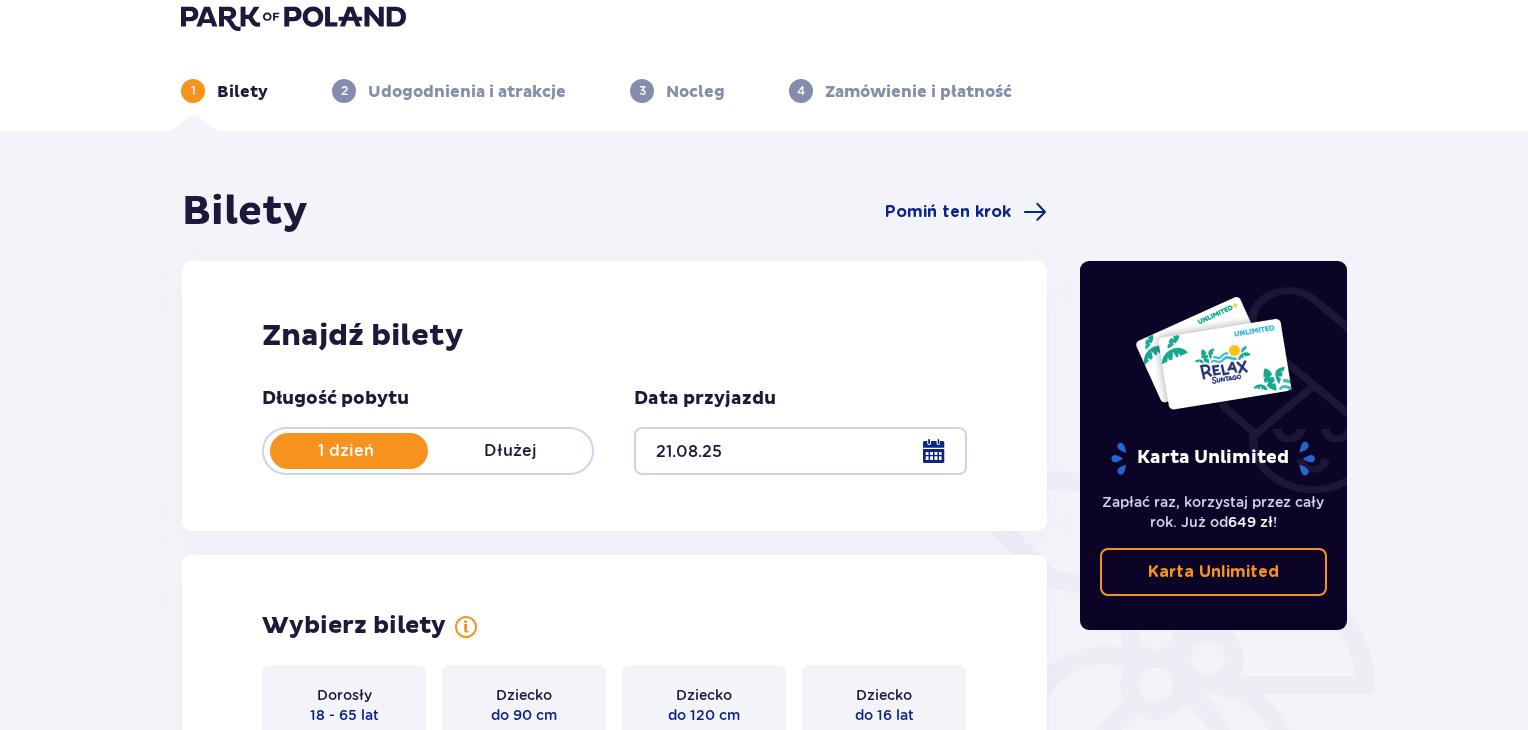 scroll, scrollTop: 0, scrollLeft: 0, axis: both 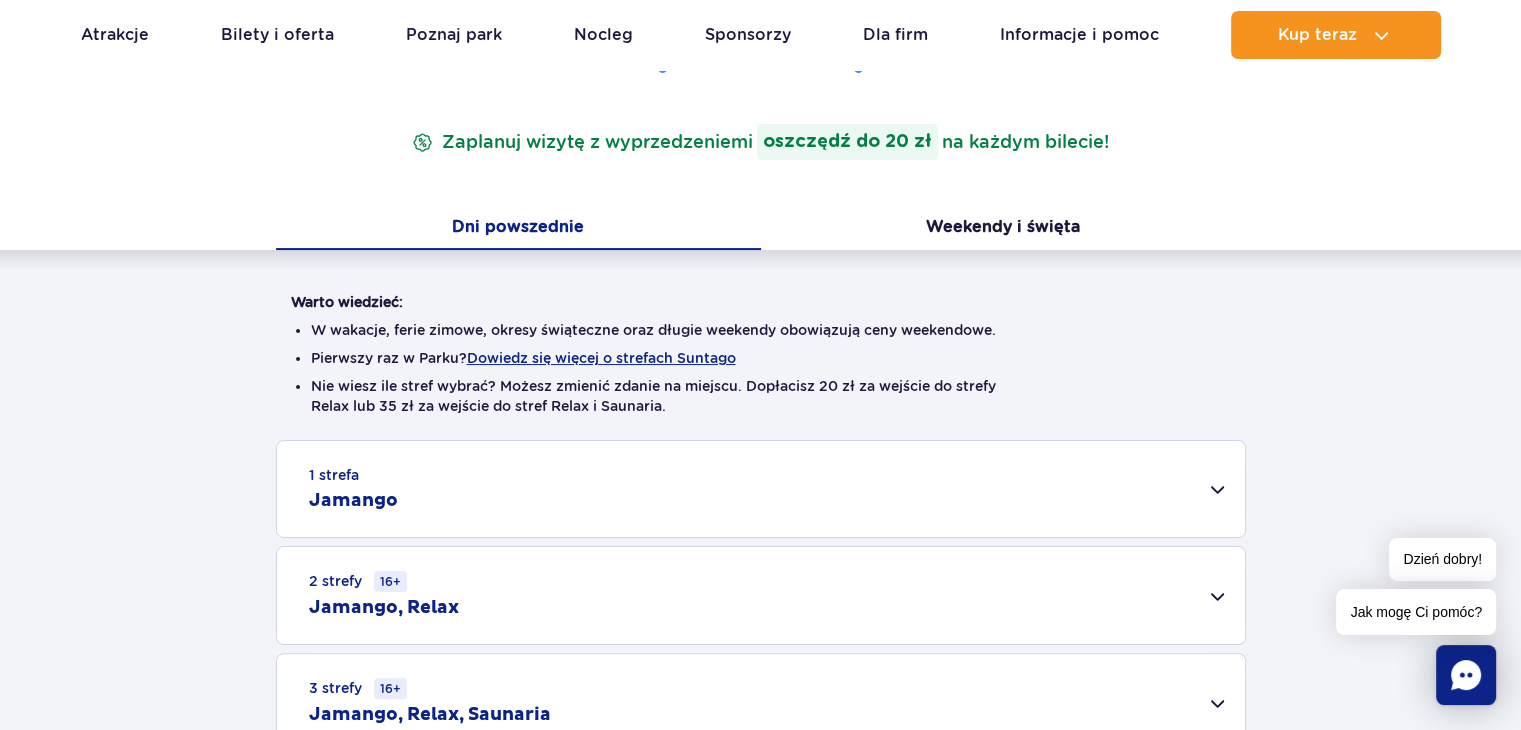 click on "1 strefa
Jamango" at bounding box center (761, 489) 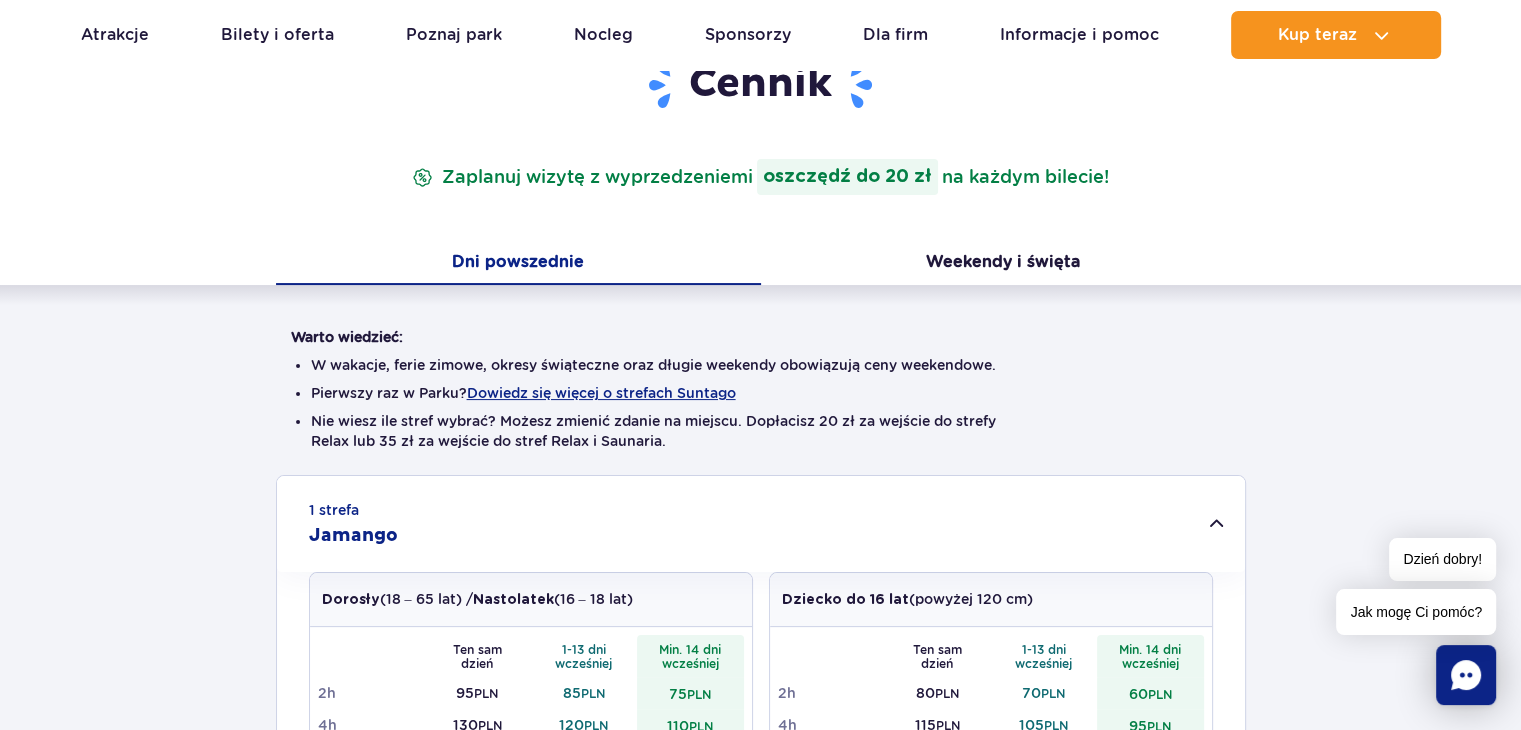 scroll, scrollTop: 200, scrollLeft: 0, axis: vertical 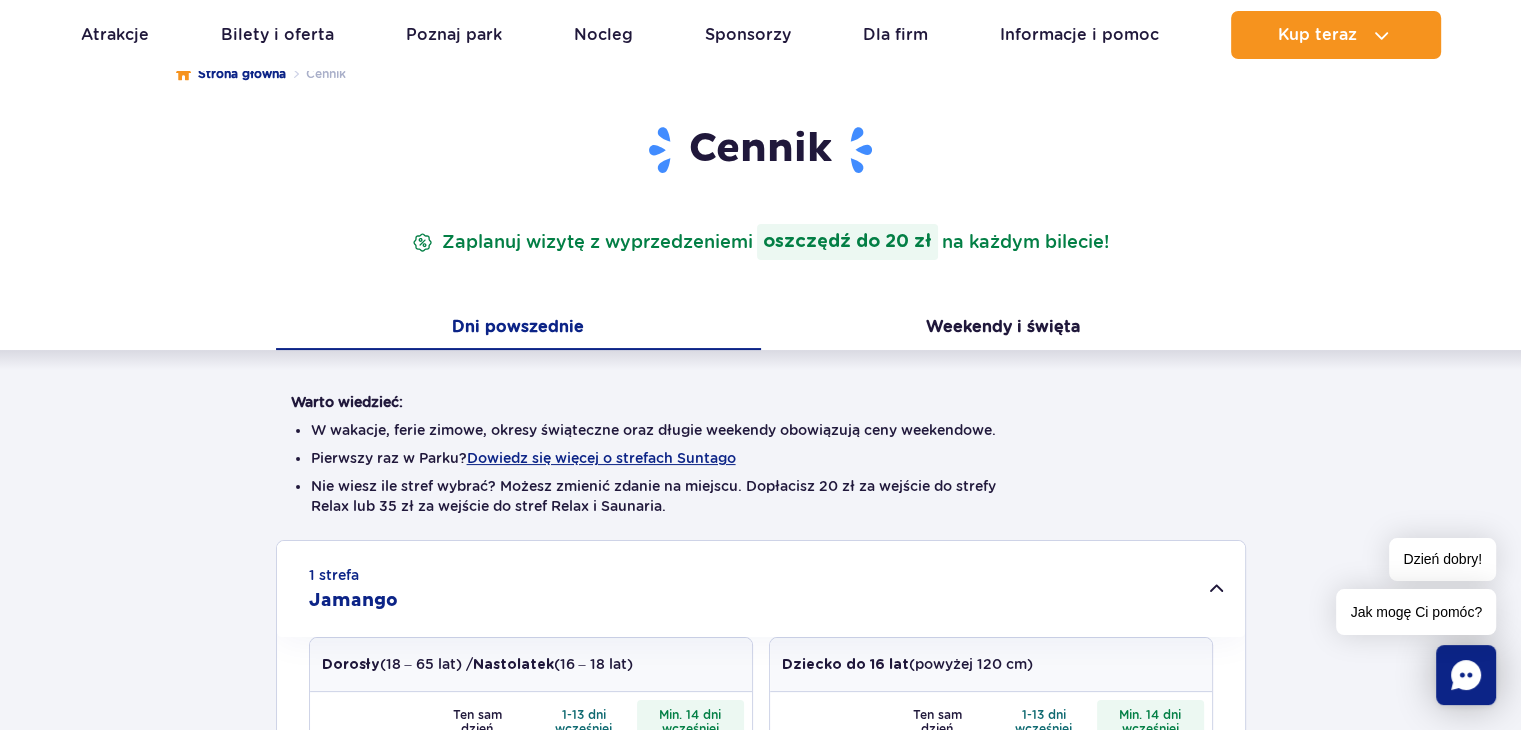 click on "oszczędź do 20 zł" at bounding box center [847, 242] 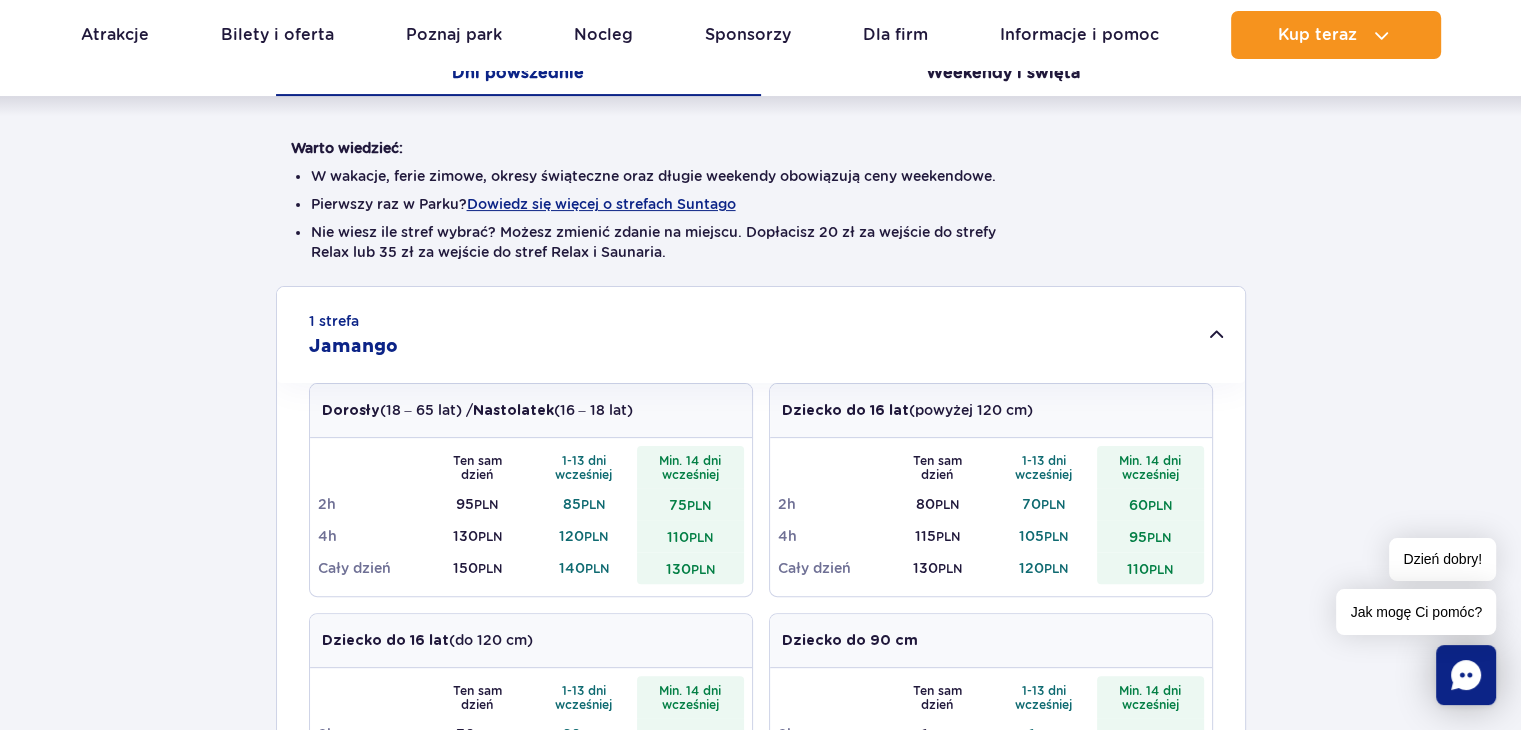 scroll, scrollTop: 400, scrollLeft: 0, axis: vertical 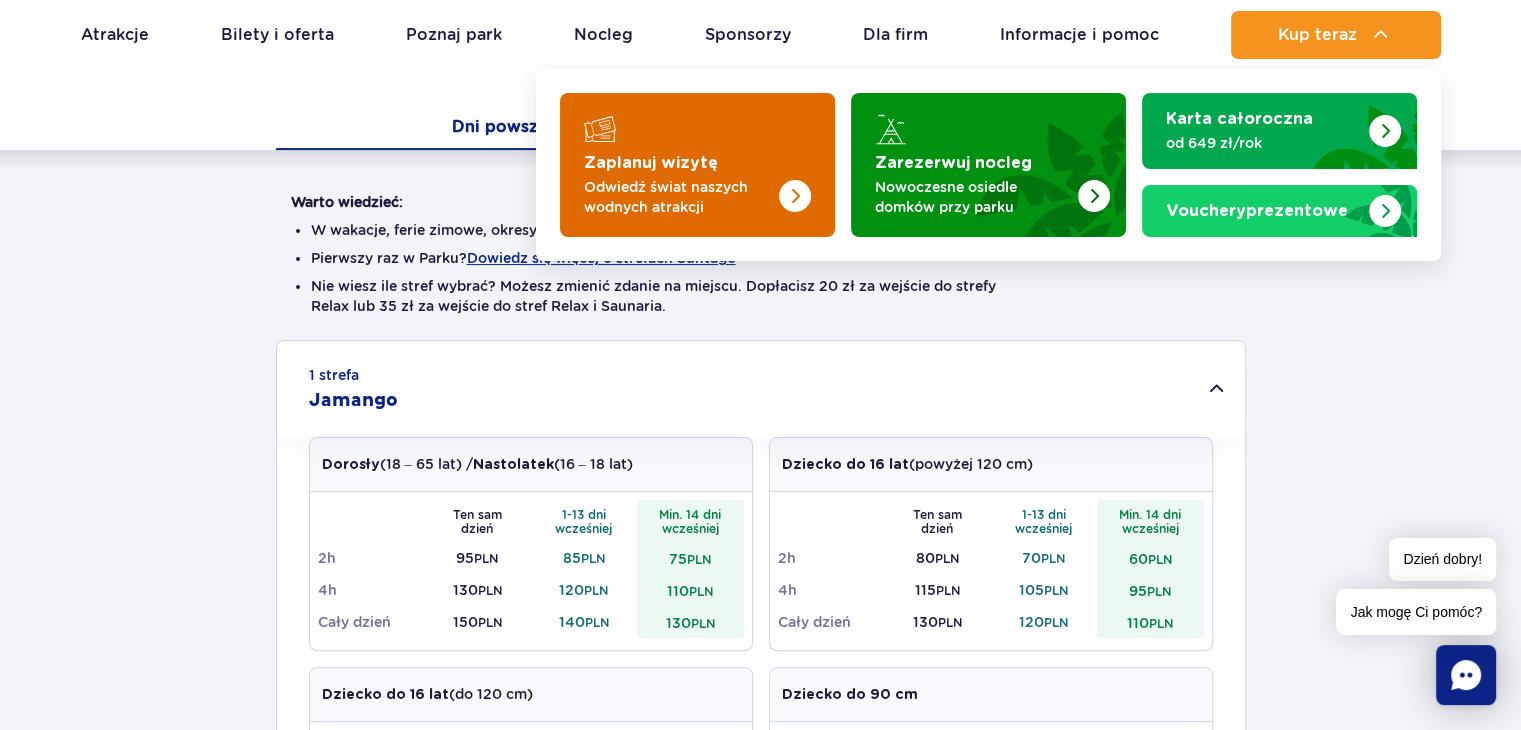 click at bounding box center (795, 196) 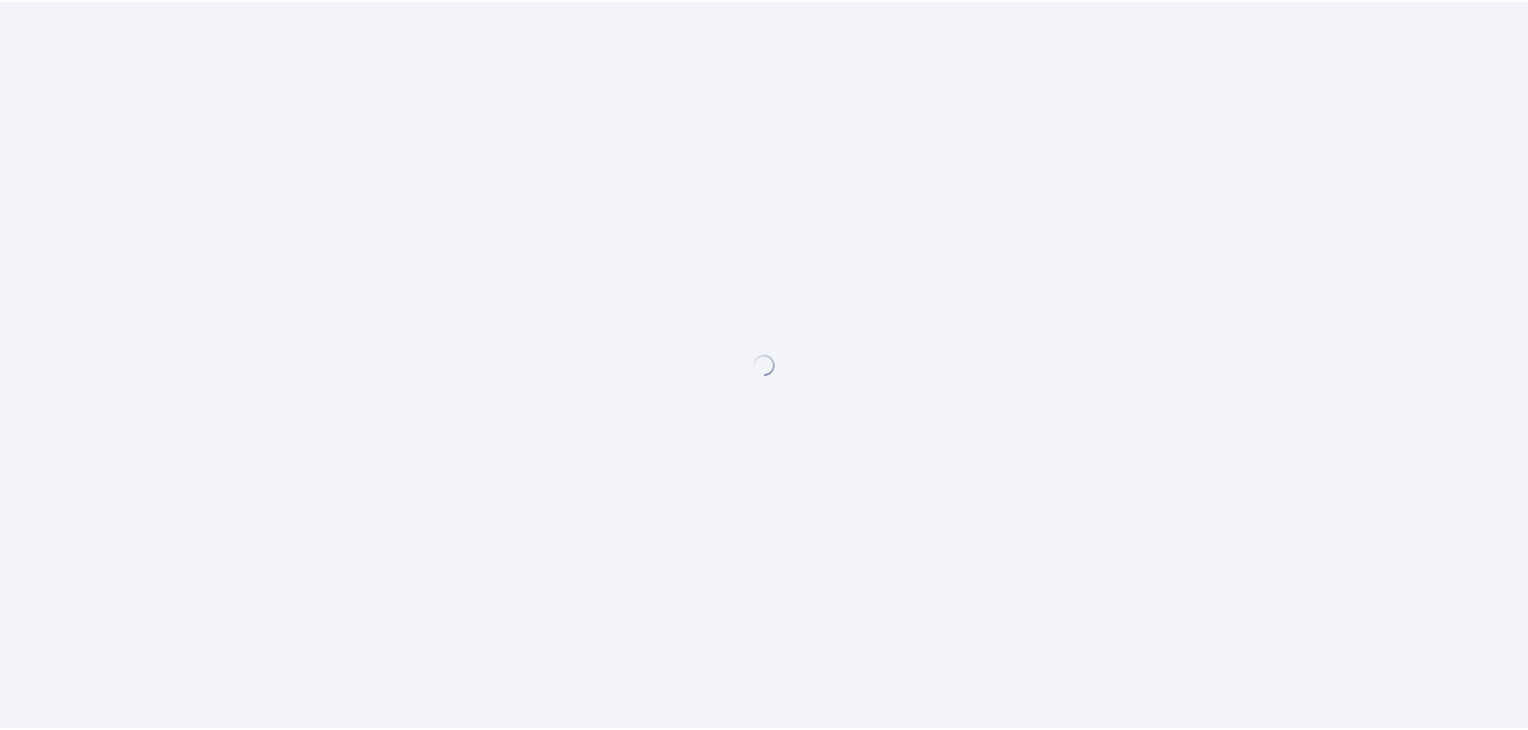 scroll, scrollTop: 0, scrollLeft: 0, axis: both 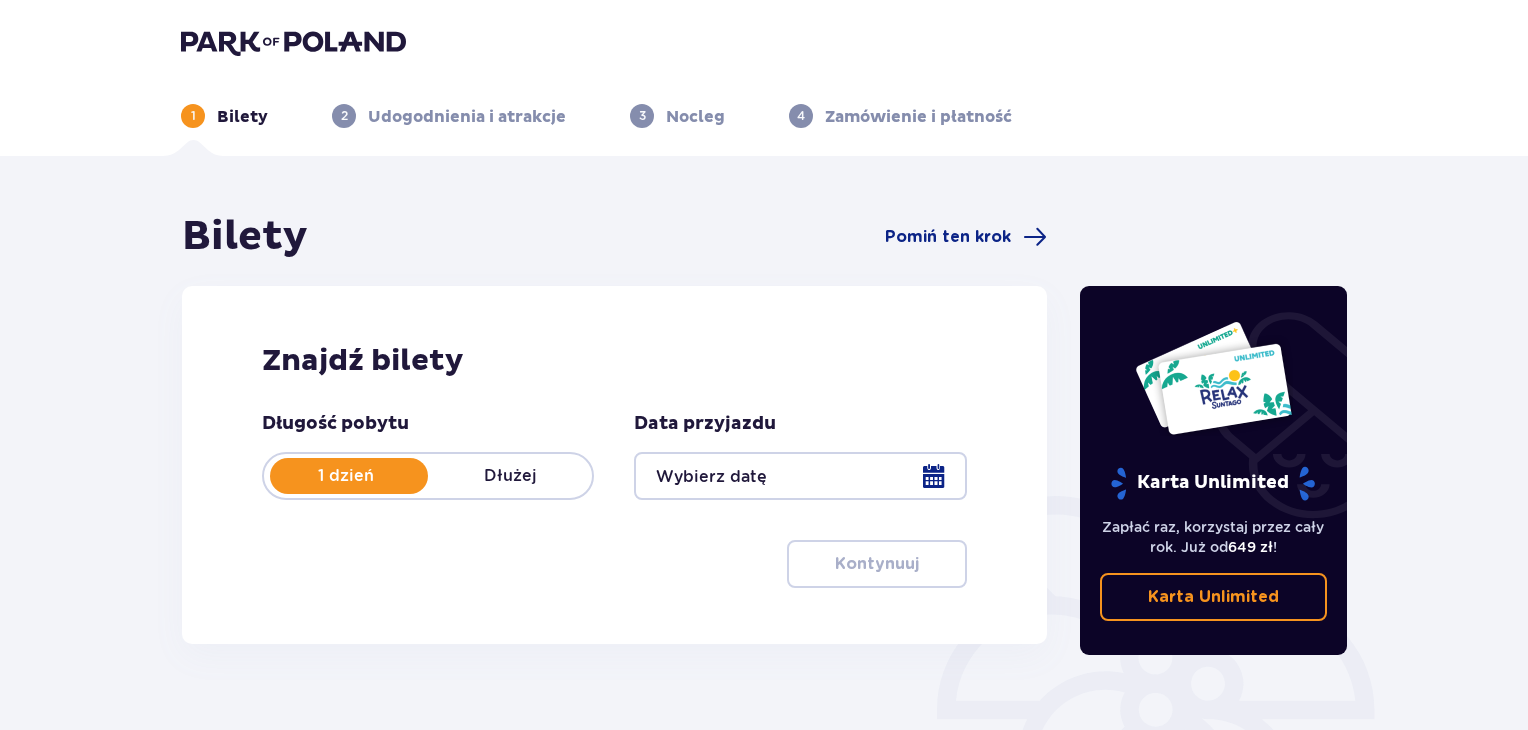 click at bounding box center (800, 476) 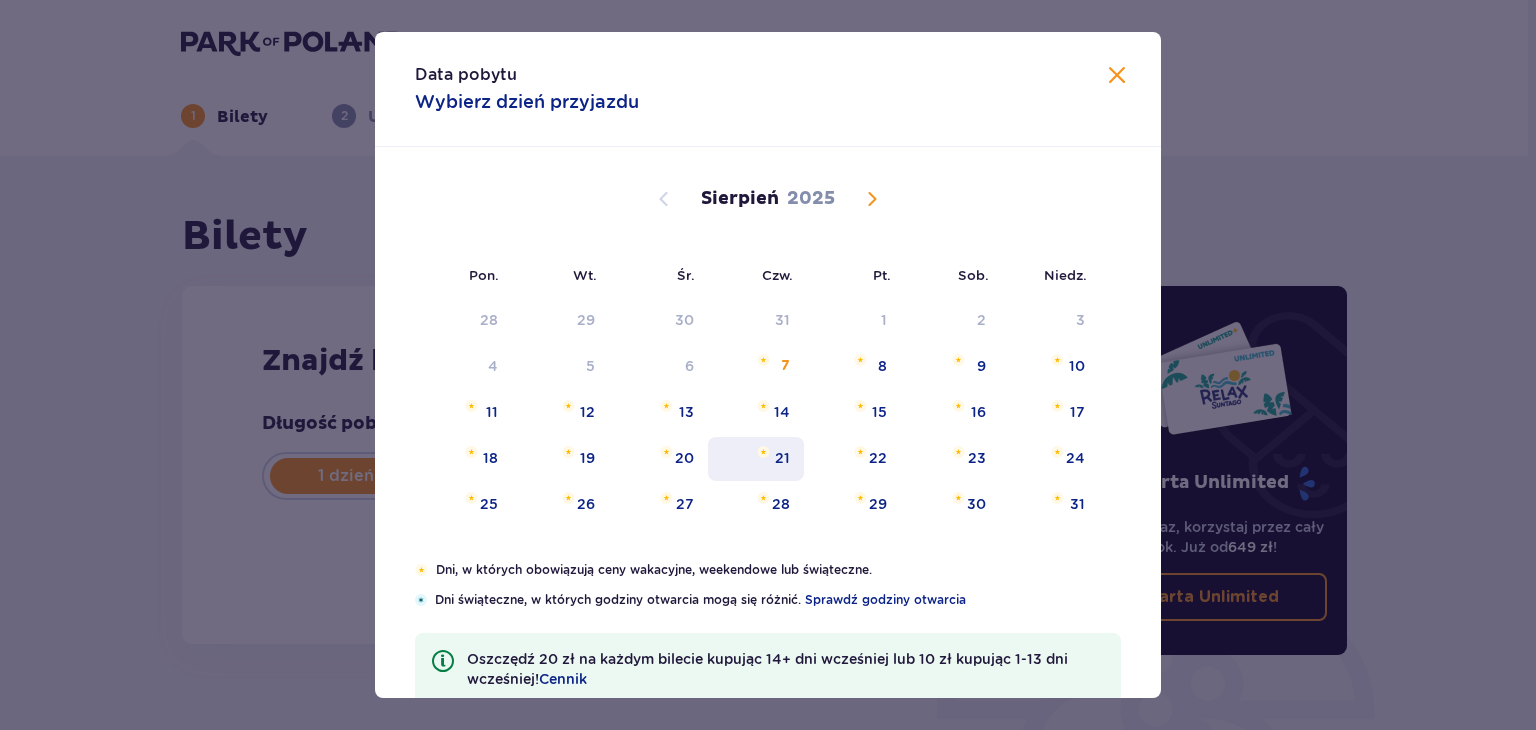 click on "21" at bounding box center (782, 458) 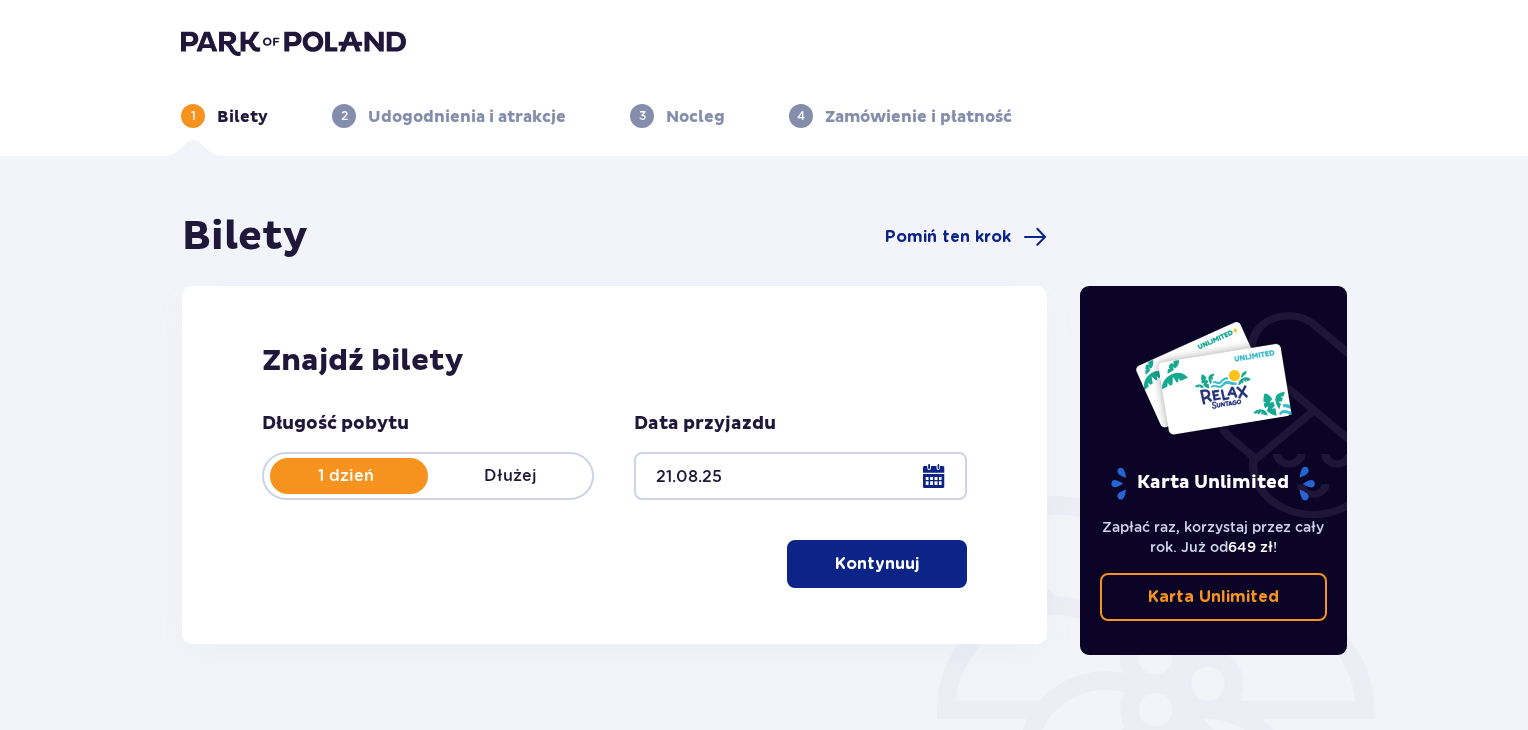click on "Kontynuuj" at bounding box center [877, 564] 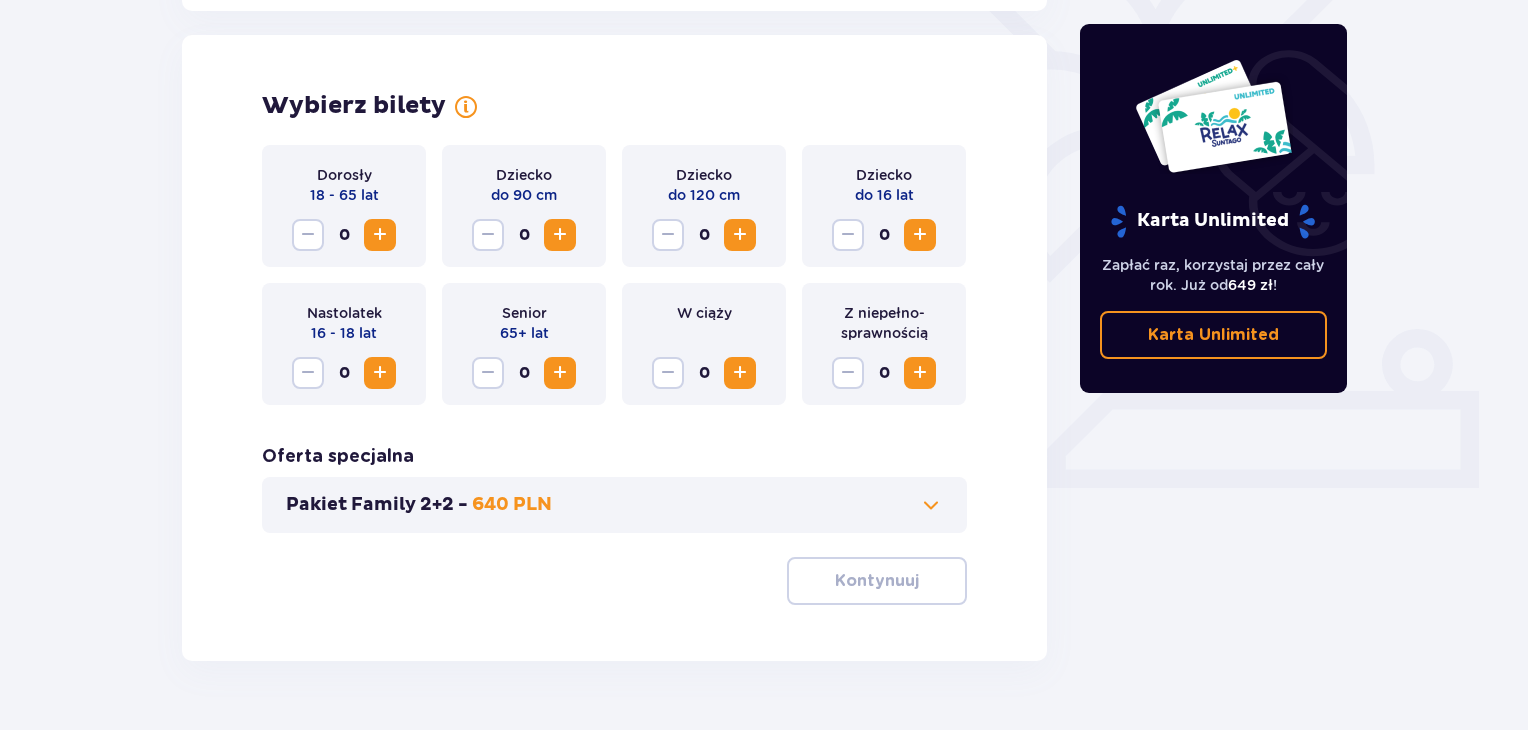 scroll, scrollTop: 556, scrollLeft: 0, axis: vertical 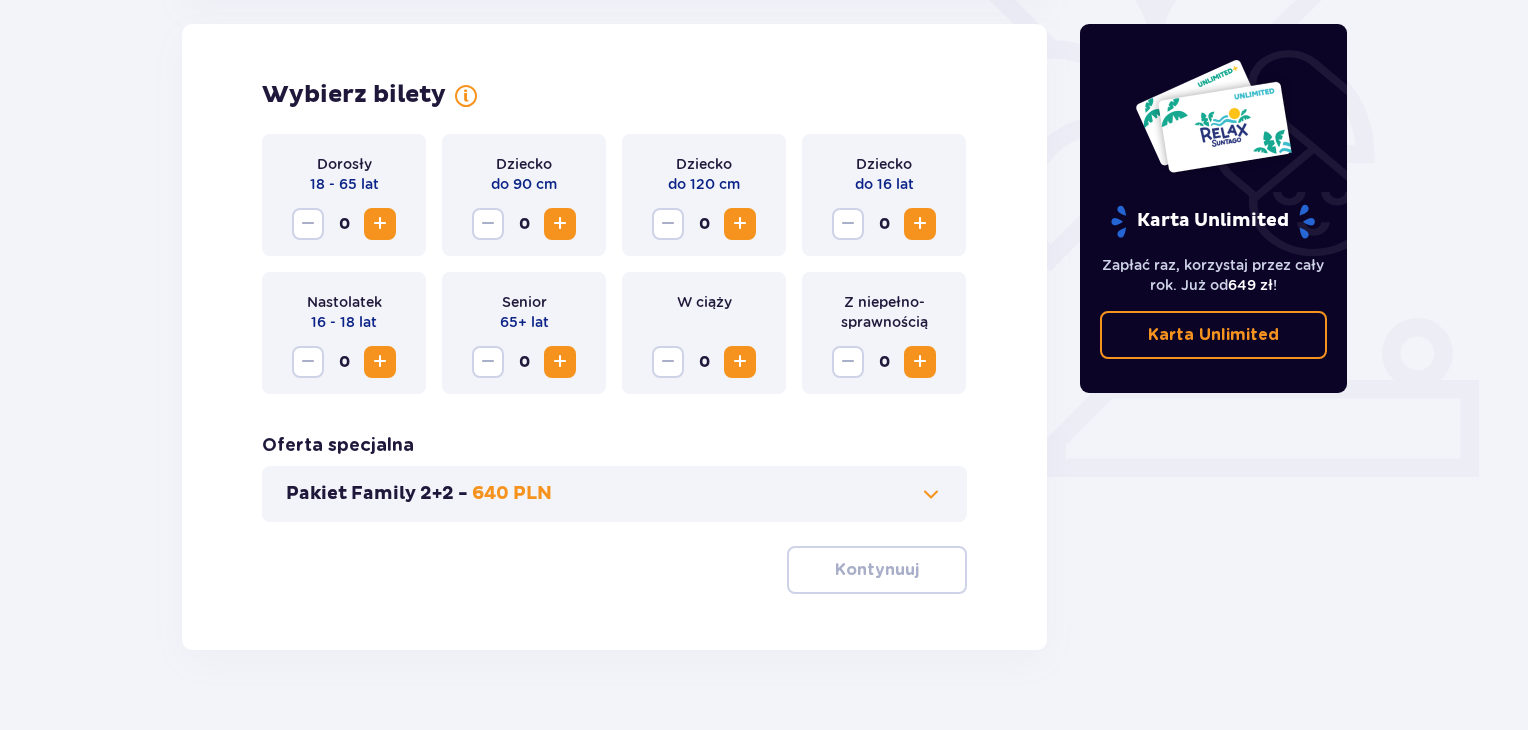 click at bounding box center (380, 224) 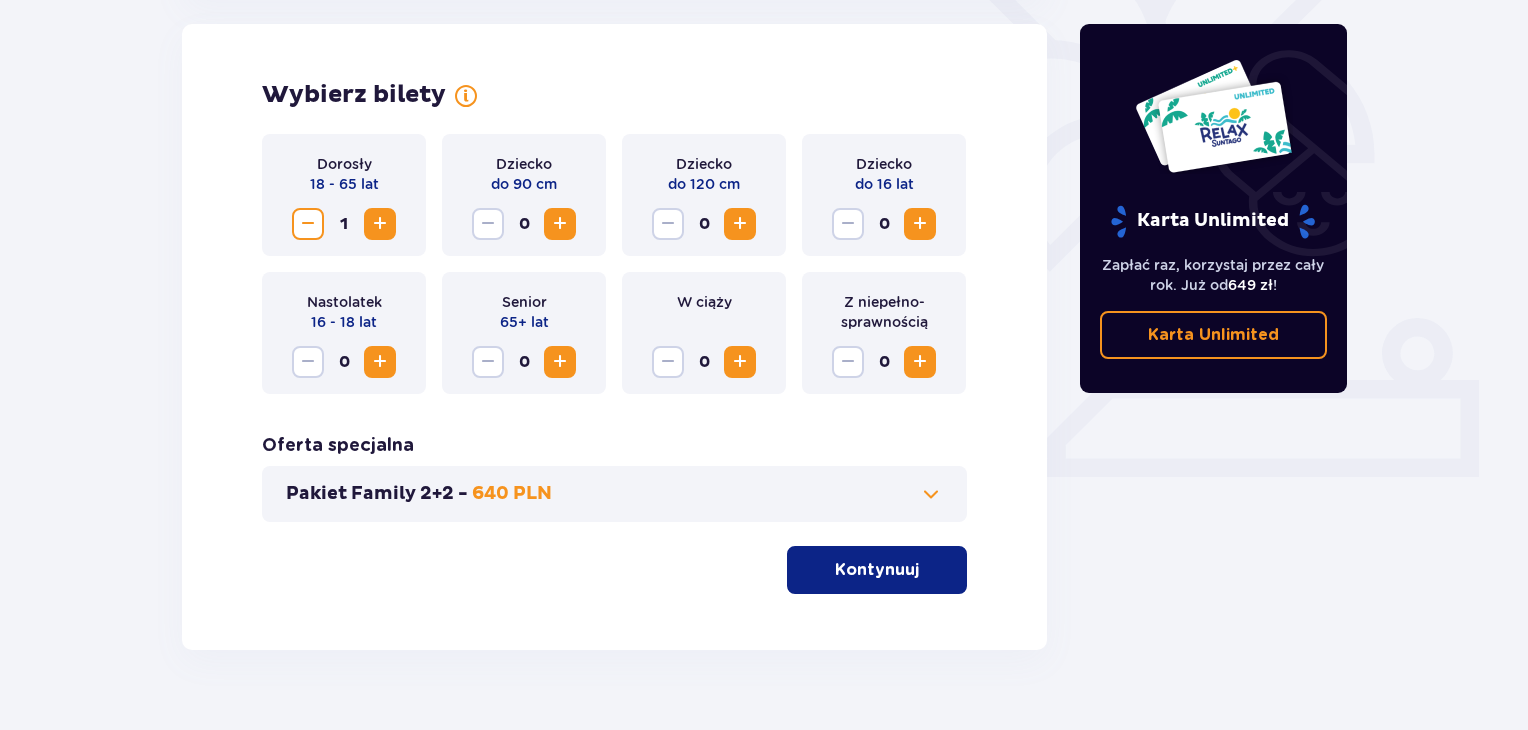 click at bounding box center [380, 224] 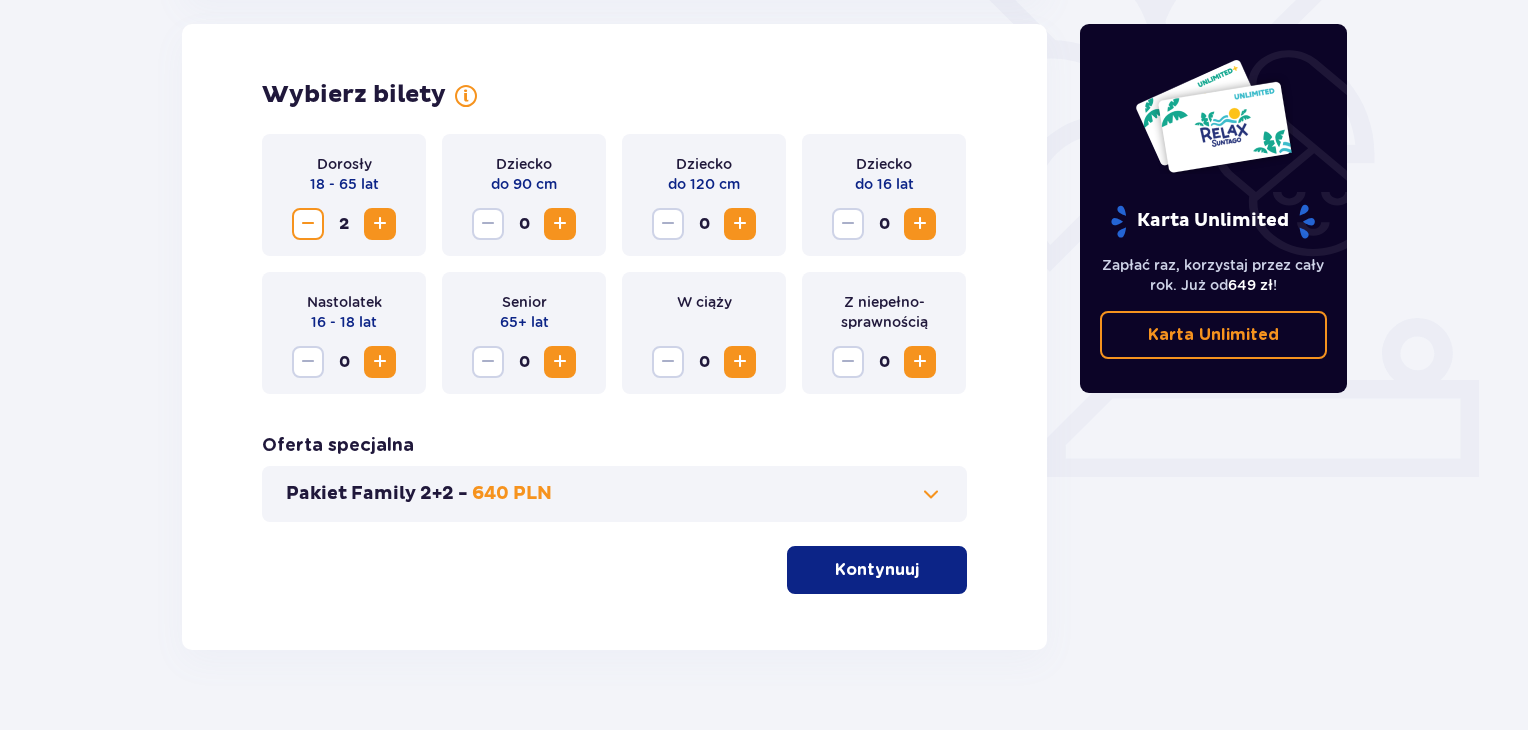 click at bounding box center (380, 224) 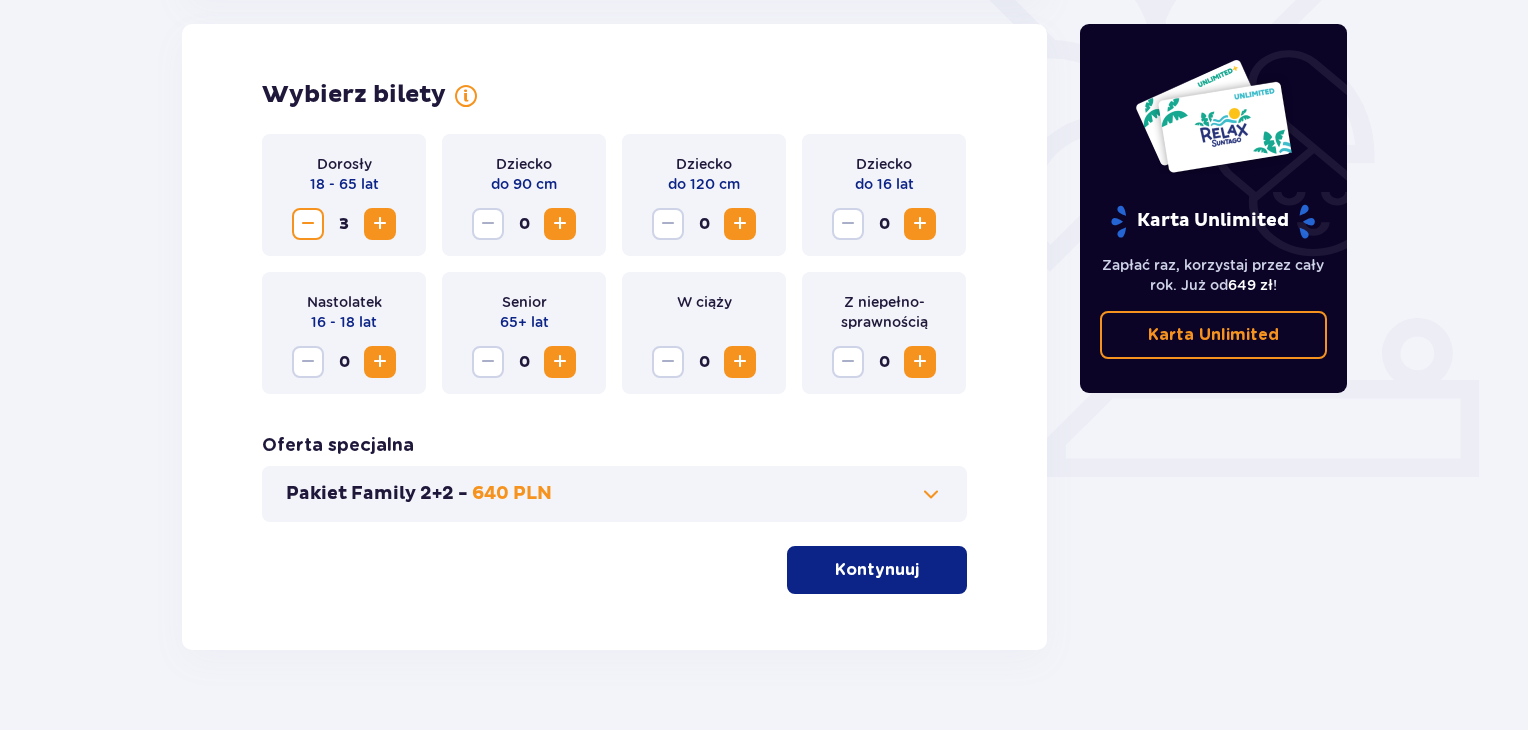 click at bounding box center (920, 224) 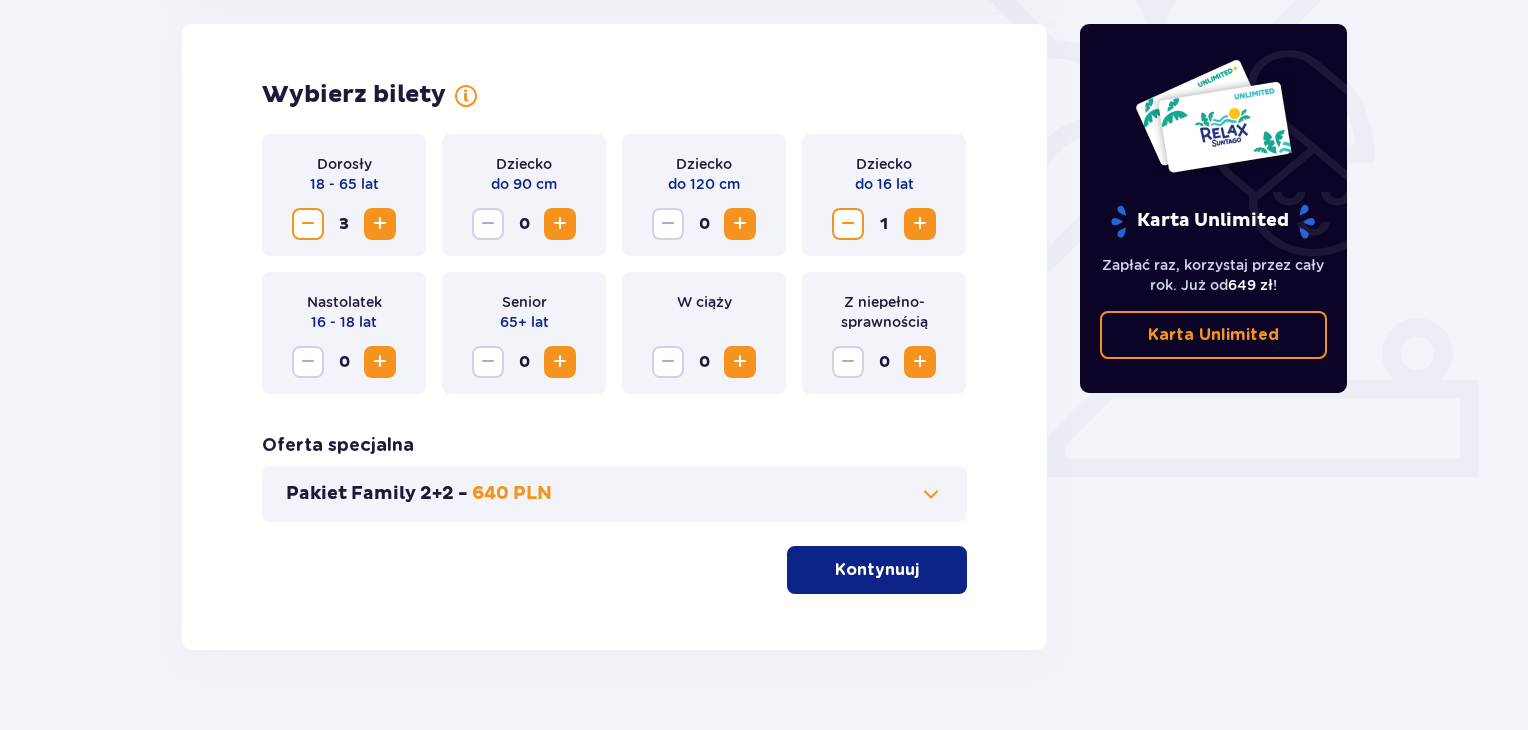 click at bounding box center (920, 224) 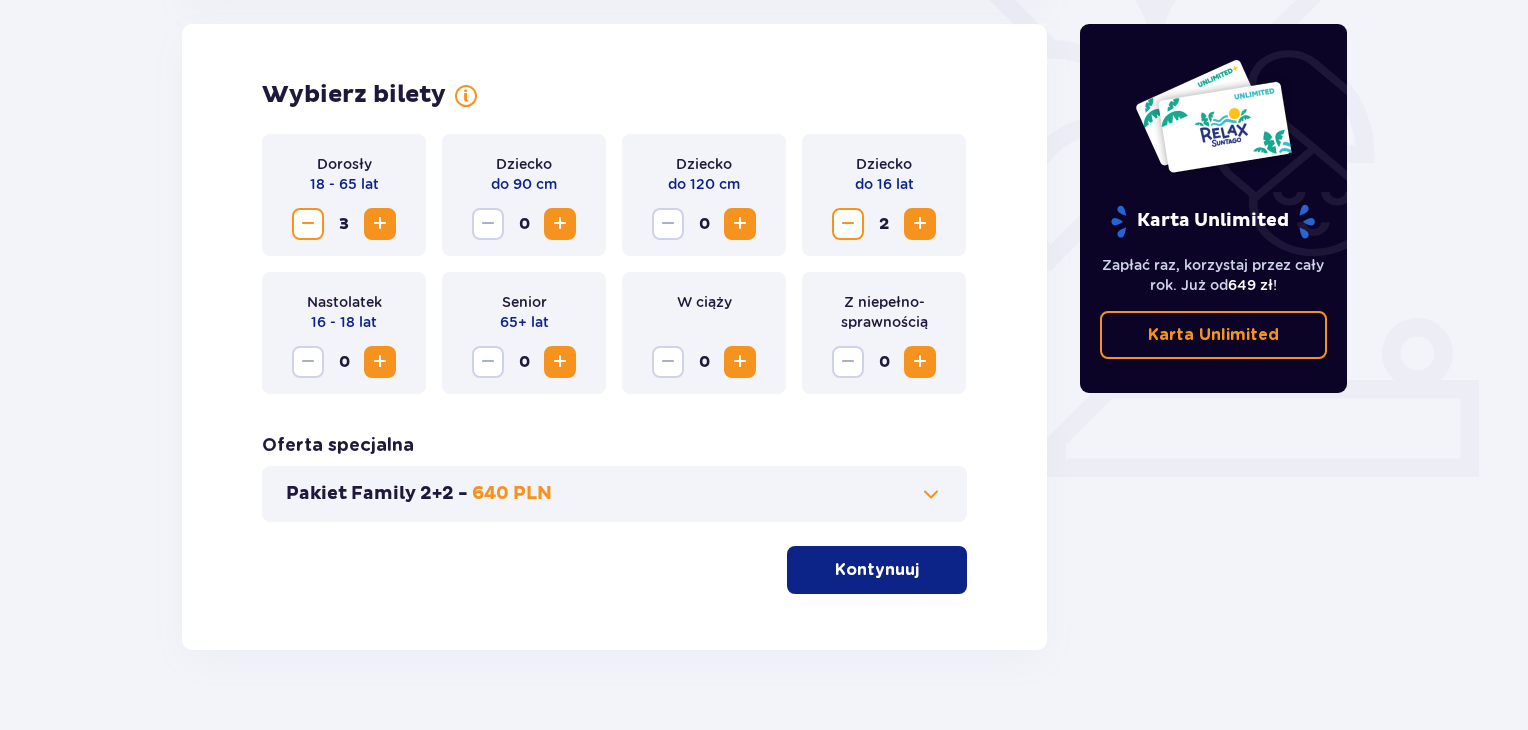 click at bounding box center [920, 224] 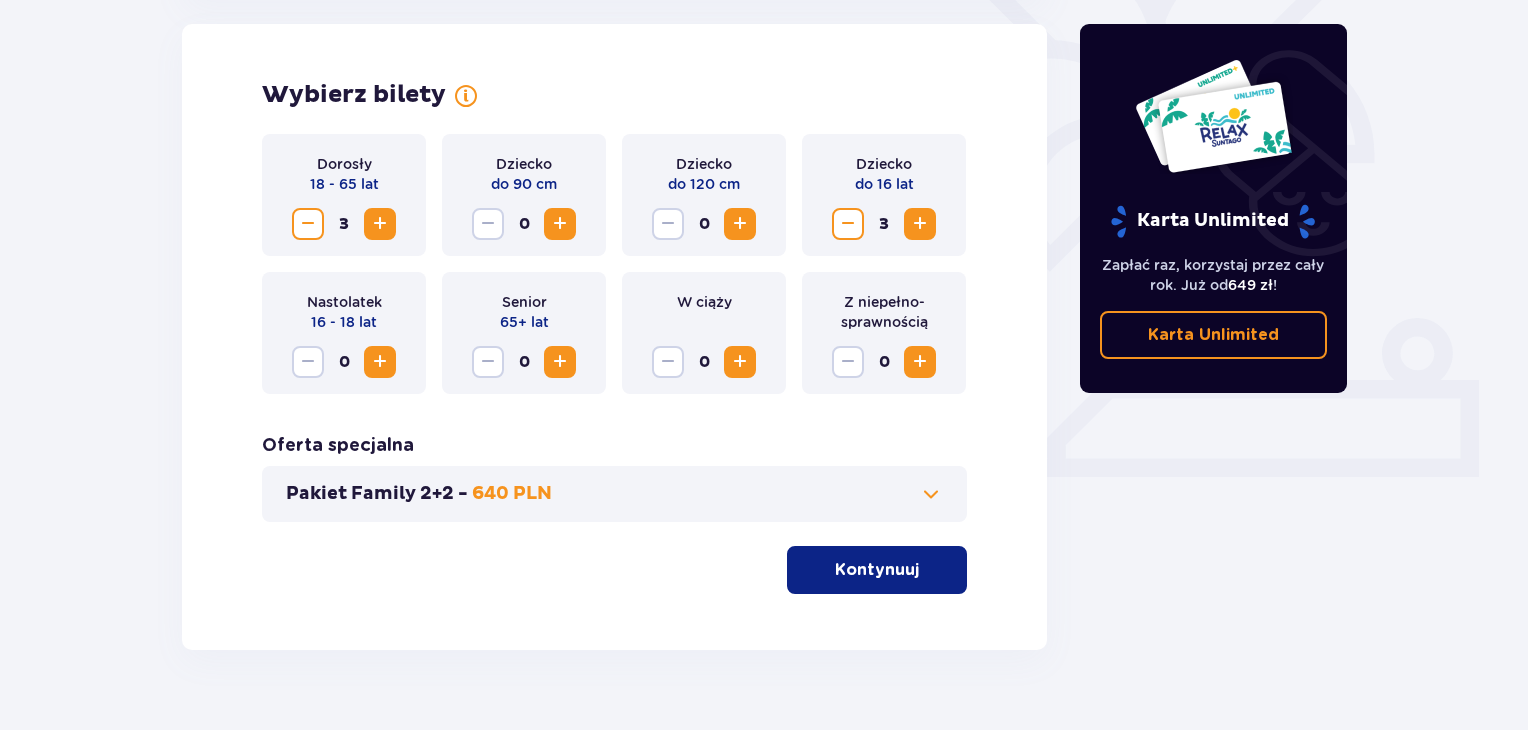 click at bounding box center [920, 224] 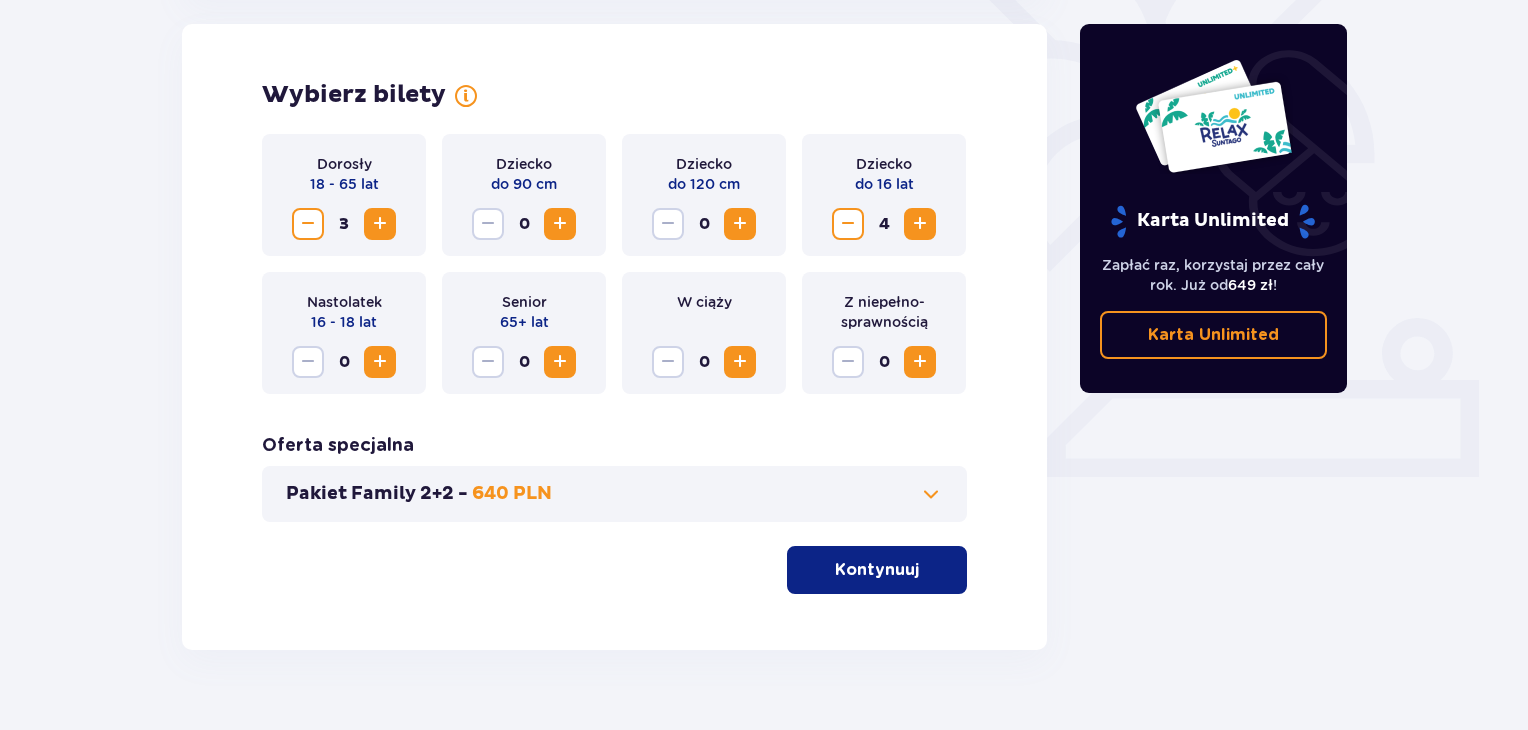 click on "Kontynuuj" at bounding box center [877, 570] 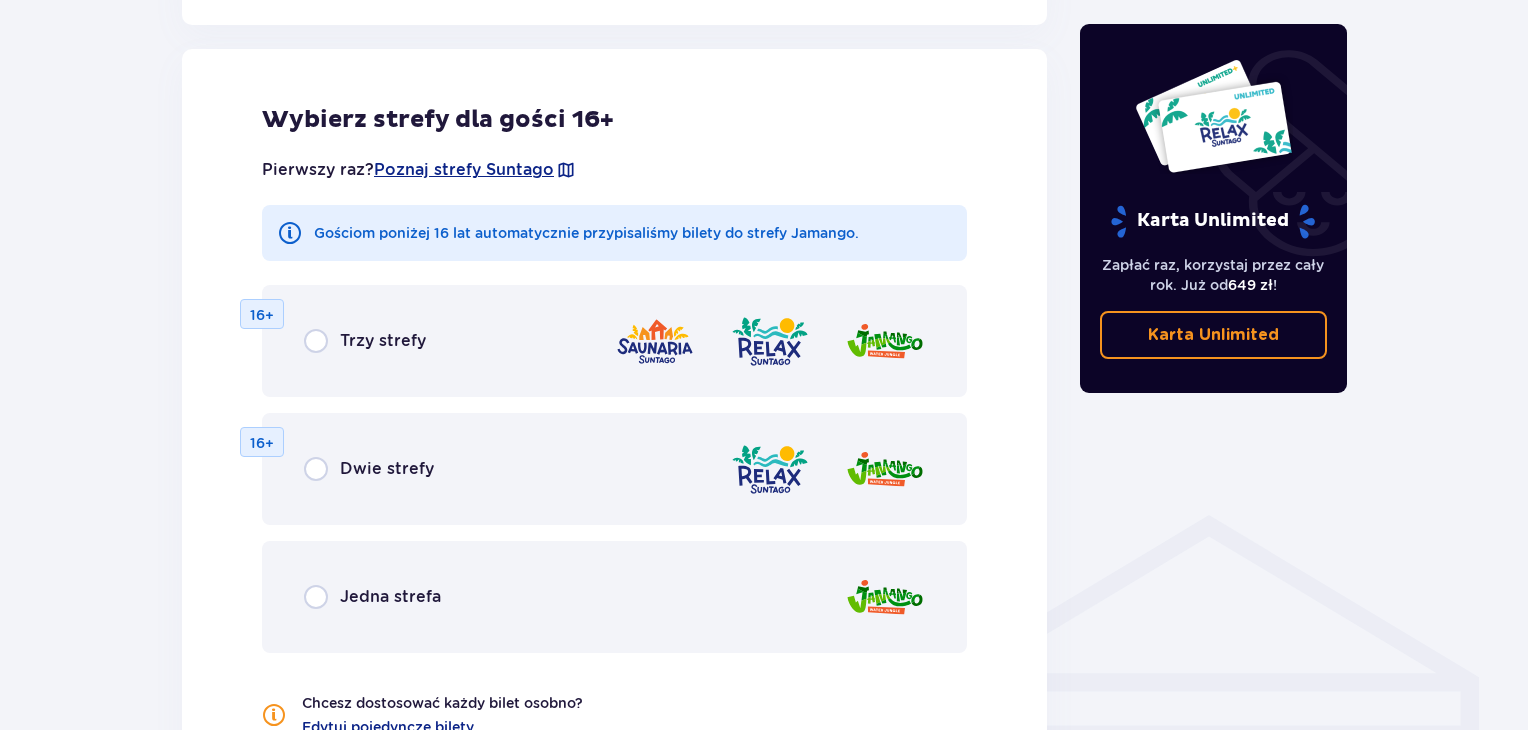 scroll, scrollTop: 1110, scrollLeft: 0, axis: vertical 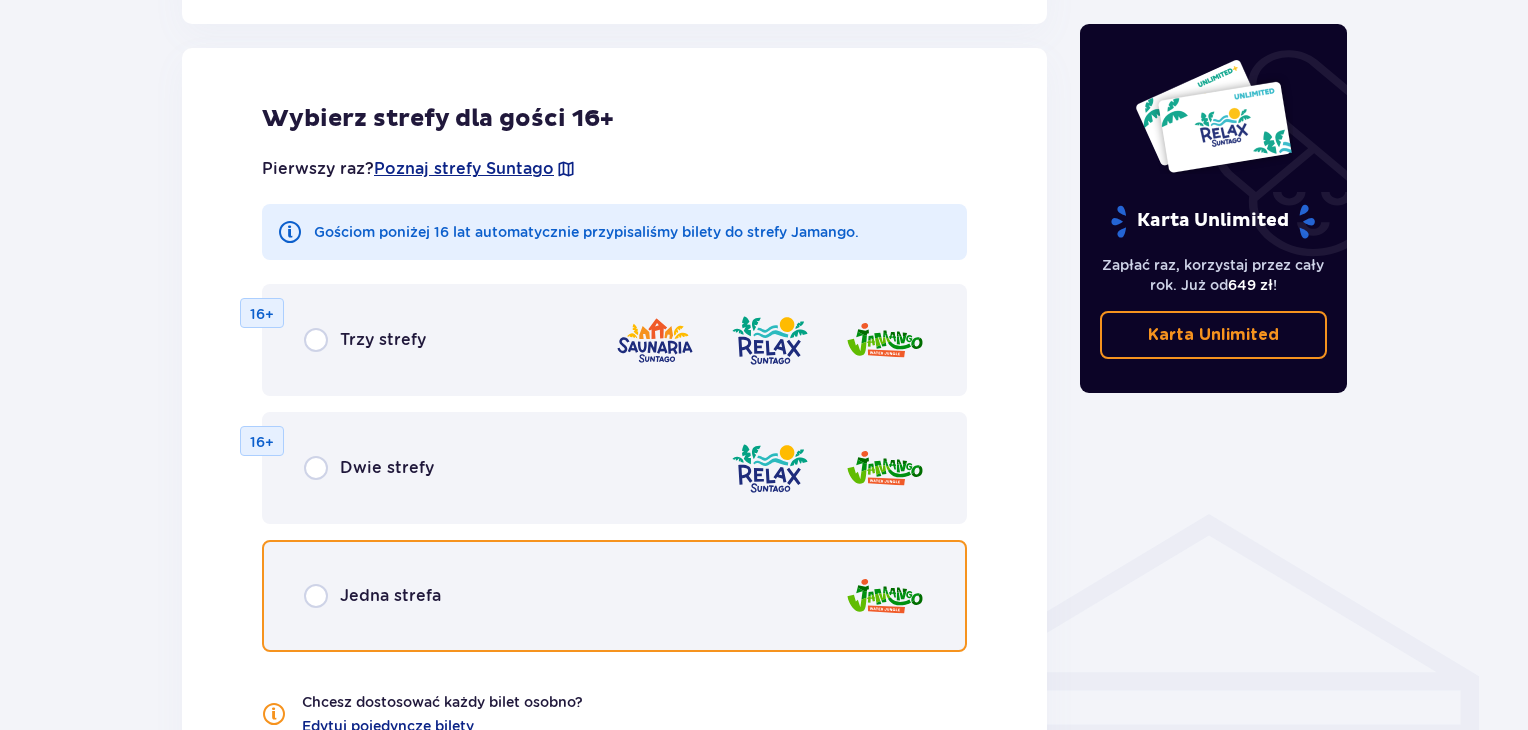 click at bounding box center (316, 596) 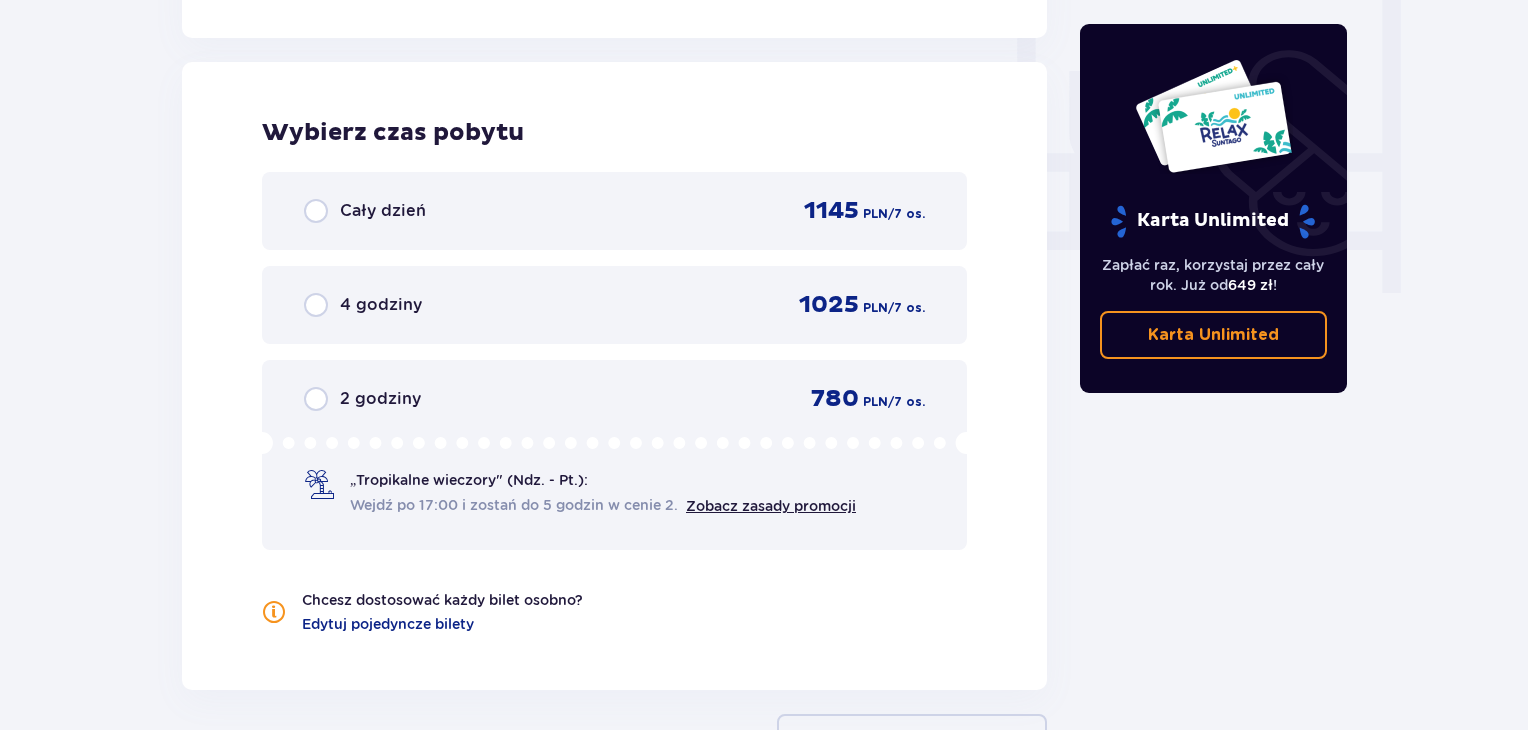 scroll, scrollTop: 1878, scrollLeft: 0, axis: vertical 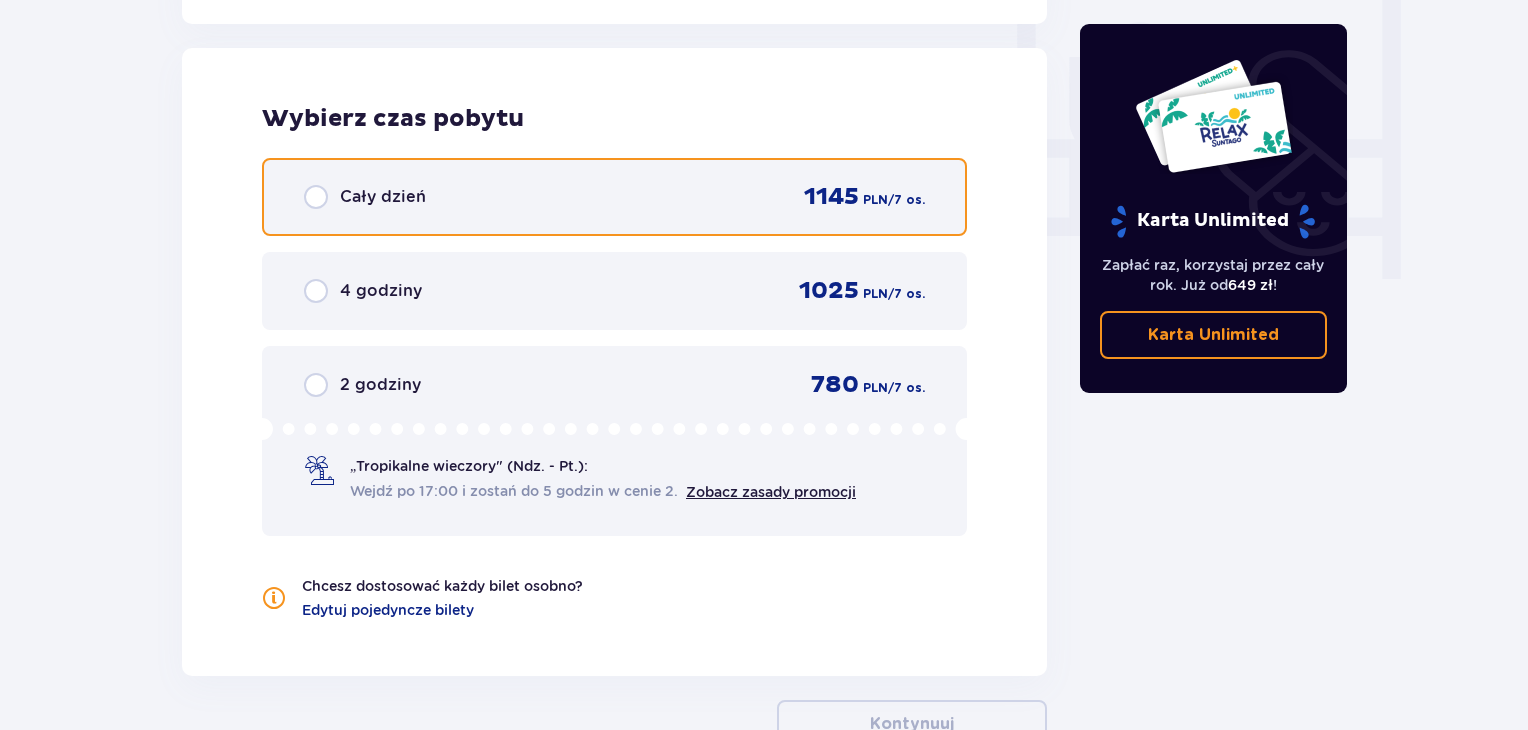 click at bounding box center [316, 197] 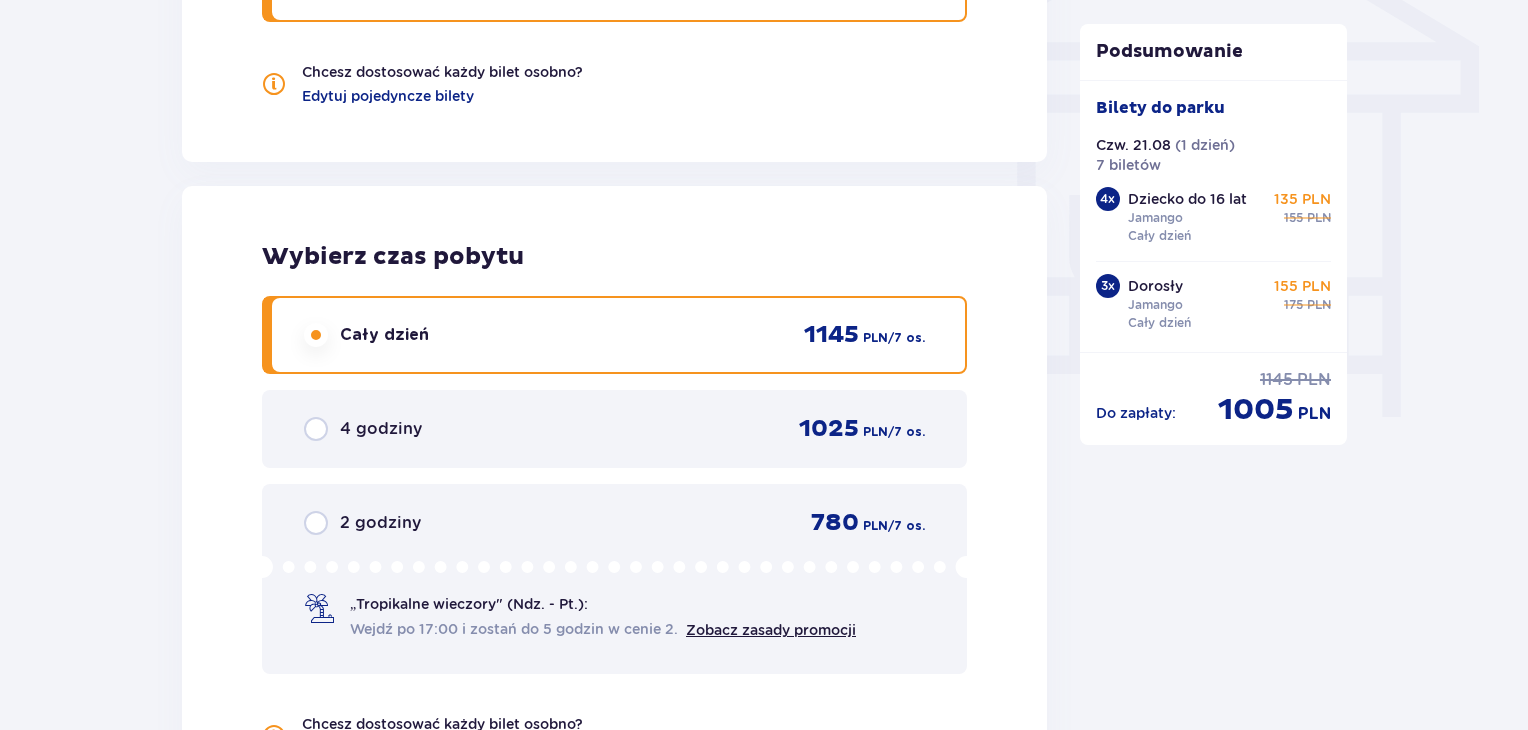 scroll, scrollTop: 1726, scrollLeft: 0, axis: vertical 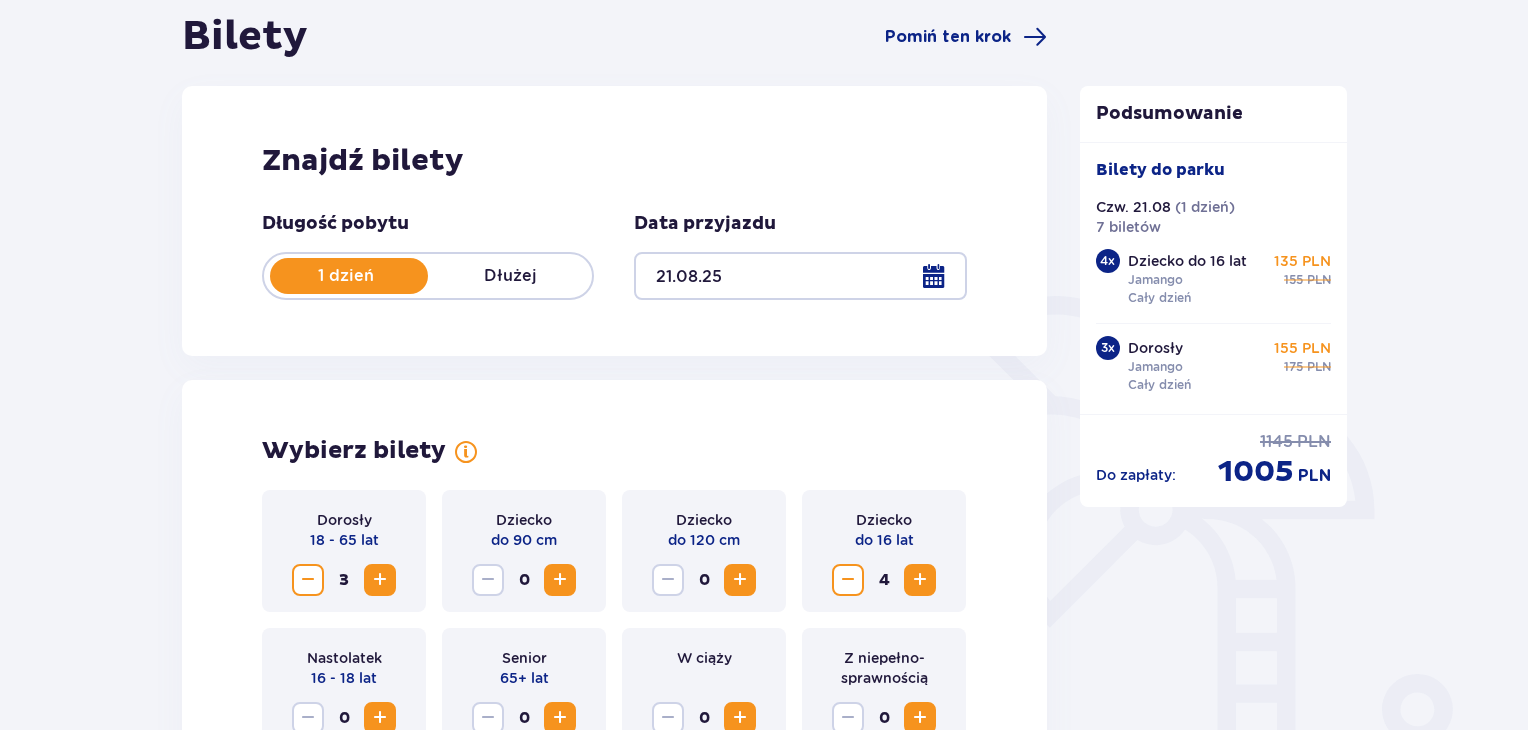 click at bounding box center (800, 276) 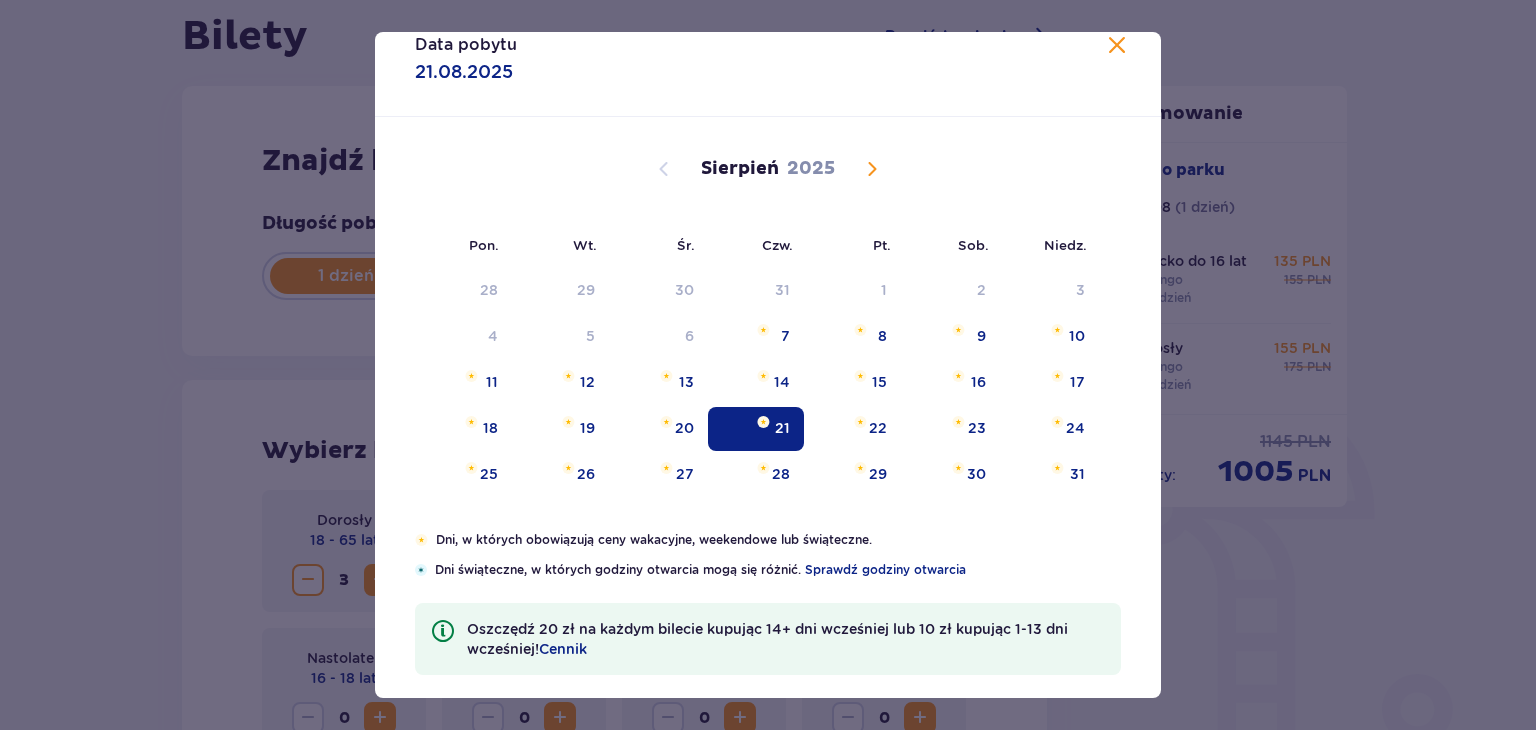 scroll, scrollTop: 46, scrollLeft: 0, axis: vertical 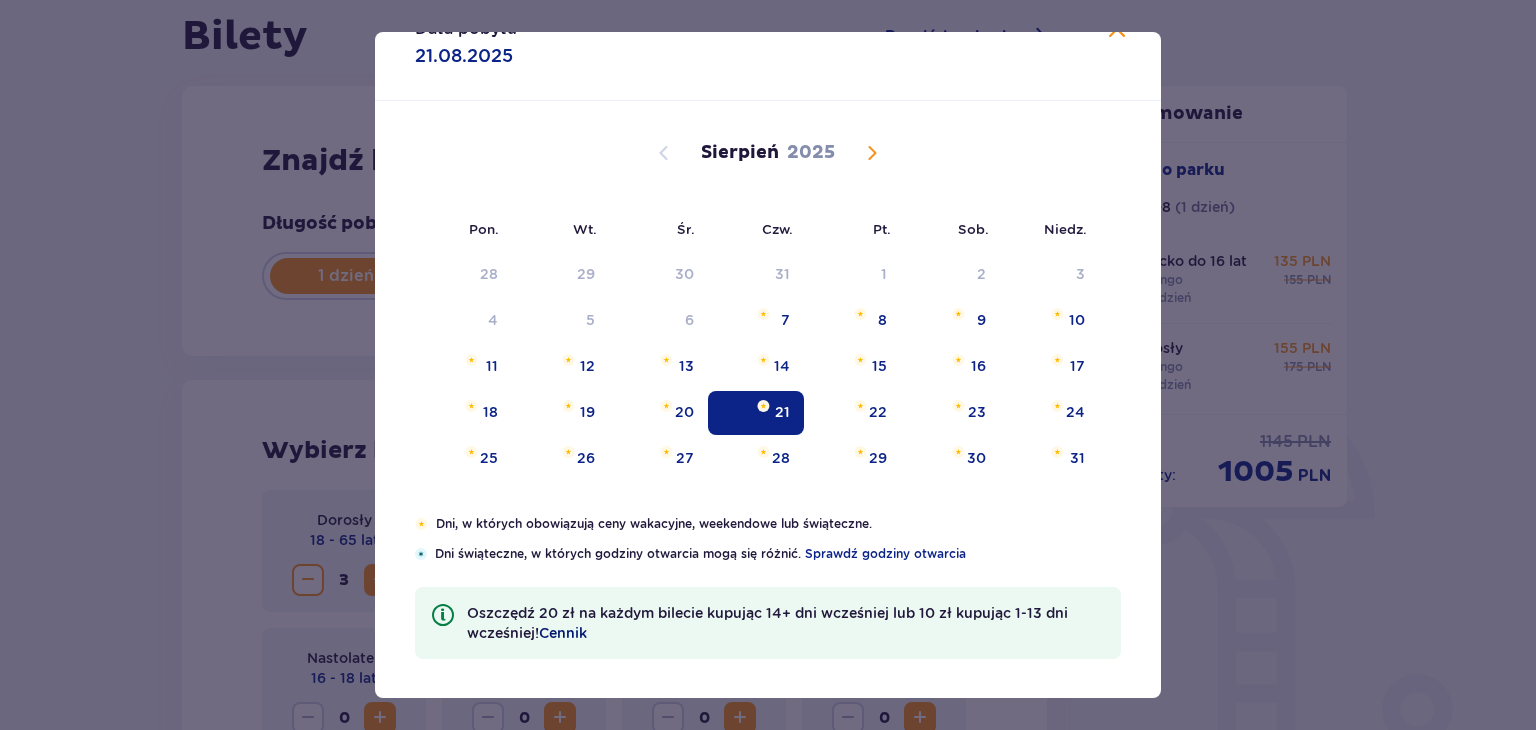 click on "Cennik" at bounding box center (563, 633) 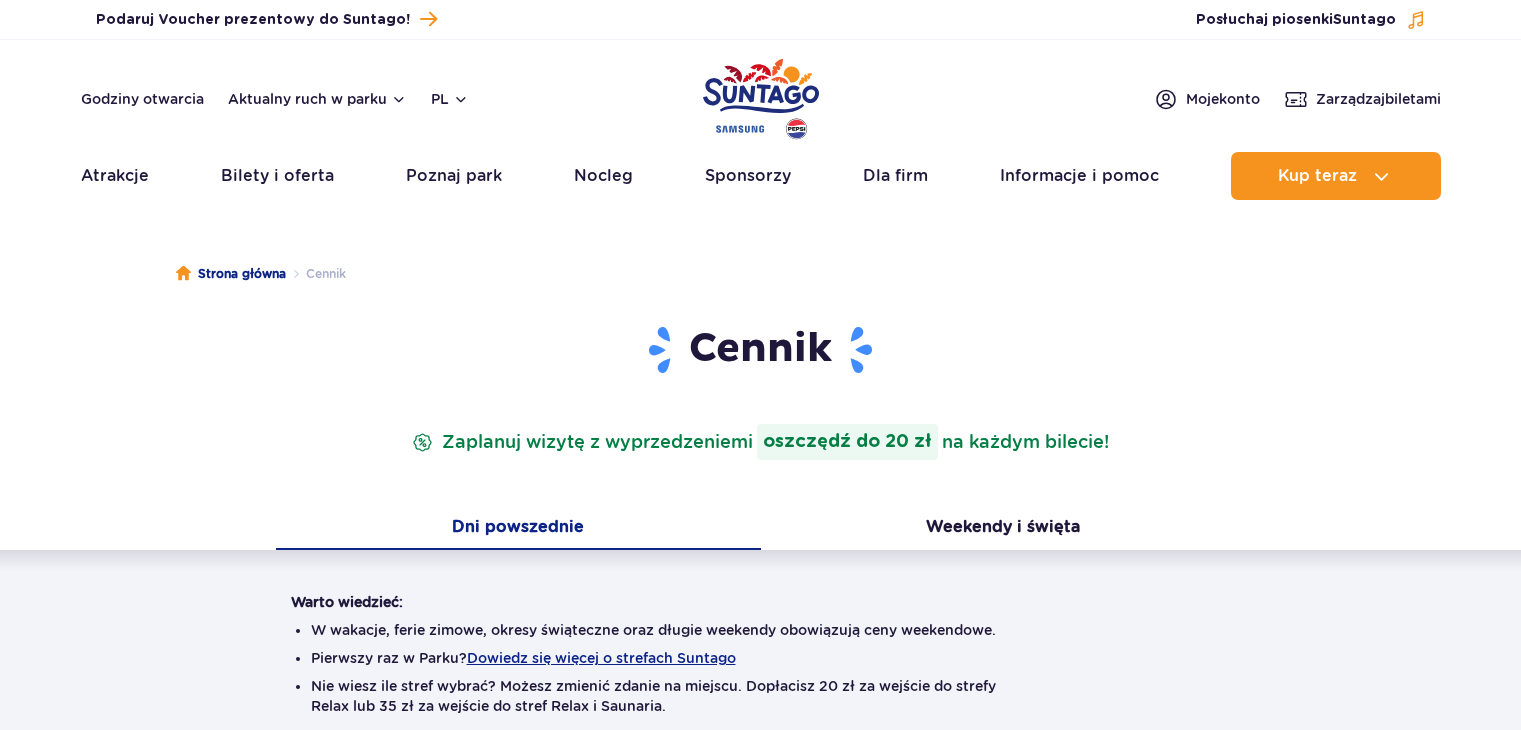 scroll, scrollTop: 0, scrollLeft: 0, axis: both 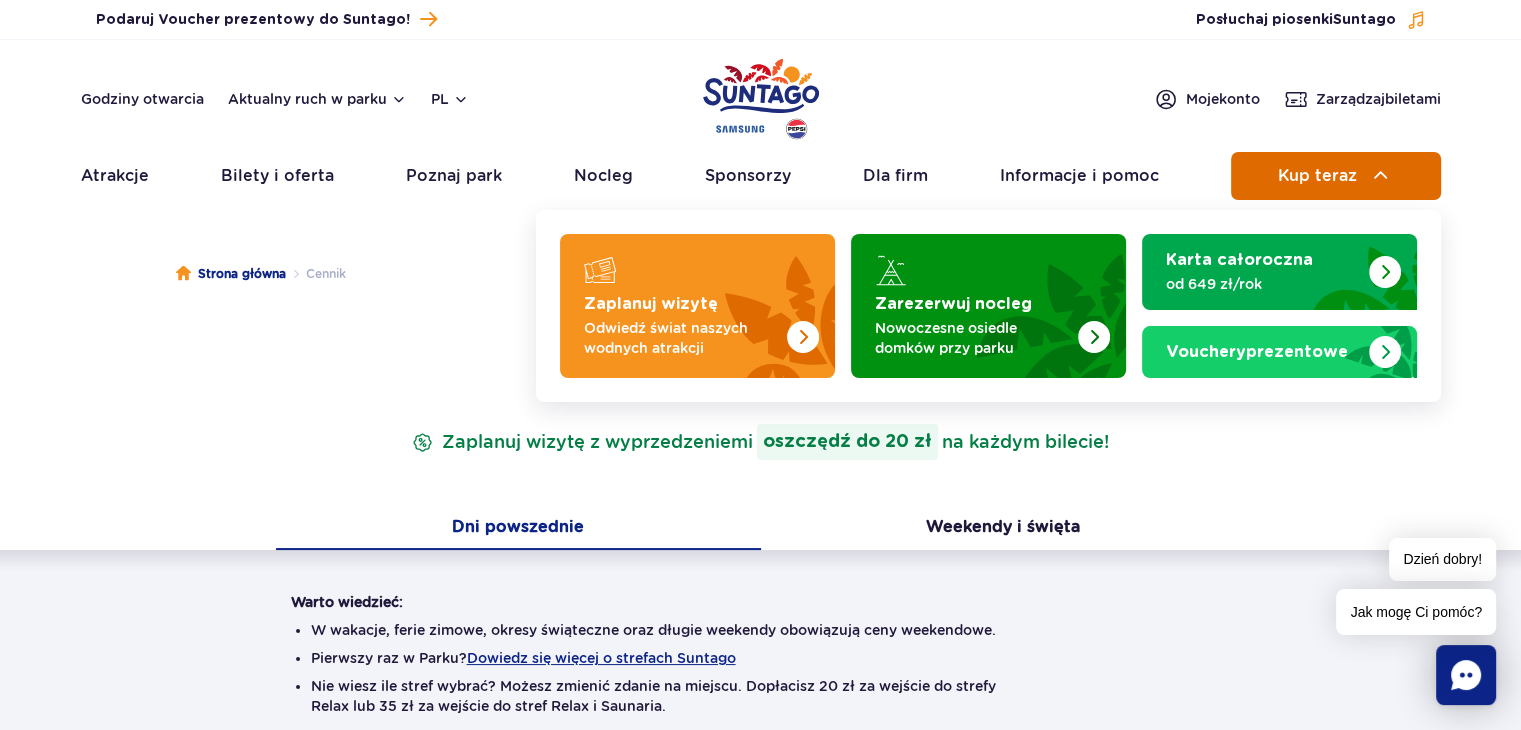 click at bounding box center (1381, 176) 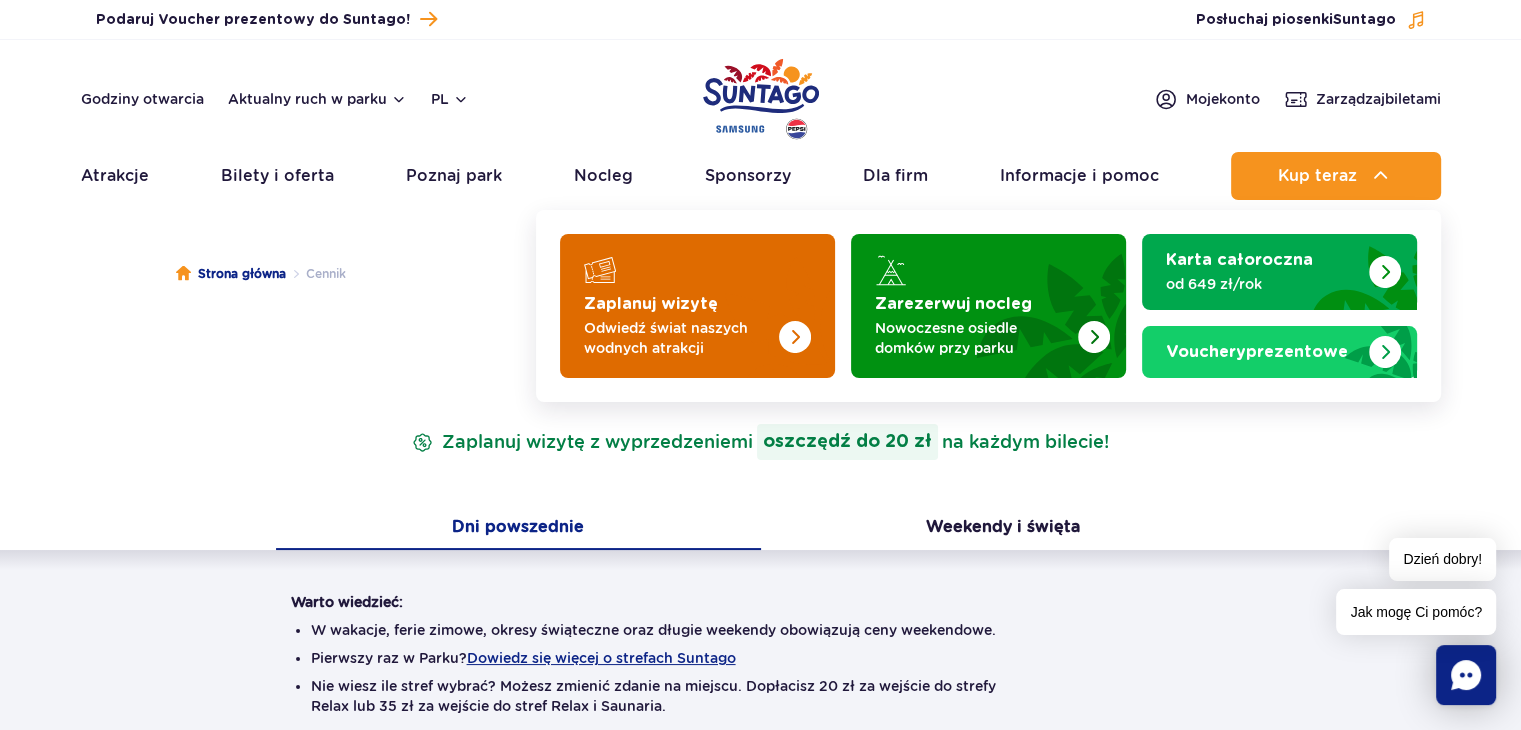 click at bounding box center [795, 337] 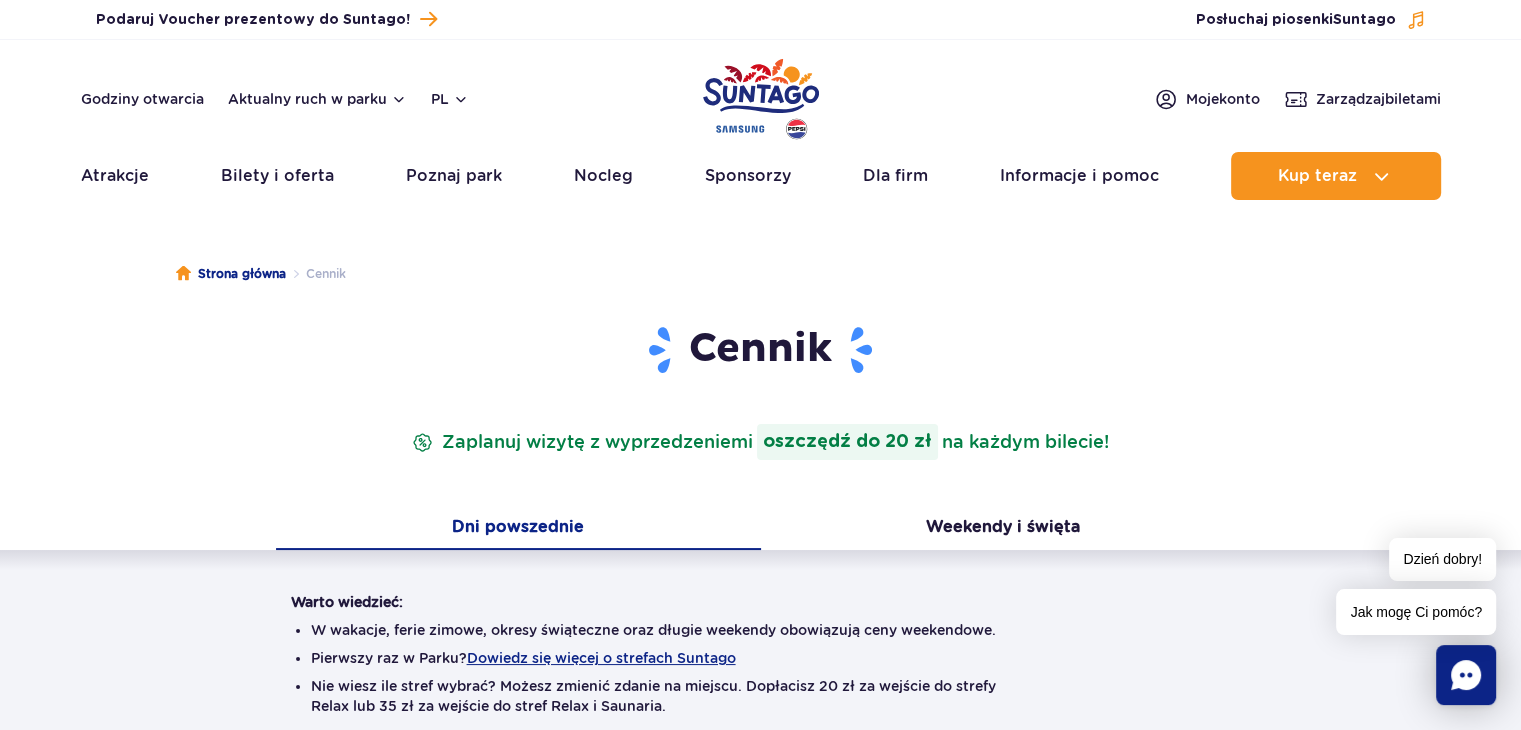 click on "oszczędź do 20 zł" at bounding box center [847, 442] 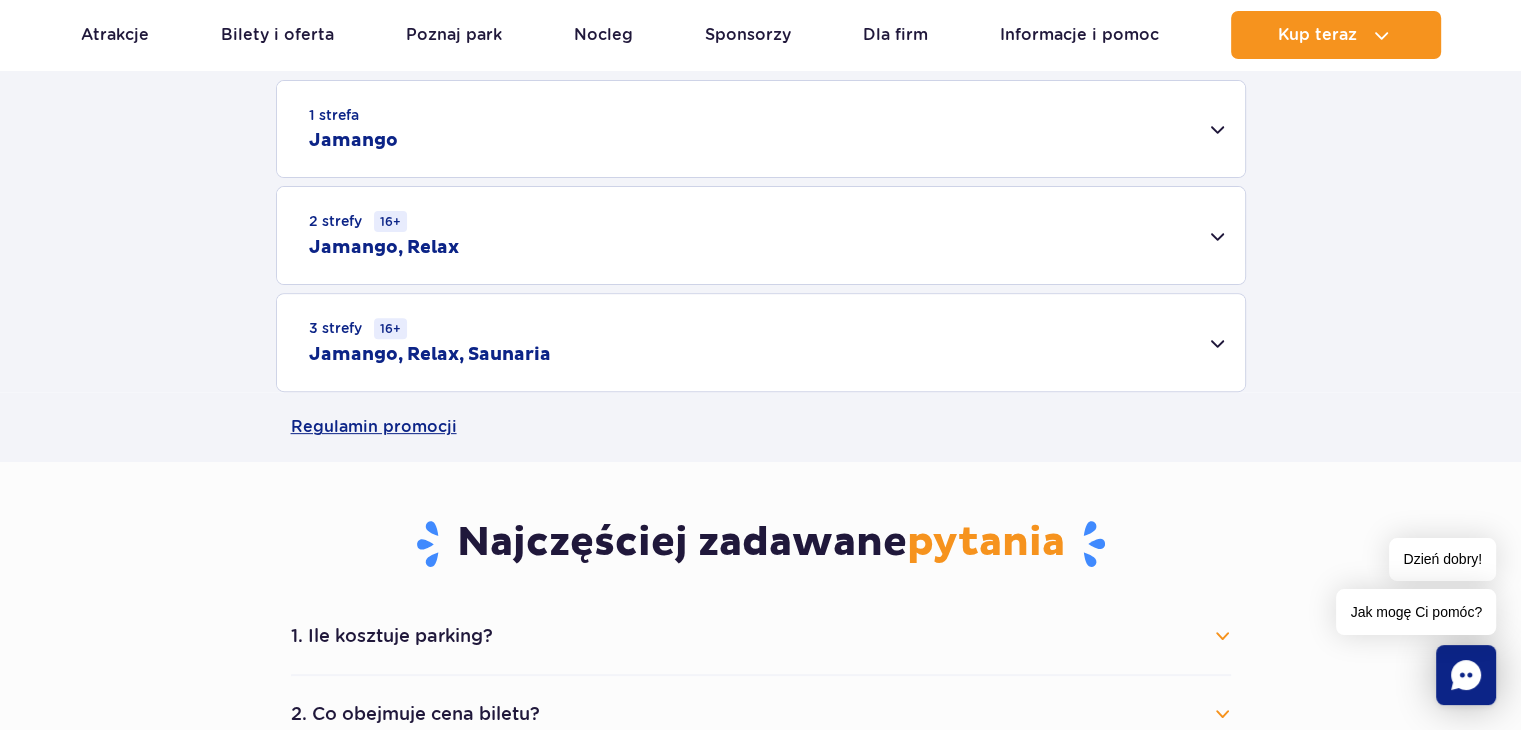 scroll, scrollTop: 800, scrollLeft: 0, axis: vertical 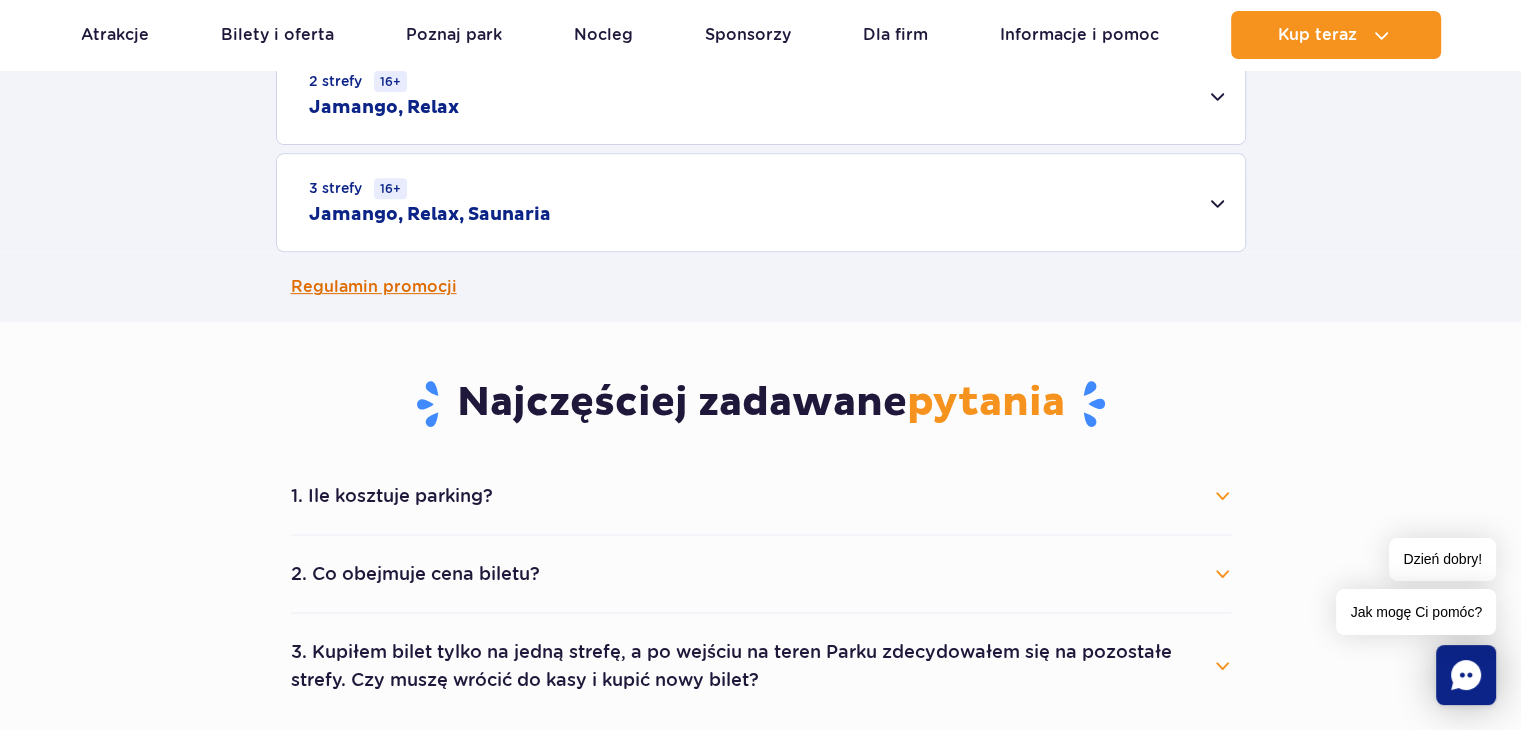 click on "Regulamin promocji" at bounding box center [761, 287] 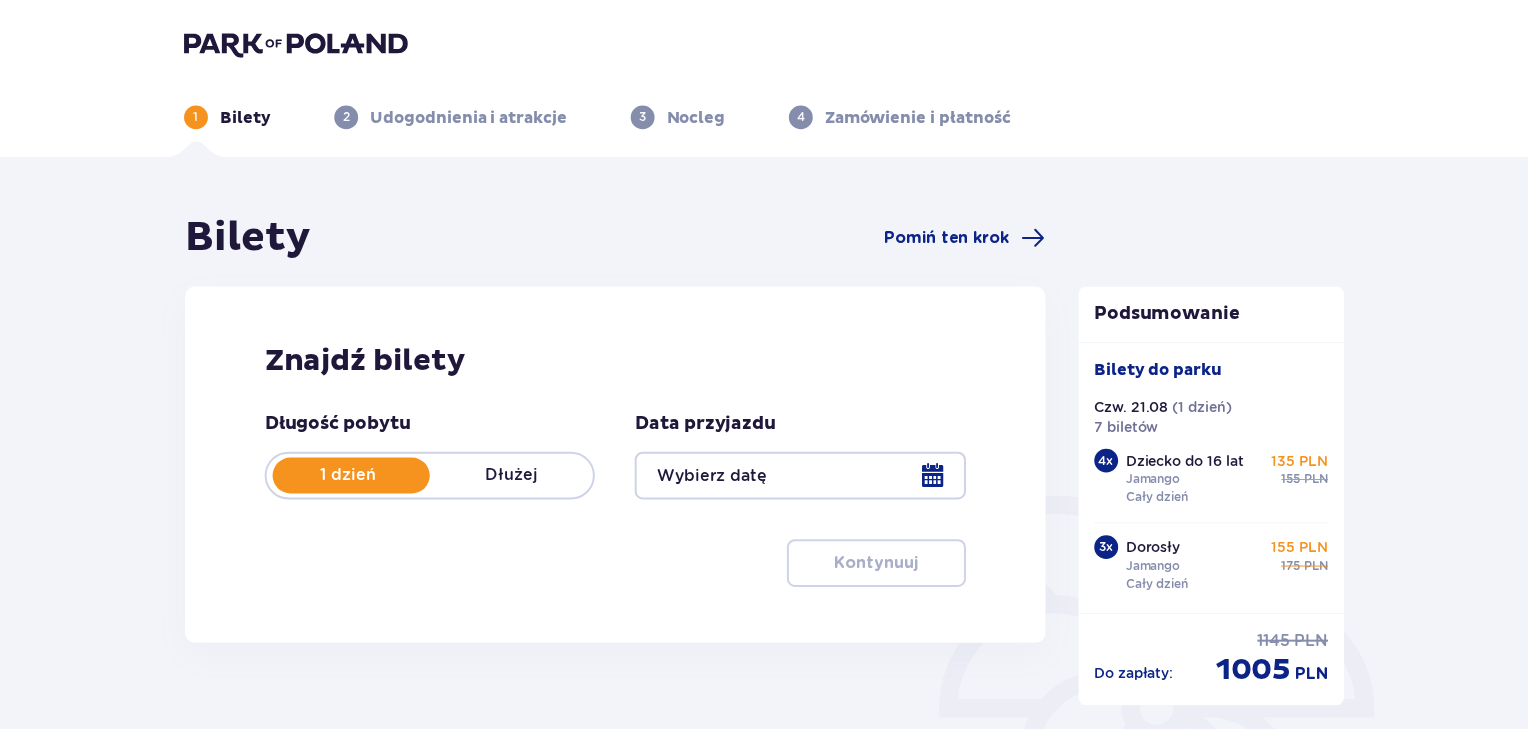 scroll, scrollTop: 0, scrollLeft: 0, axis: both 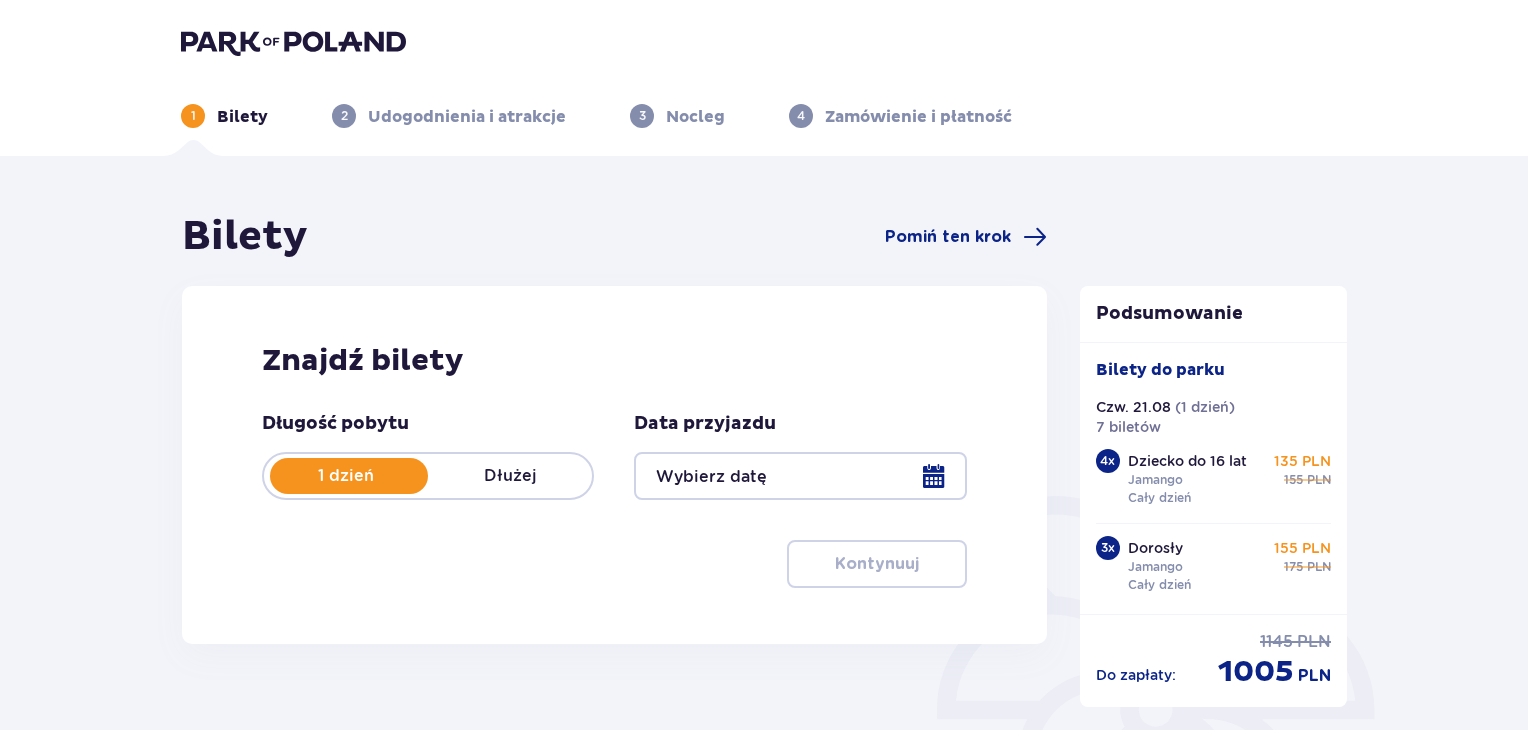 type on "21.08.25" 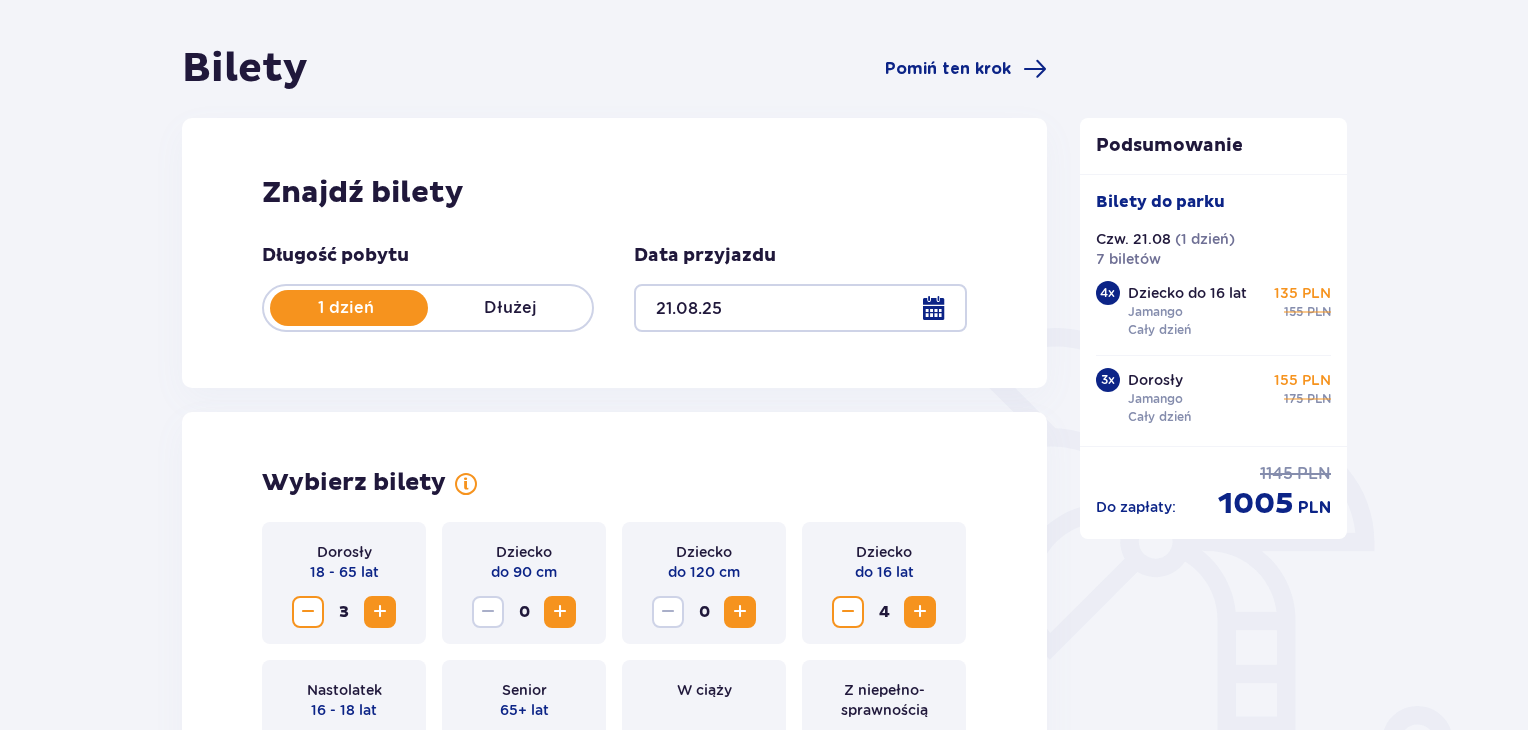 scroll, scrollTop: 0, scrollLeft: 0, axis: both 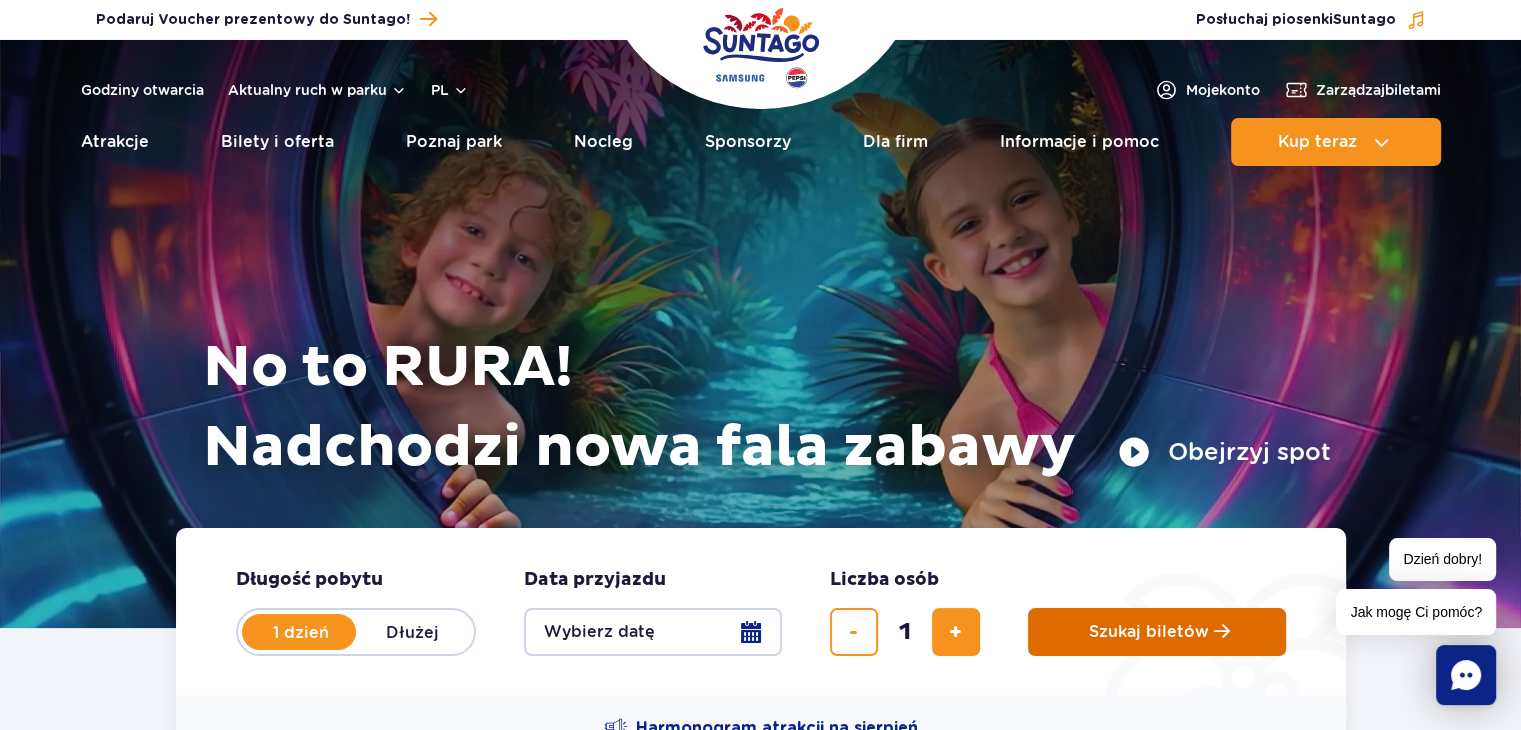 click on "Szukaj biletów" at bounding box center [1157, 632] 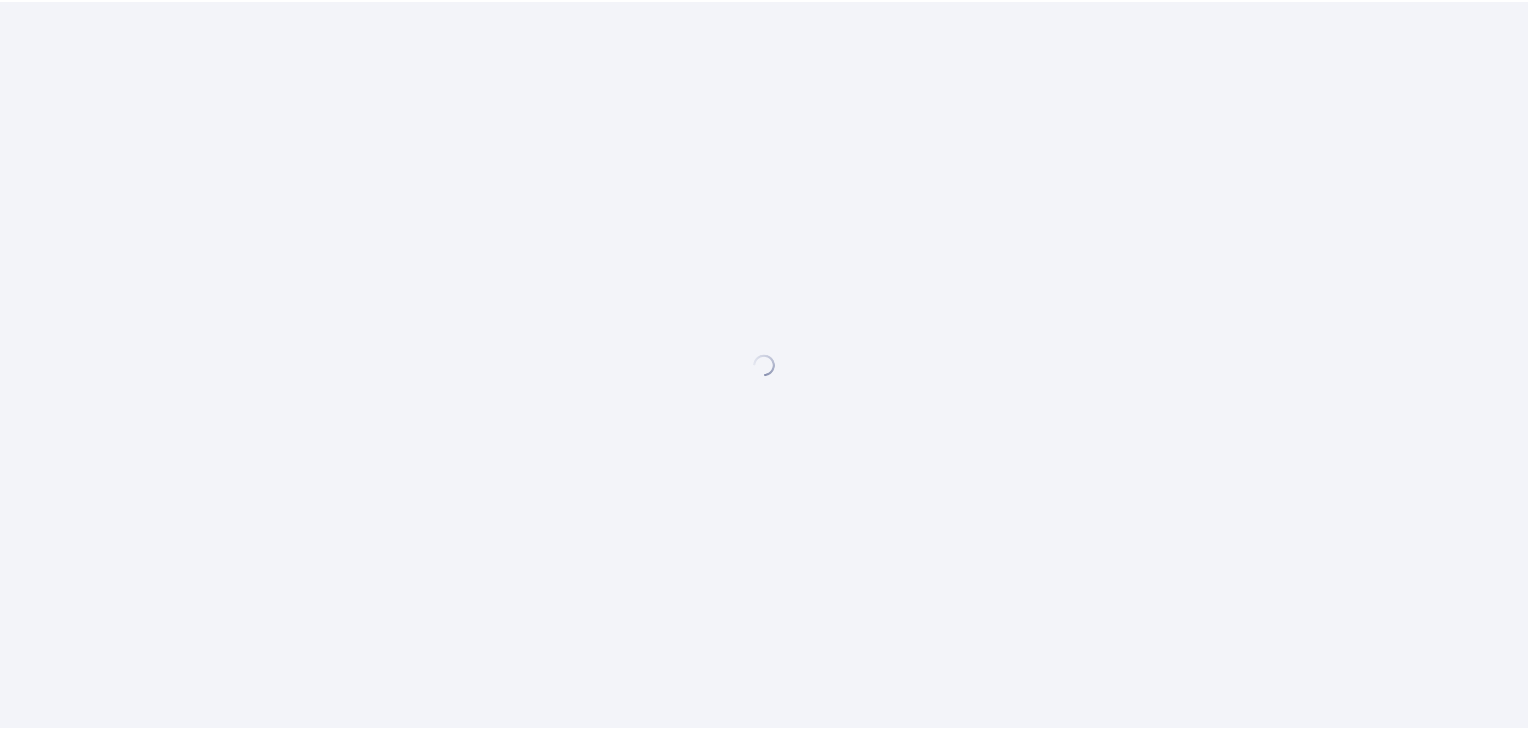 scroll, scrollTop: 0, scrollLeft: 0, axis: both 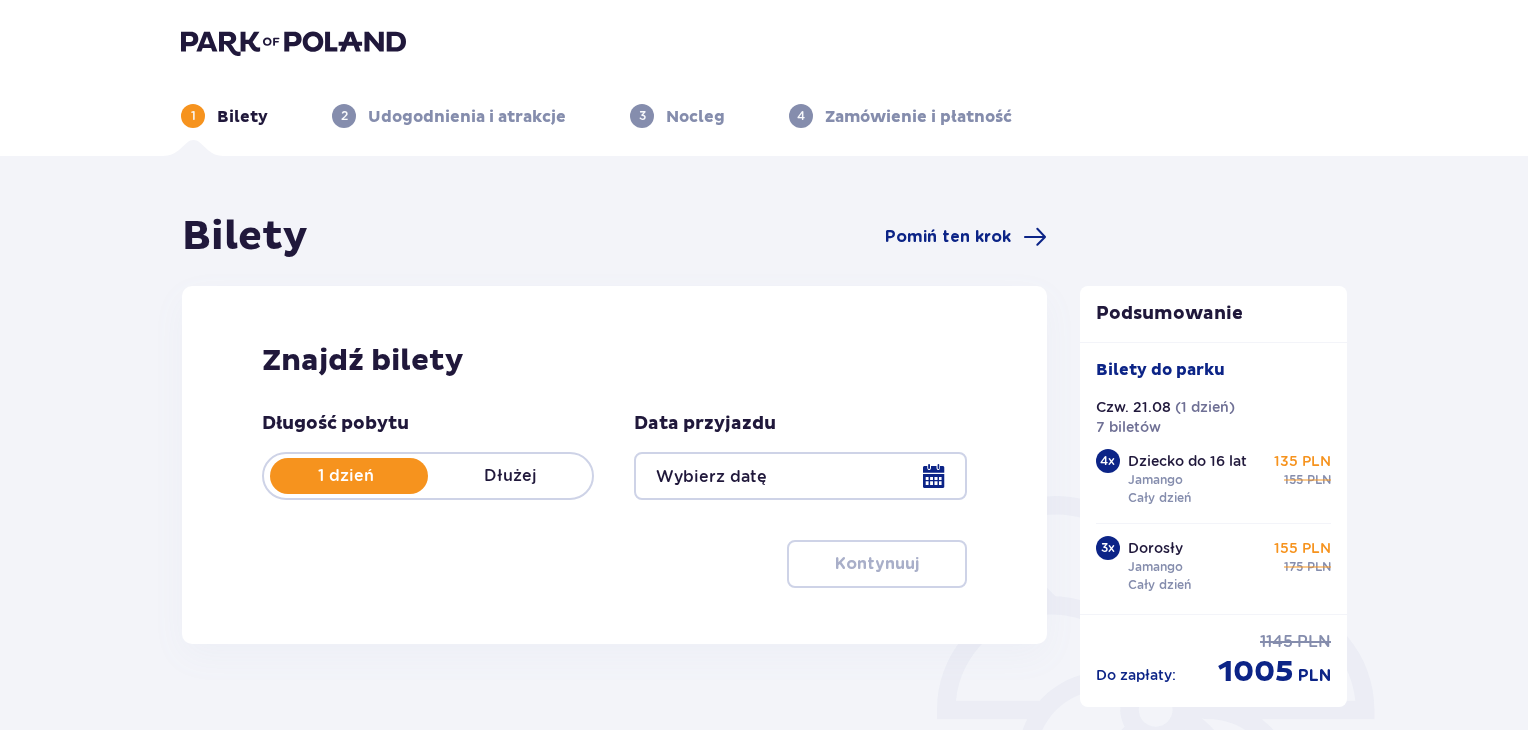 type on "21.08.25" 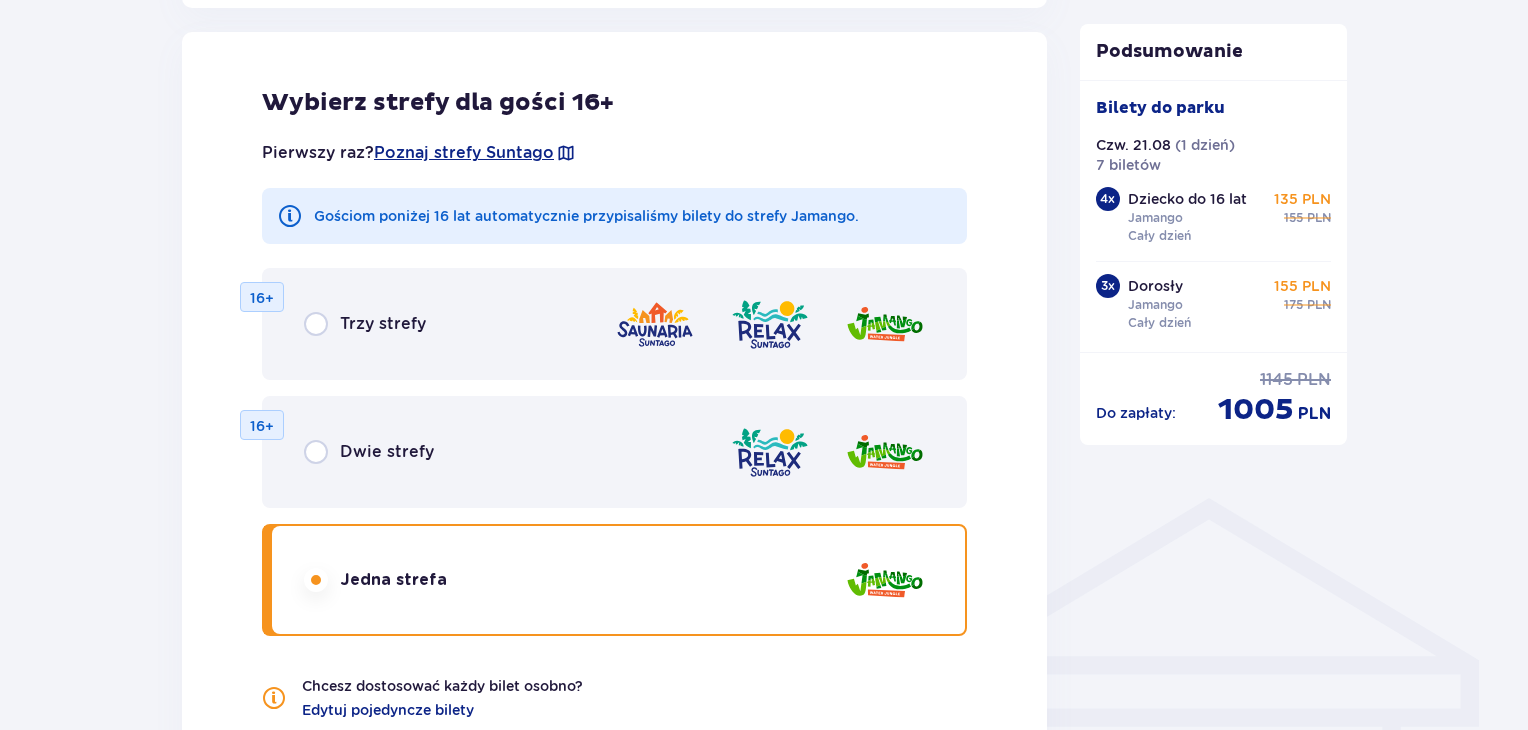 scroll, scrollTop: 626, scrollLeft: 0, axis: vertical 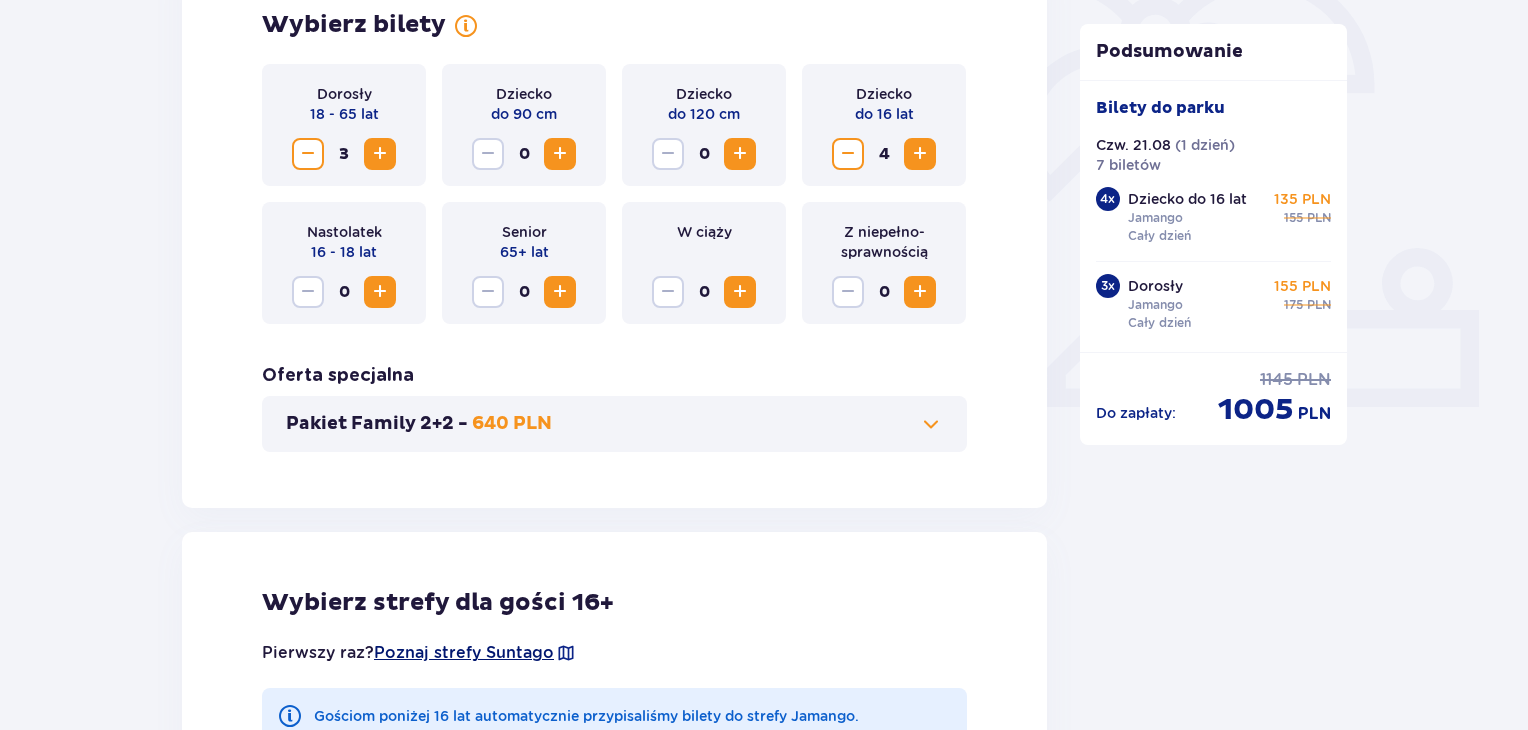 click on "Poznaj strefy Suntago" at bounding box center (464, 653) 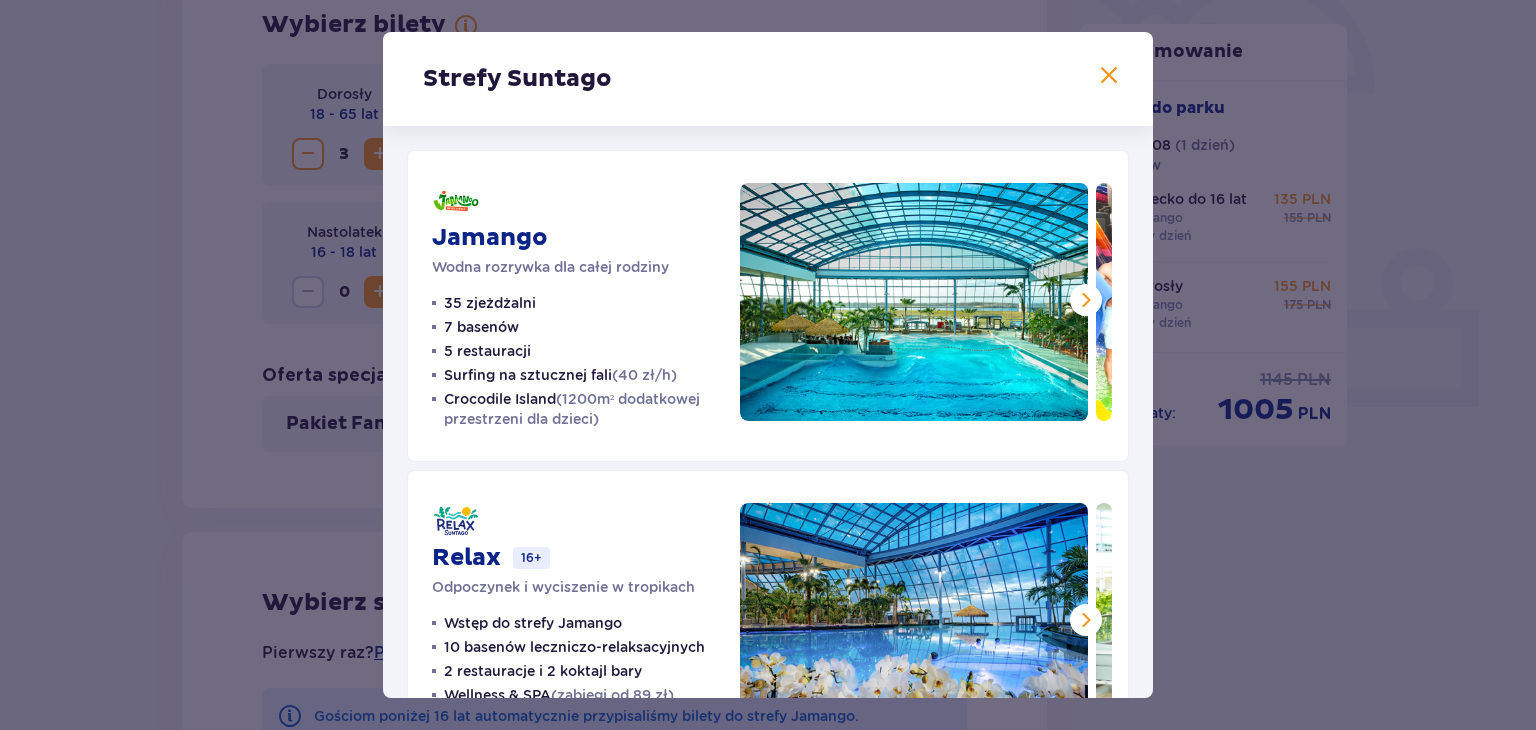 click at bounding box center [1109, 76] 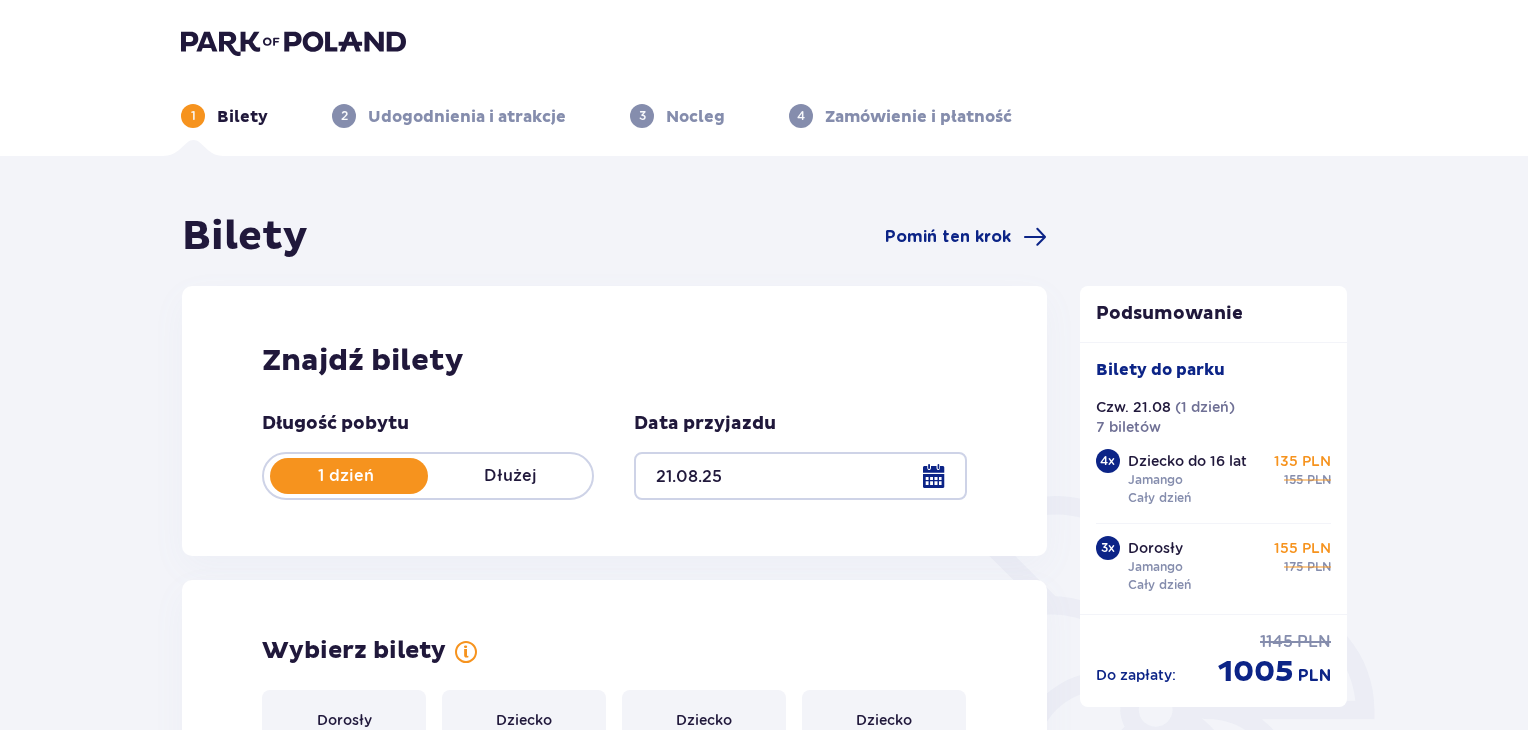 scroll, scrollTop: 0, scrollLeft: 0, axis: both 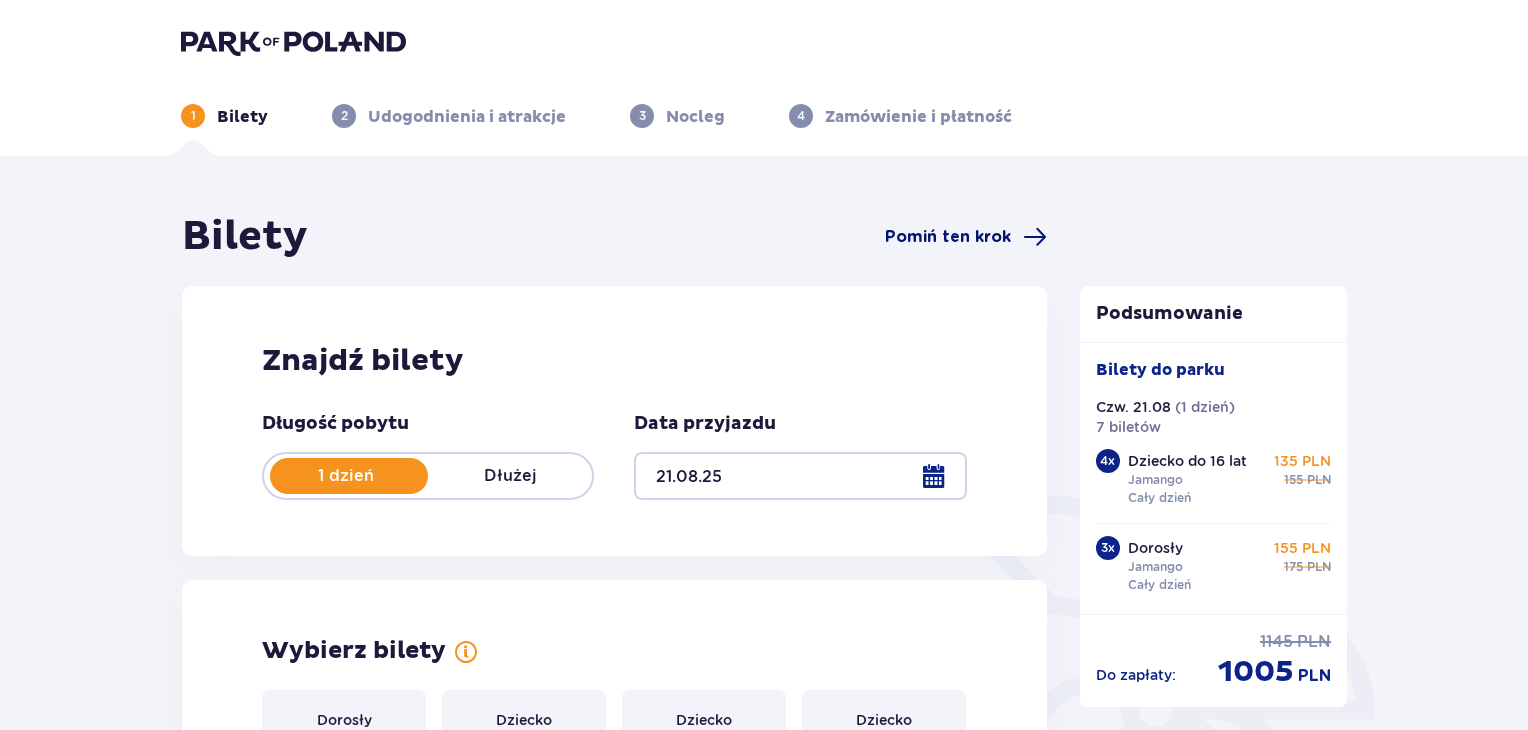 click at bounding box center [1035, 237] 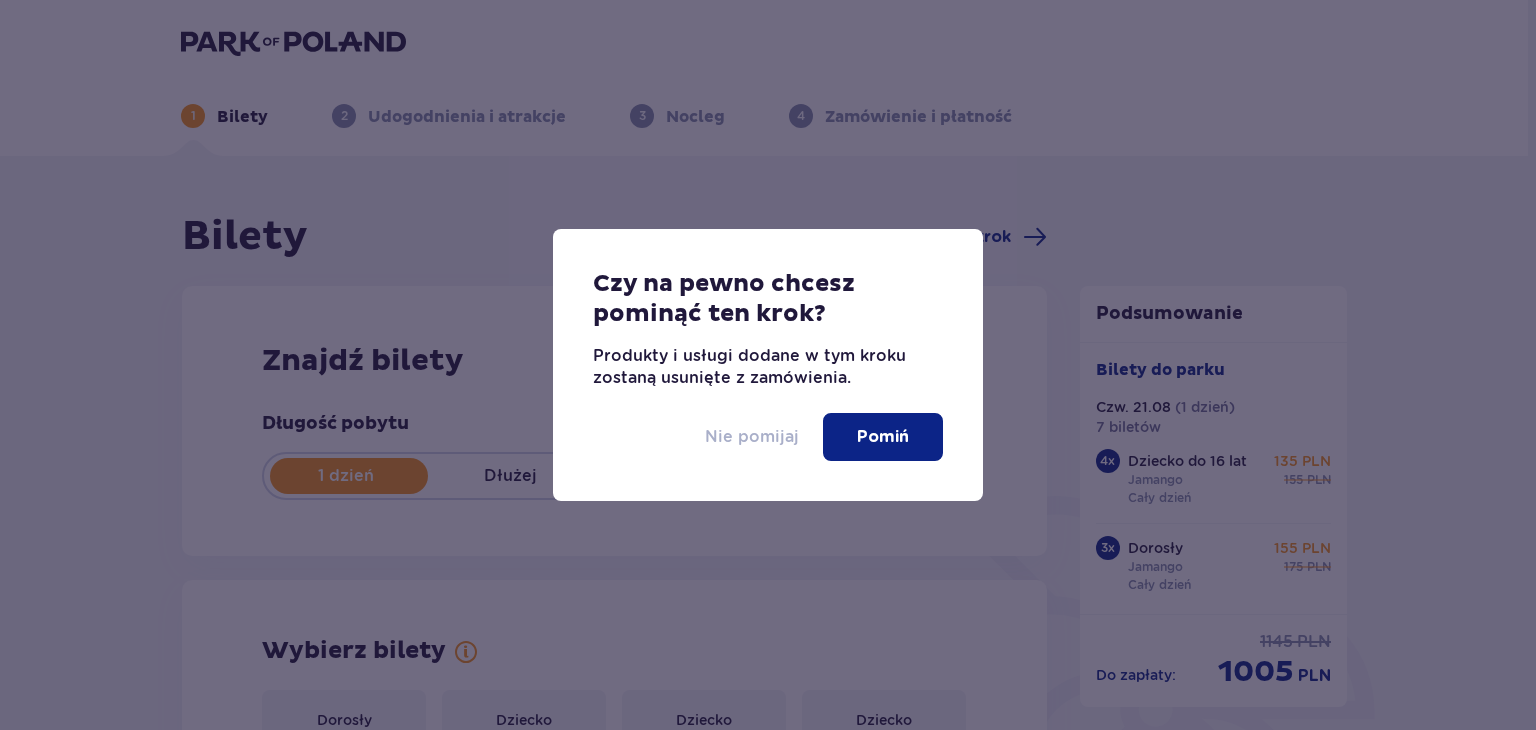 click on "Nie pomijaj" at bounding box center (752, 437) 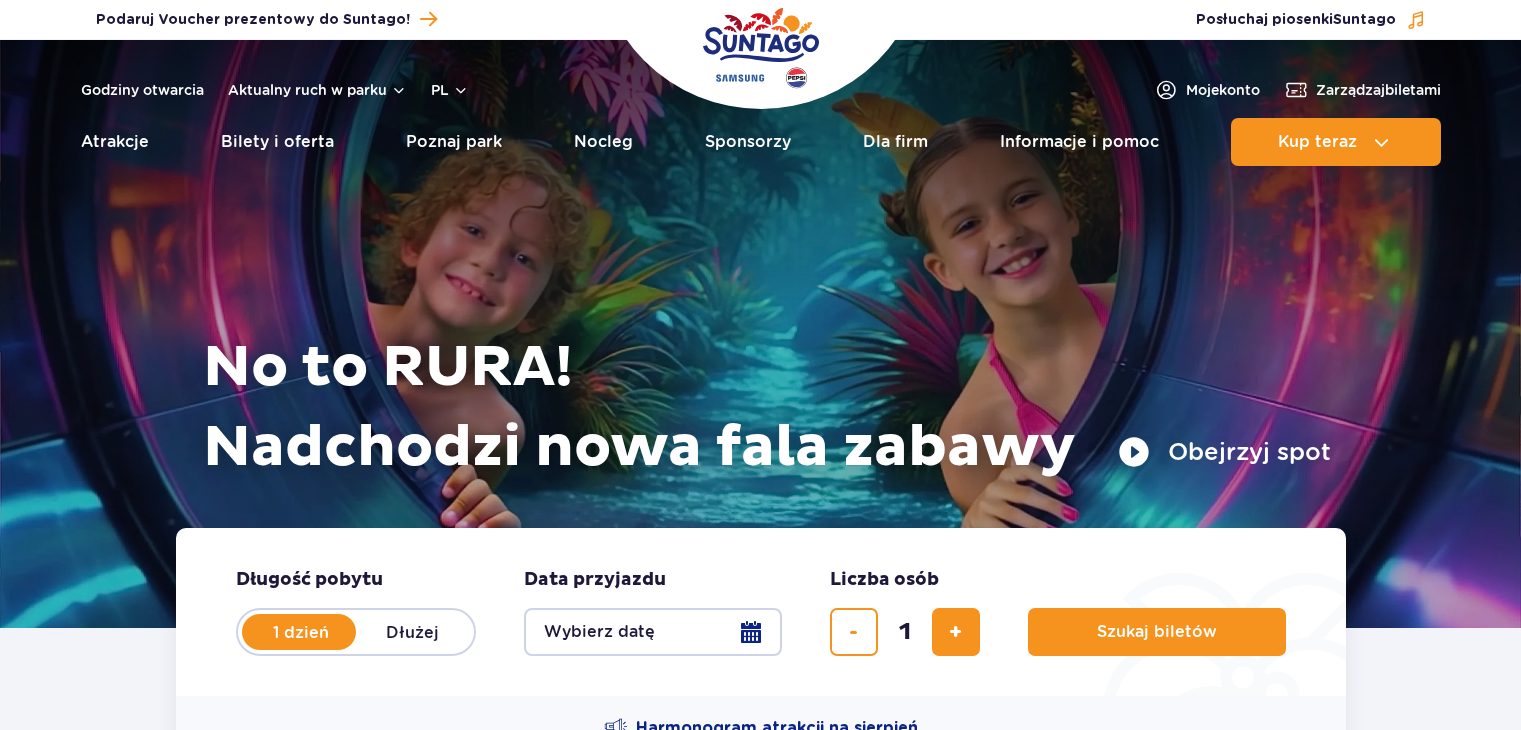 scroll, scrollTop: 0, scrollLeft: 0, axis: both 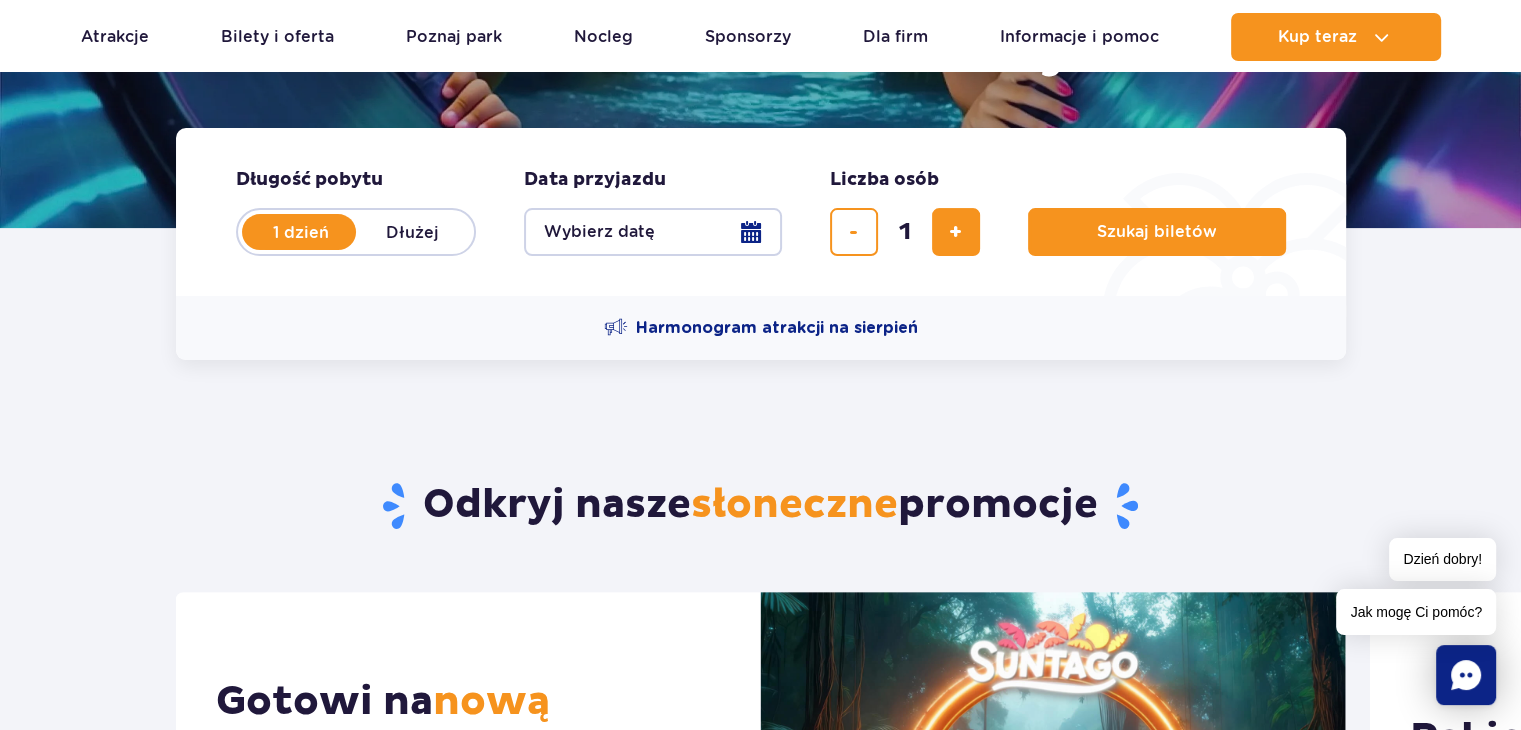 click on "Wybierz datę" at bounding box center [653, 232] 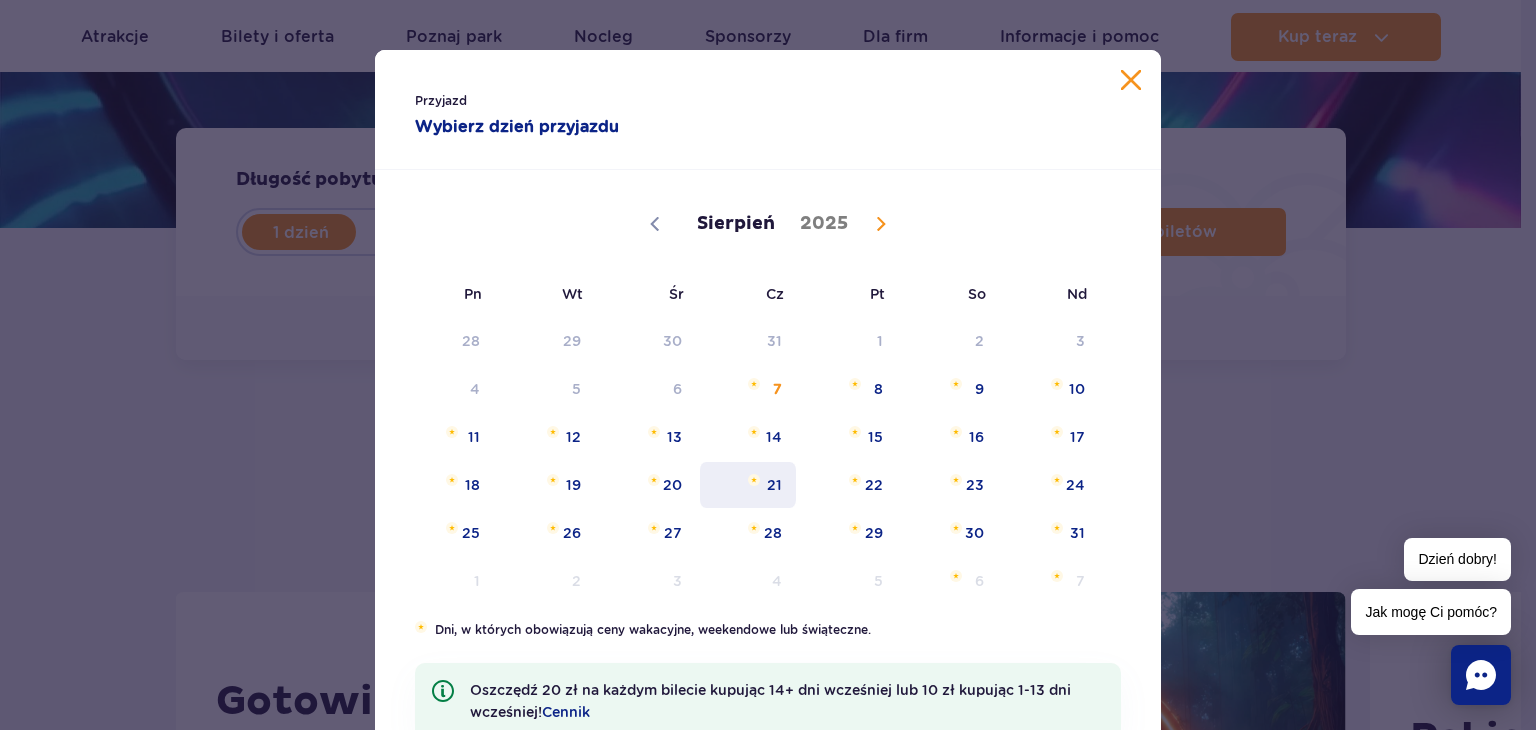 click on "21" at bounding box center (748, 485) 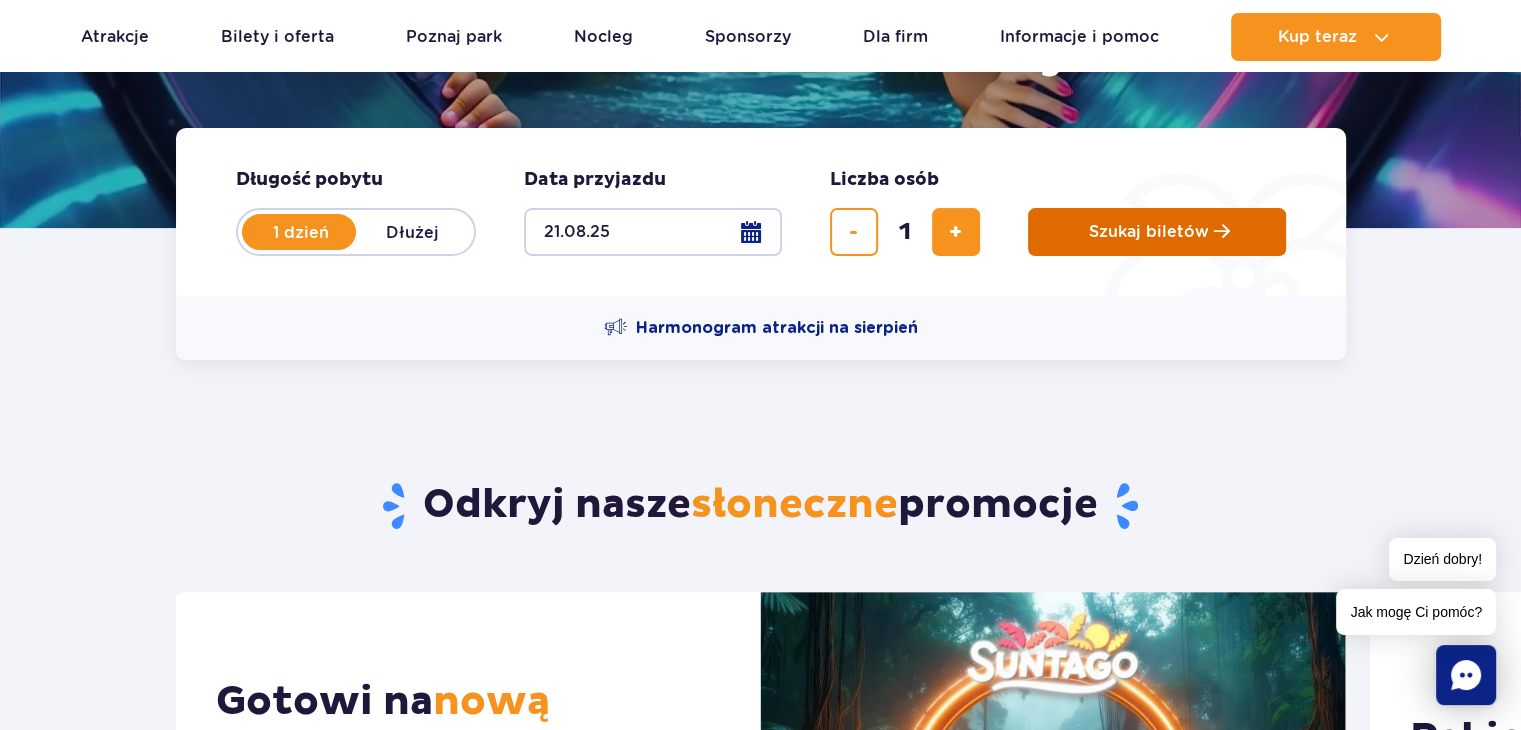 click on "Szukaj biletów" at bounding box center (1149, 232) 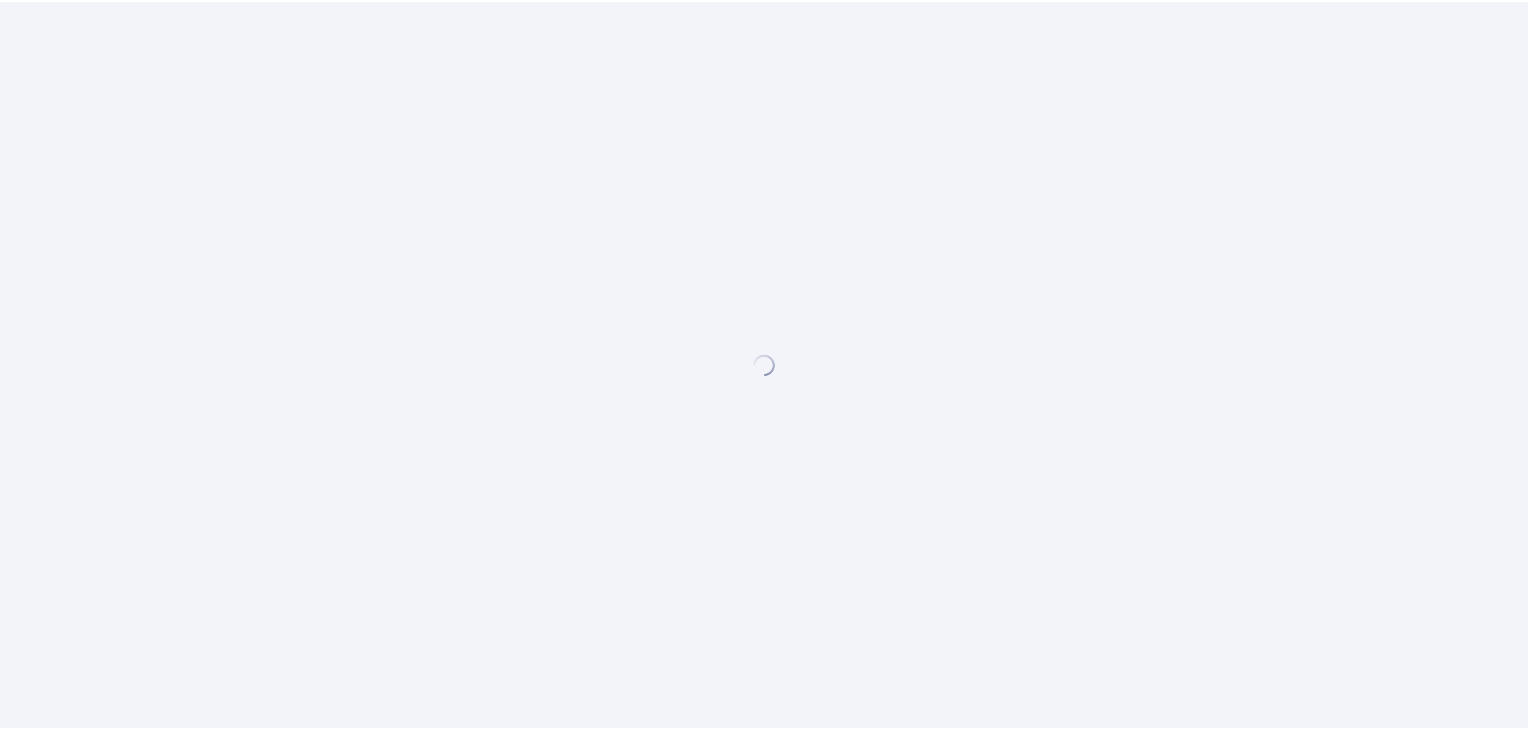 scroll, scrollTop: 0, scrollLeft: 0, axis: both 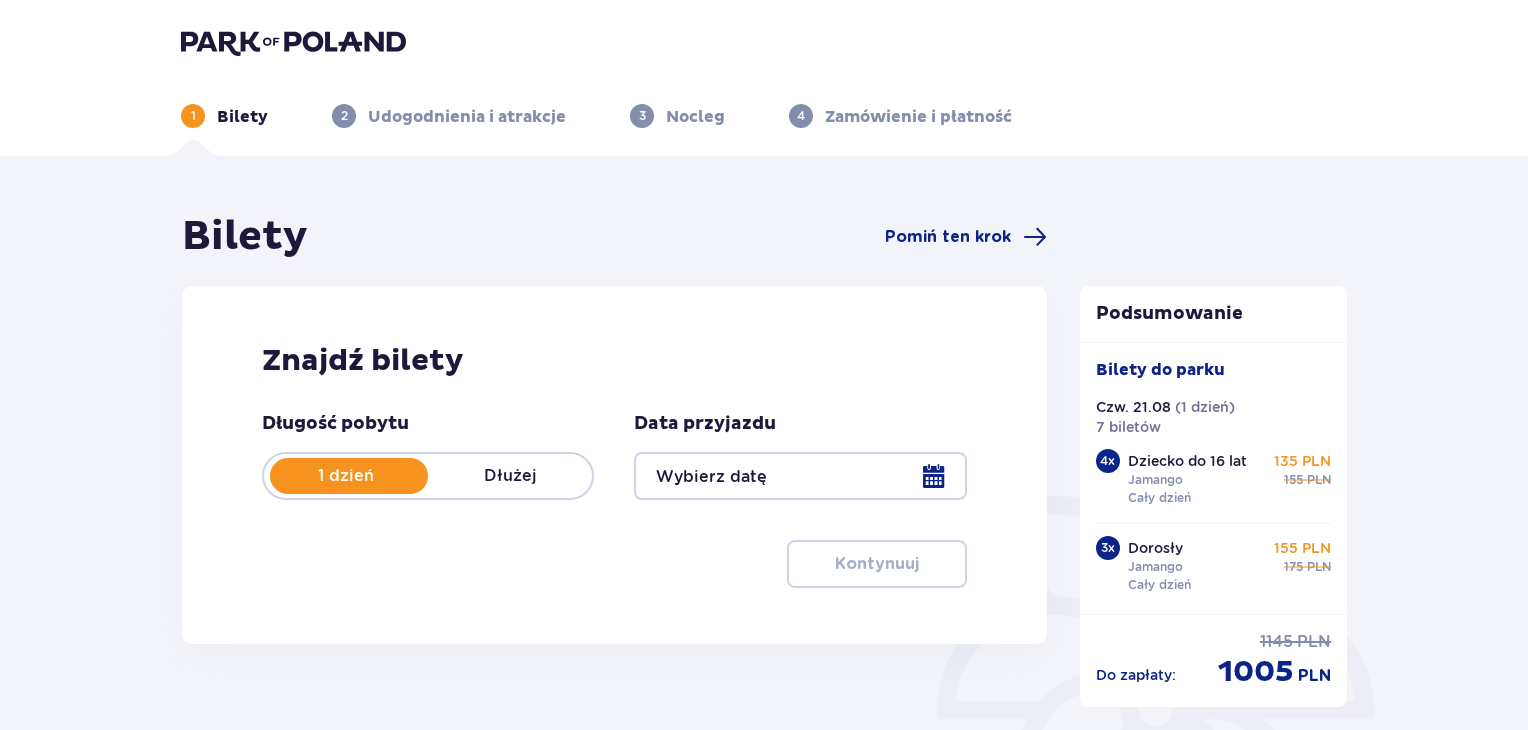 type on "21.08.25" 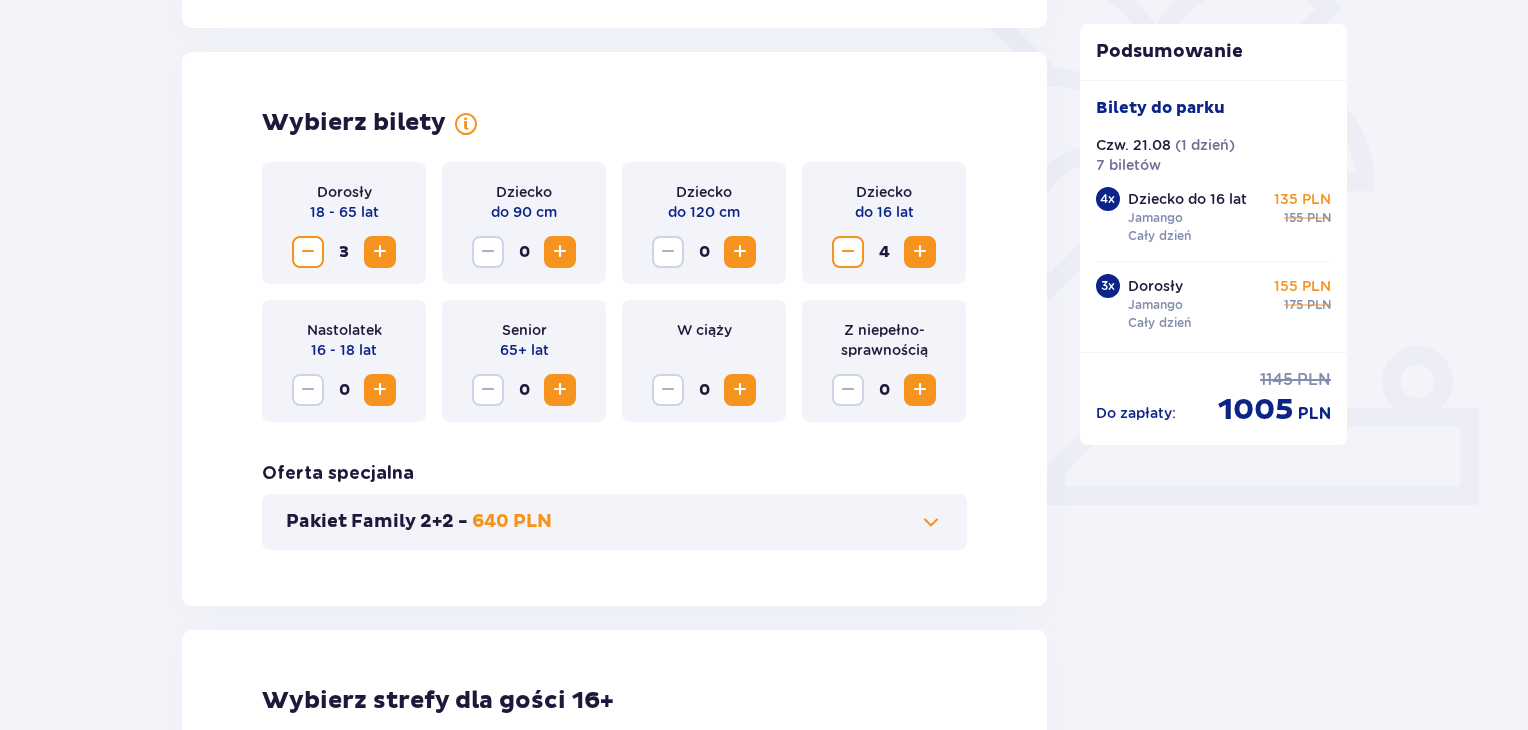 scroll, scrollTop: 526, scrollLeft: 0, axis: vertical 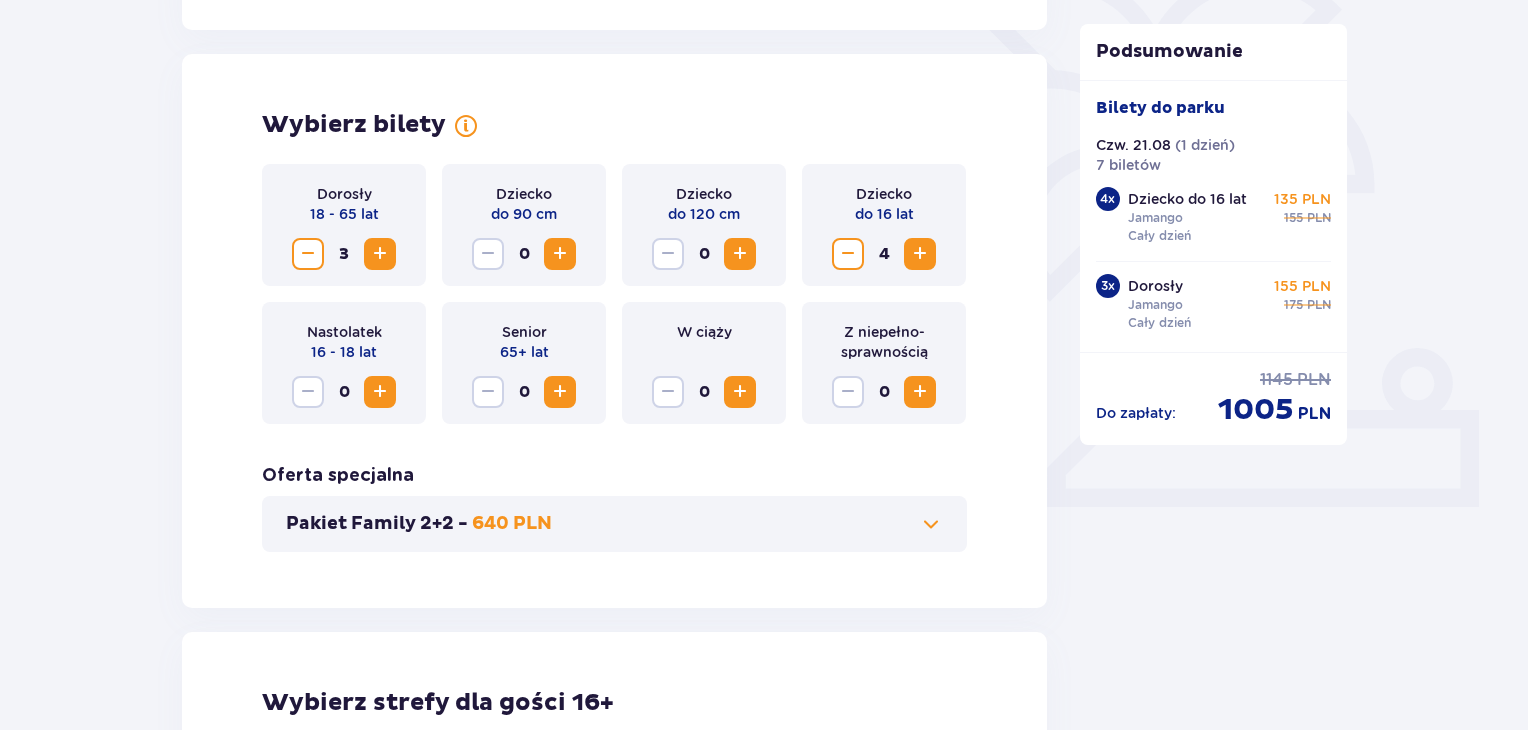 click at bounding box center [931, 524] 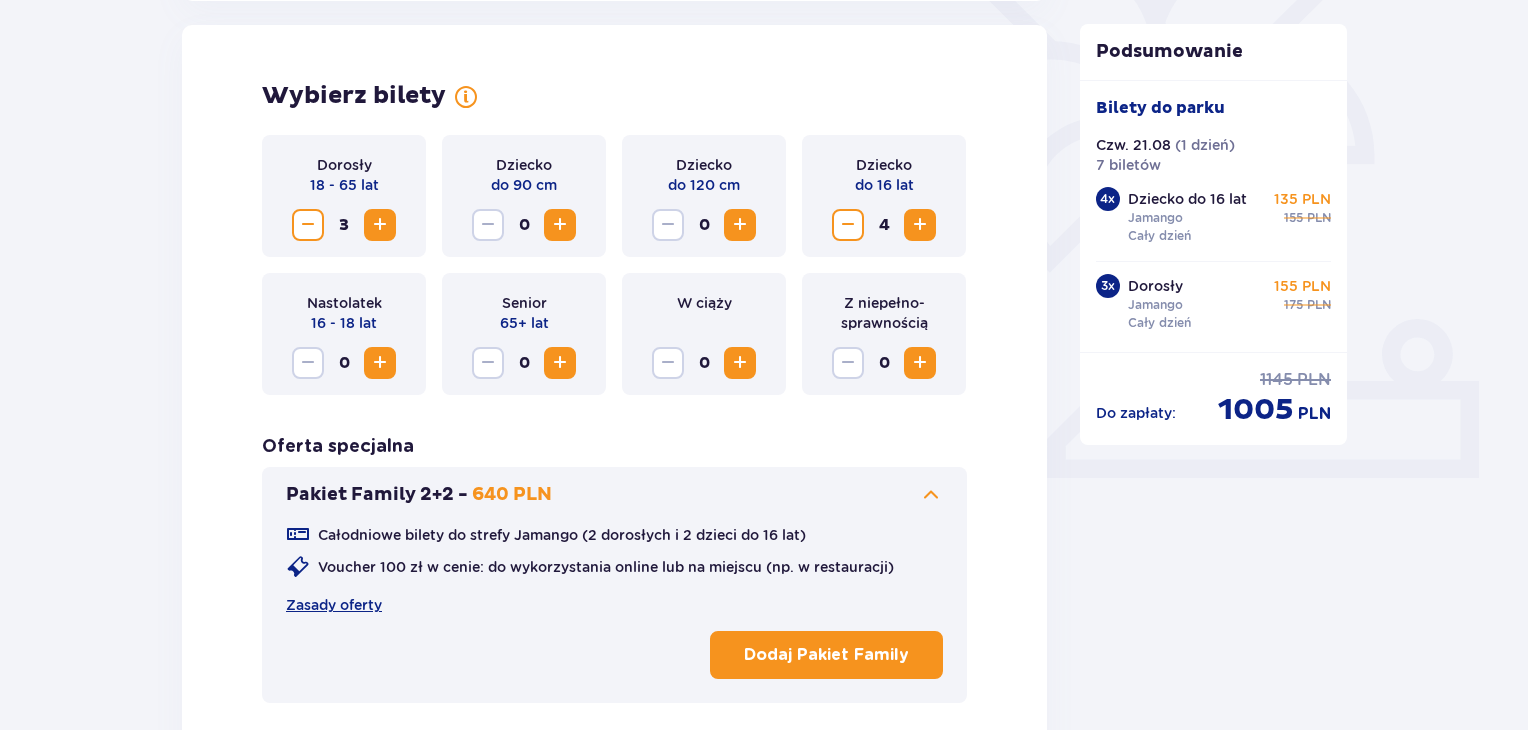 scroll, scrollTop: 556, scrollLeft: 0, axis: vertical 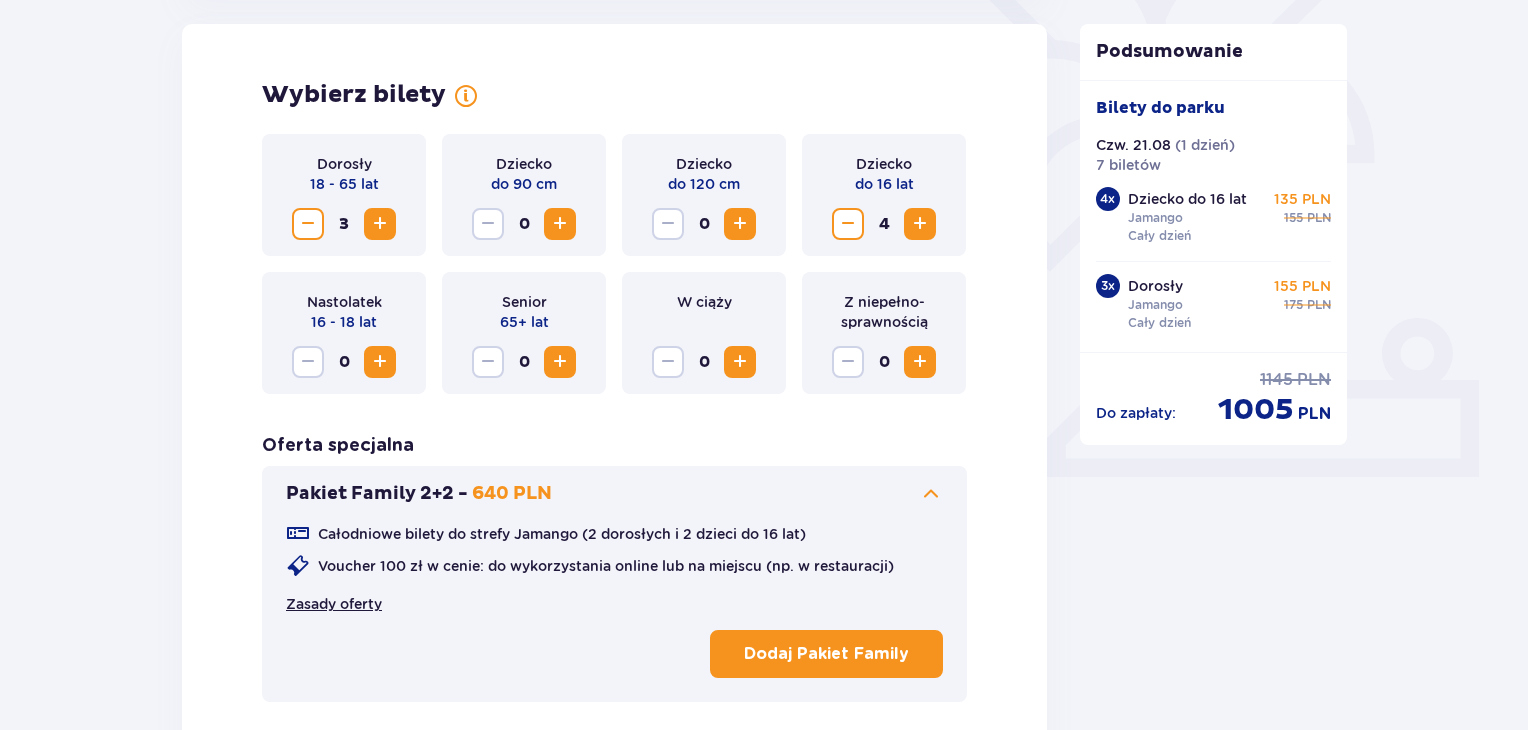 click on "Zasady oferty" at bounding box center (334, 604) 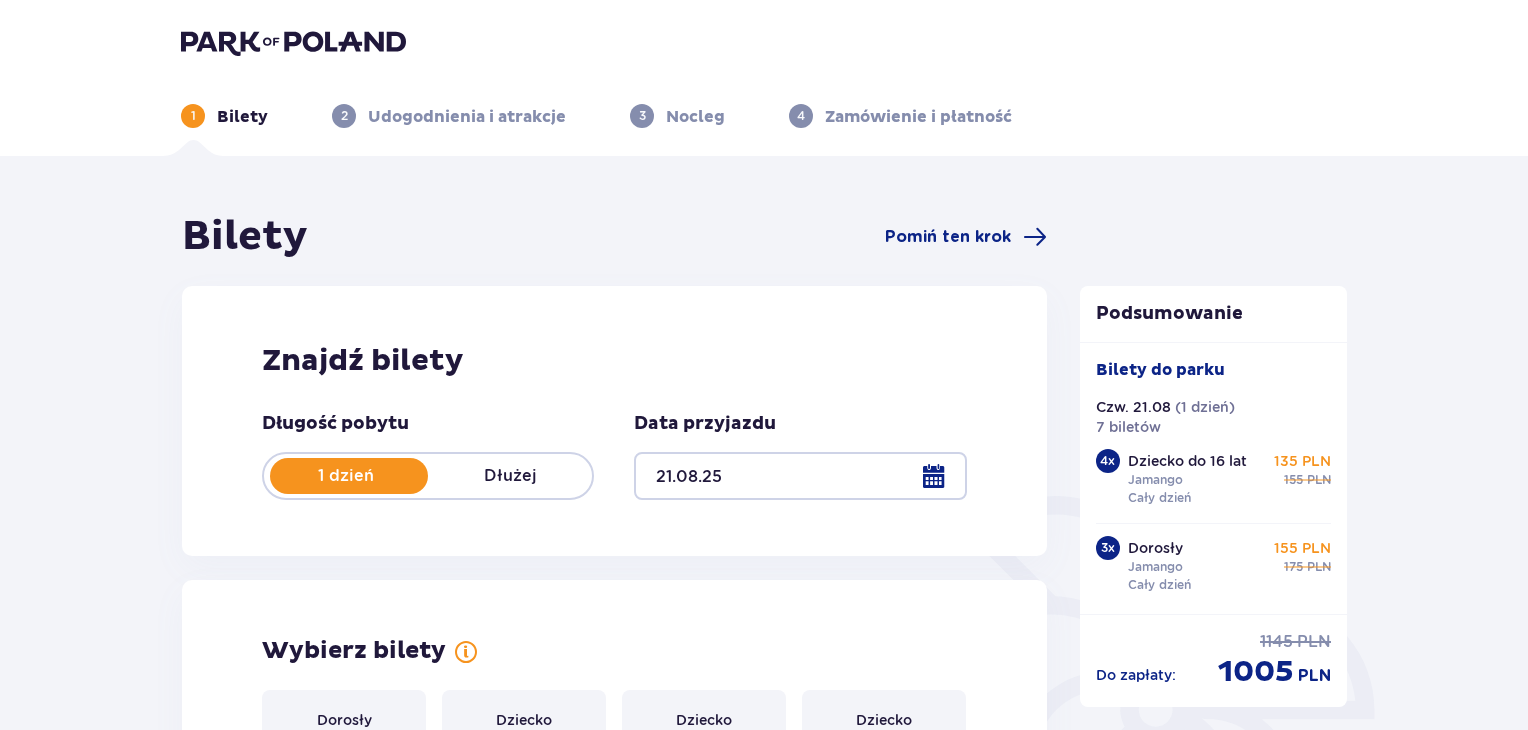 scroll, scrollTop: 0, scrollLeft: 0, axis: both 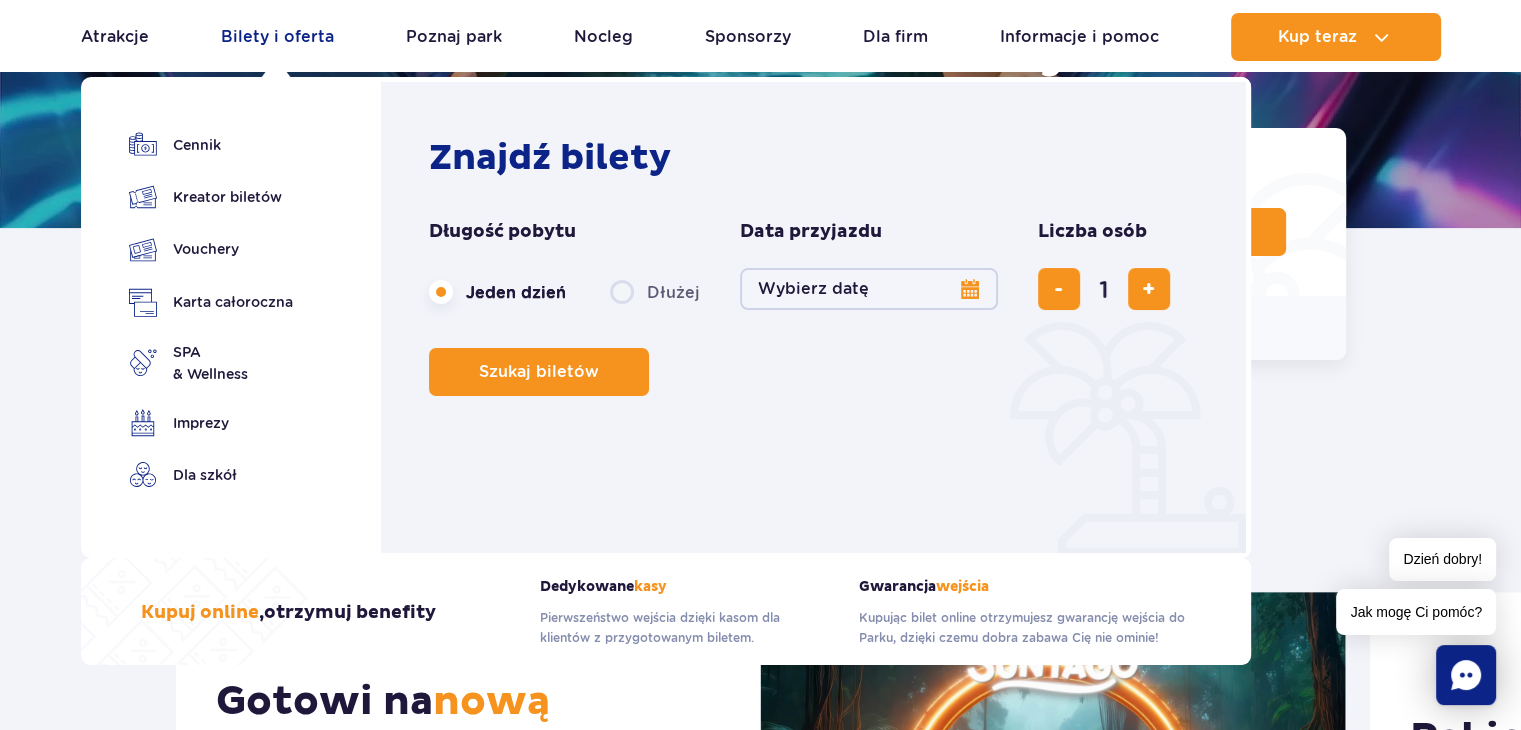 click on "Bilety i oferta" at bounding box center [277, 37] 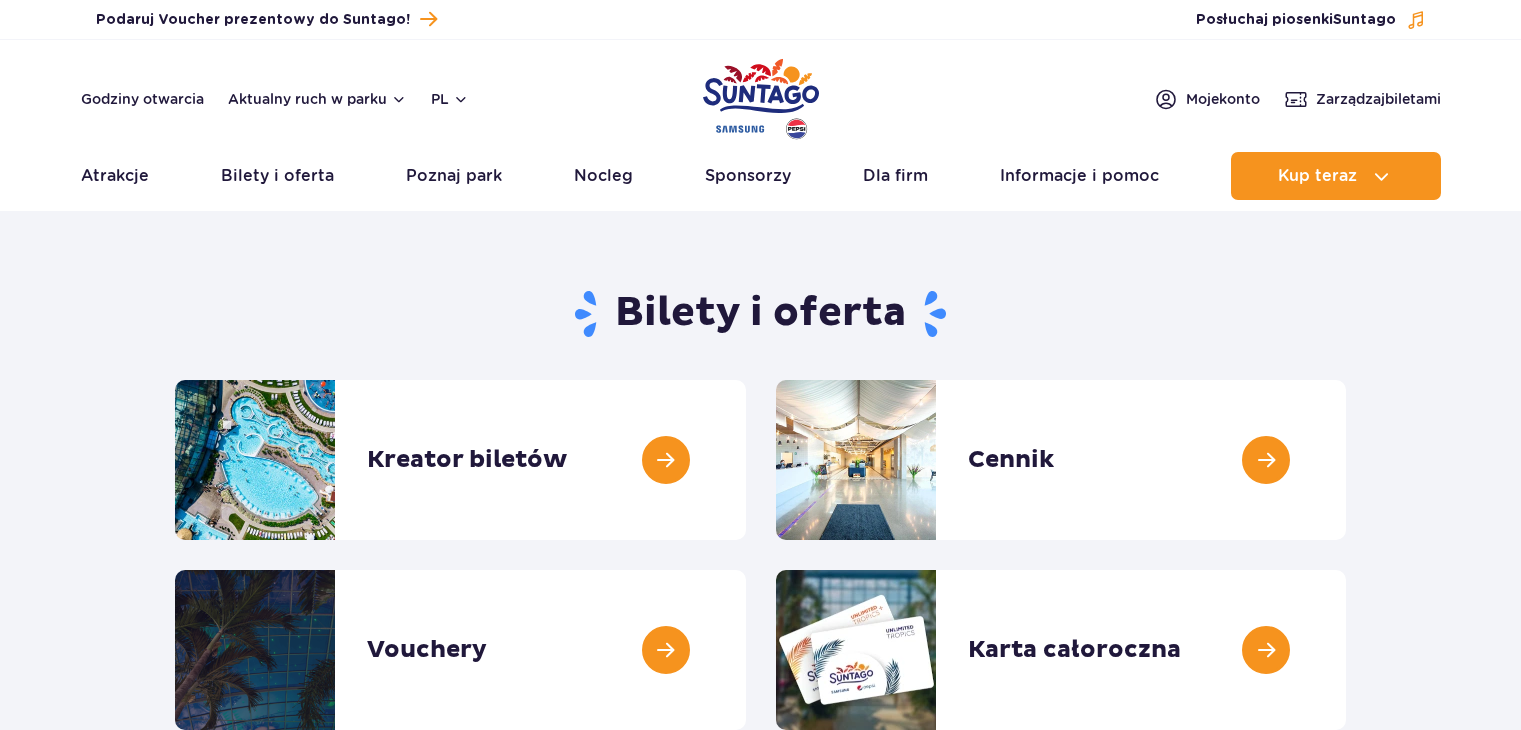 scroll, scrollTop: 0, scrollLeft: 0, axis: both 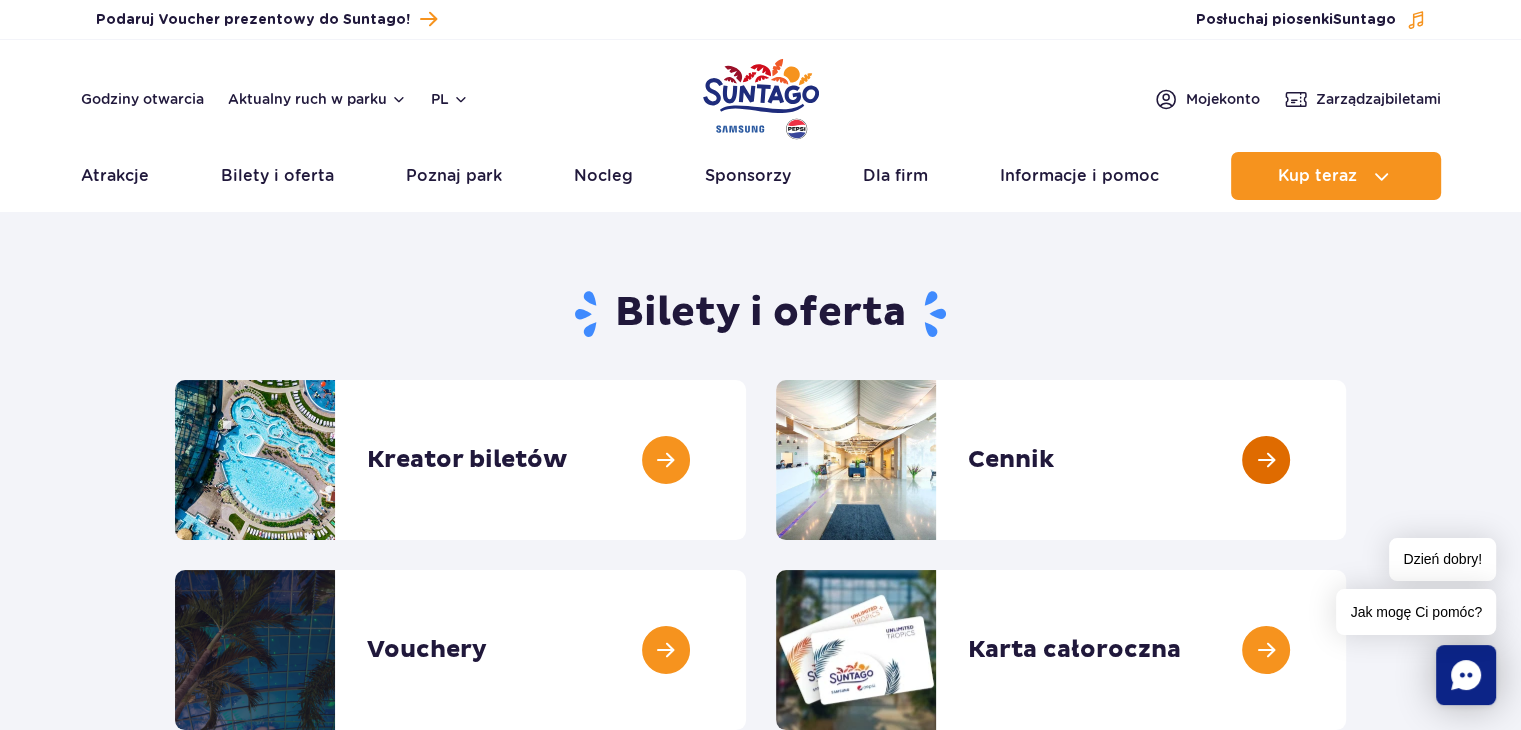 click at bounding box center (1346, 460) 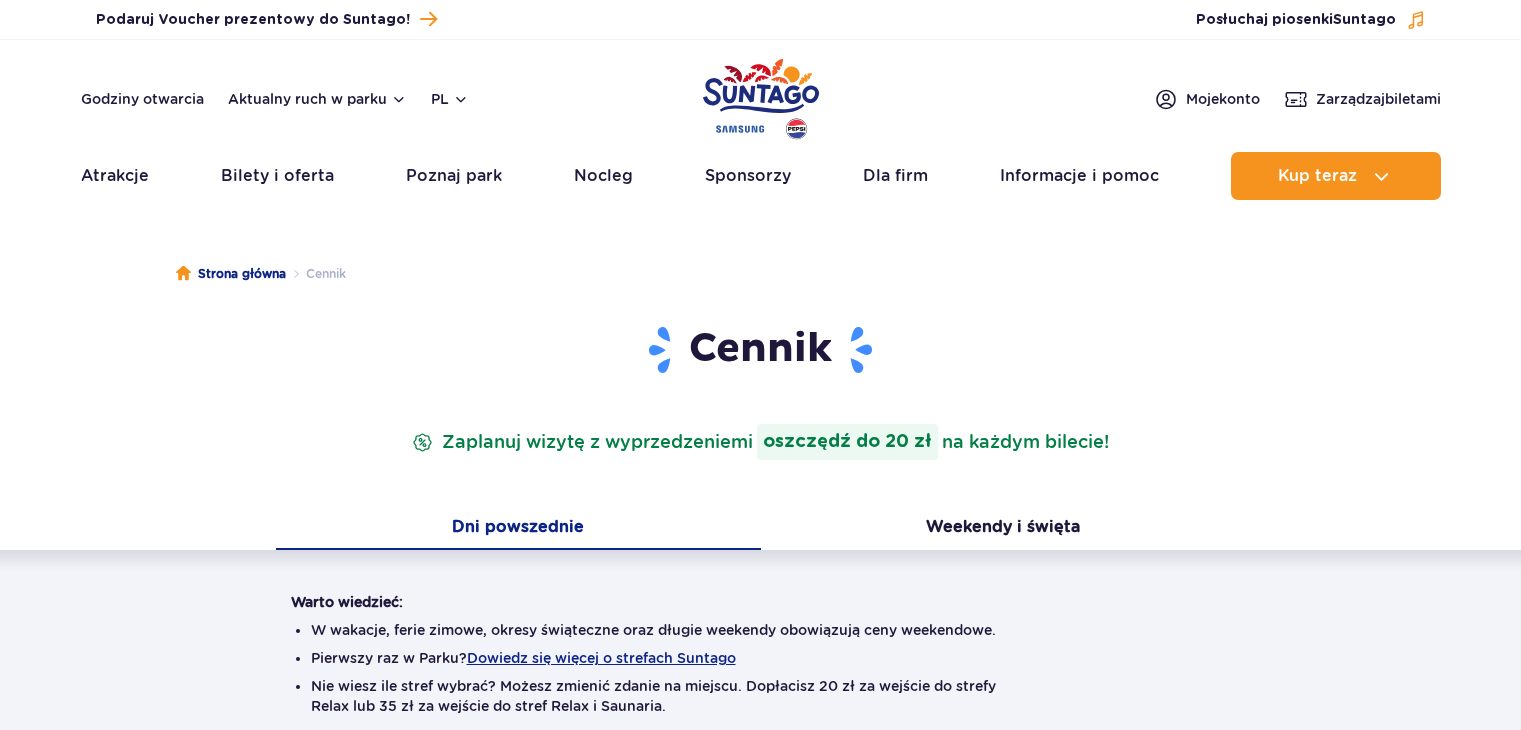 scroll, scrollTop: 0, scrollLeft: 0, axis: both 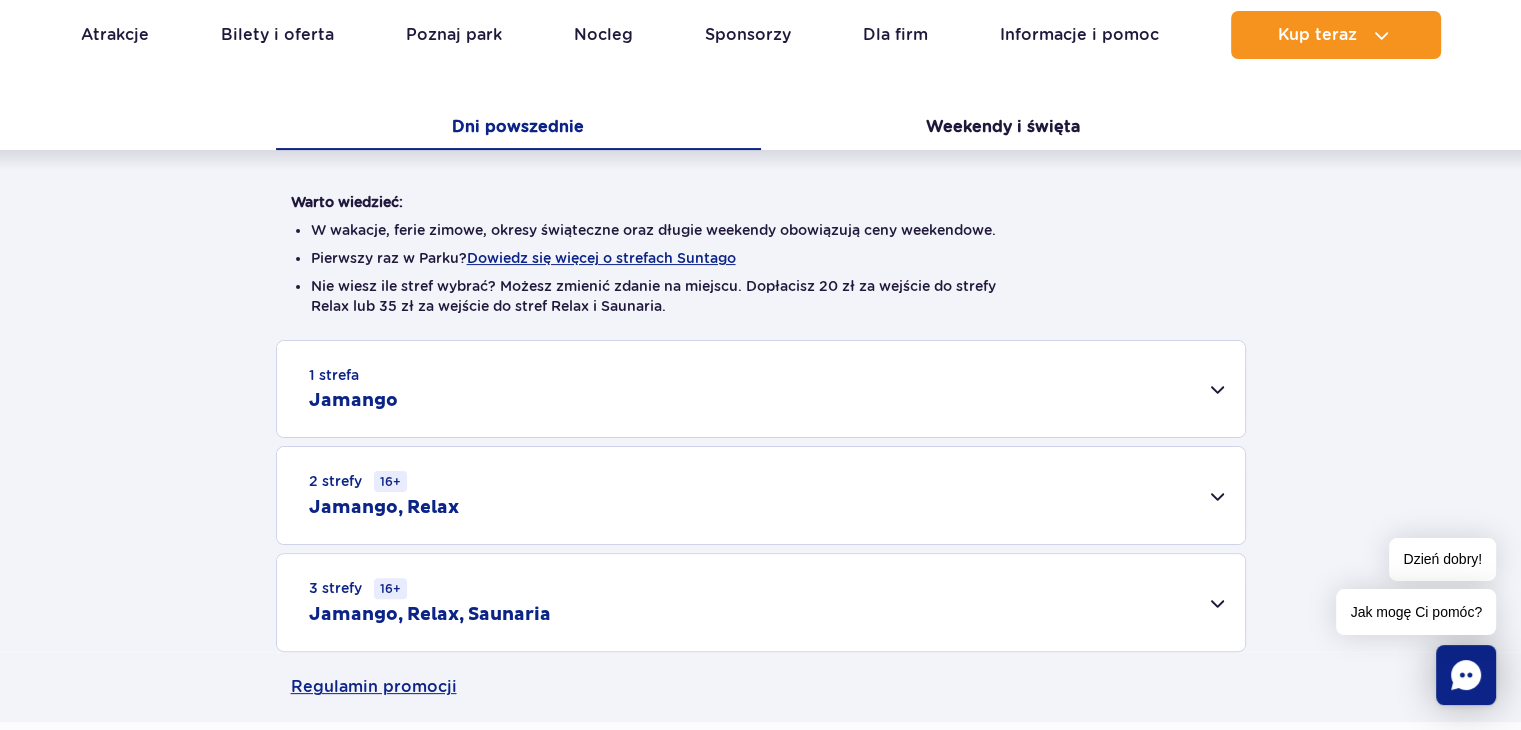 click on "1 strefa
Jamango" at bounding box center [761, 389] 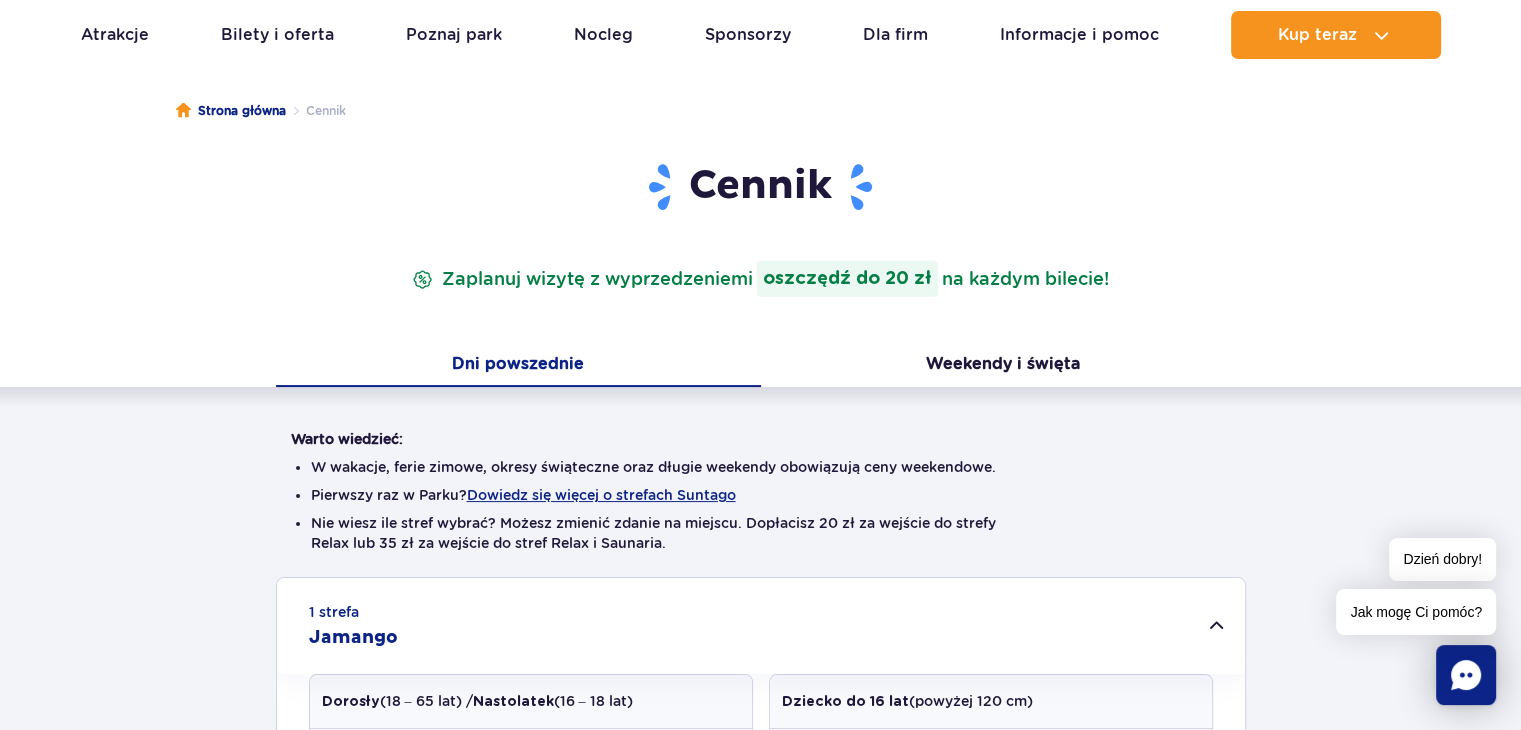 scroll, scrollTop: 0, scrollLeft: 0, axis: both 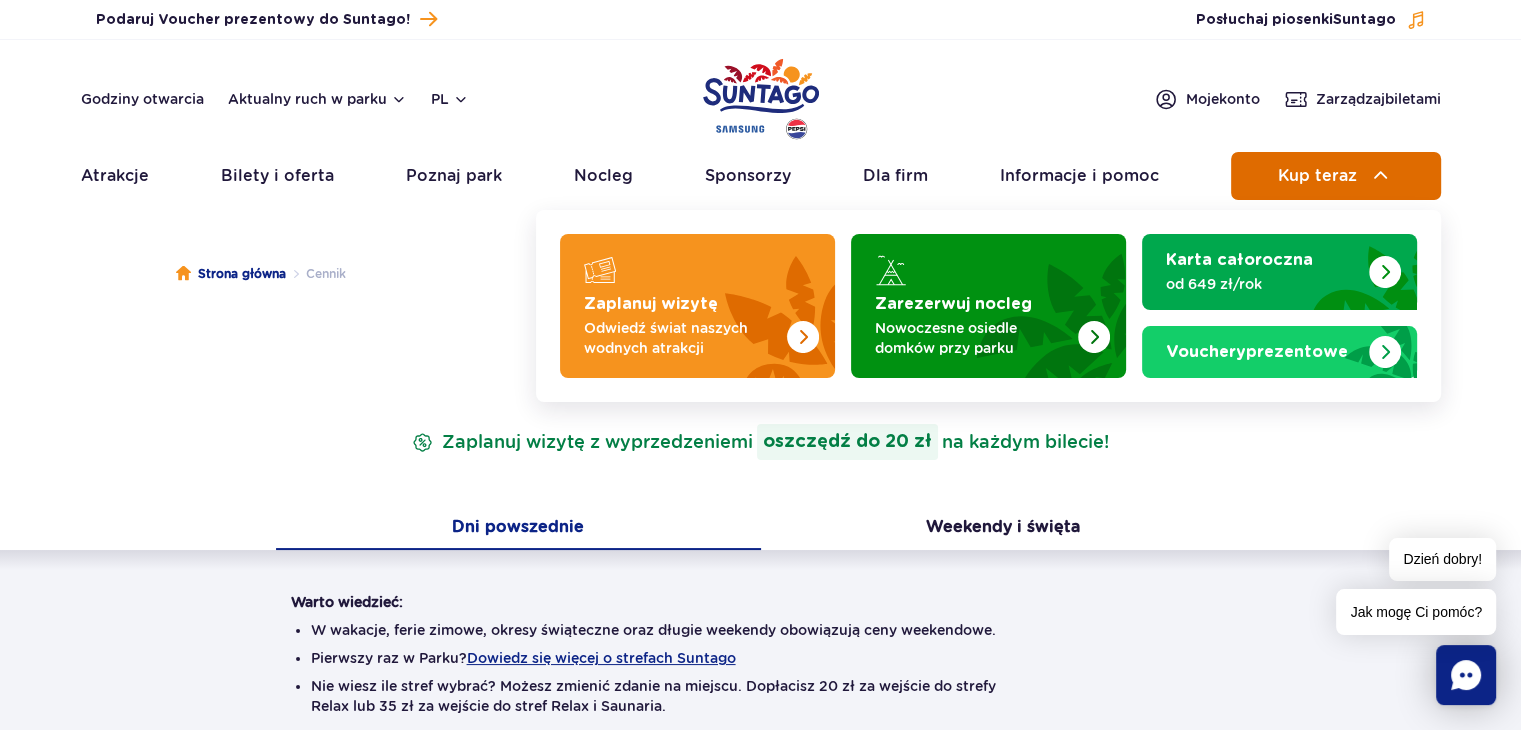 click at bounding box center (1381, 176) 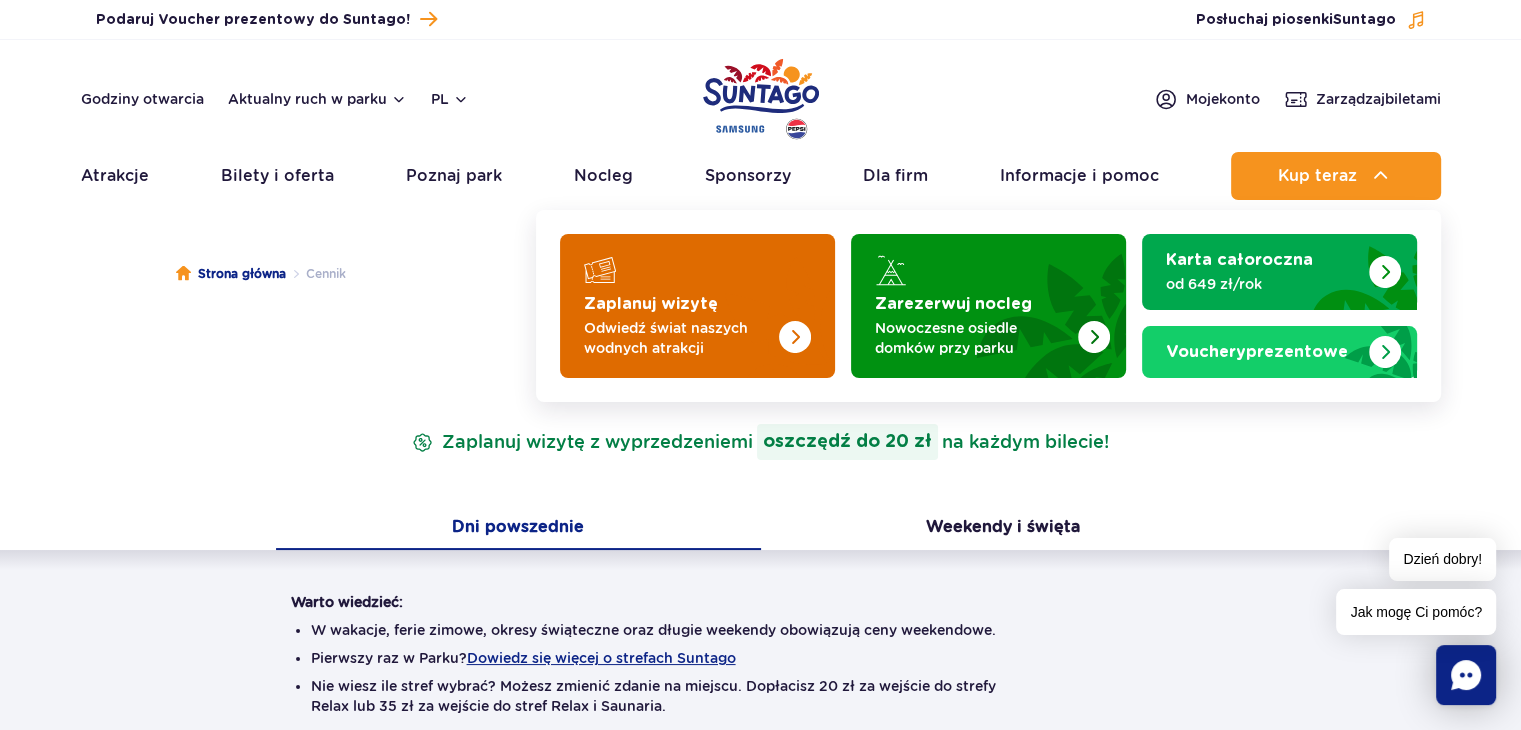 click at bounding box center (755, 300) 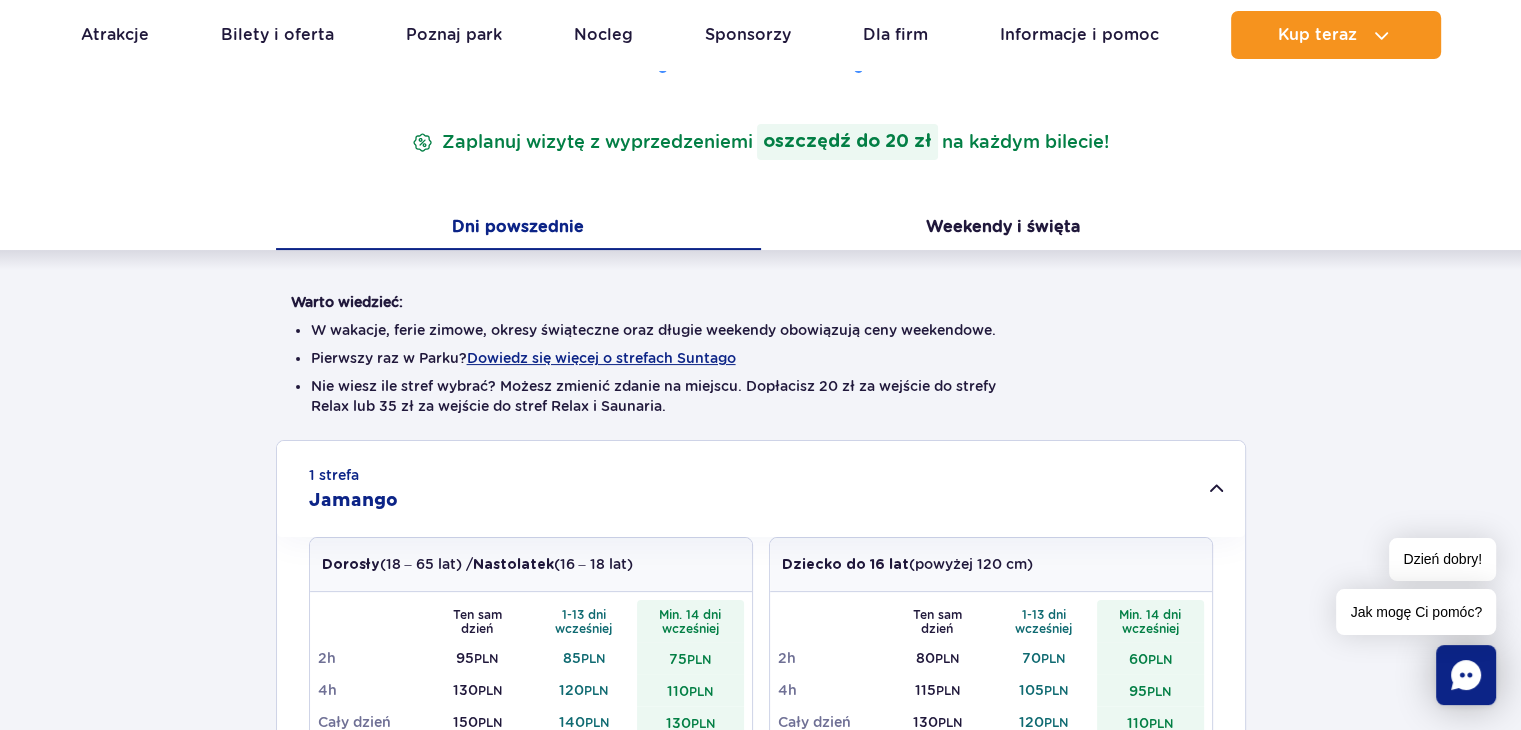scroll, scrollTop: 0, scrollLeft: 0, axis: both 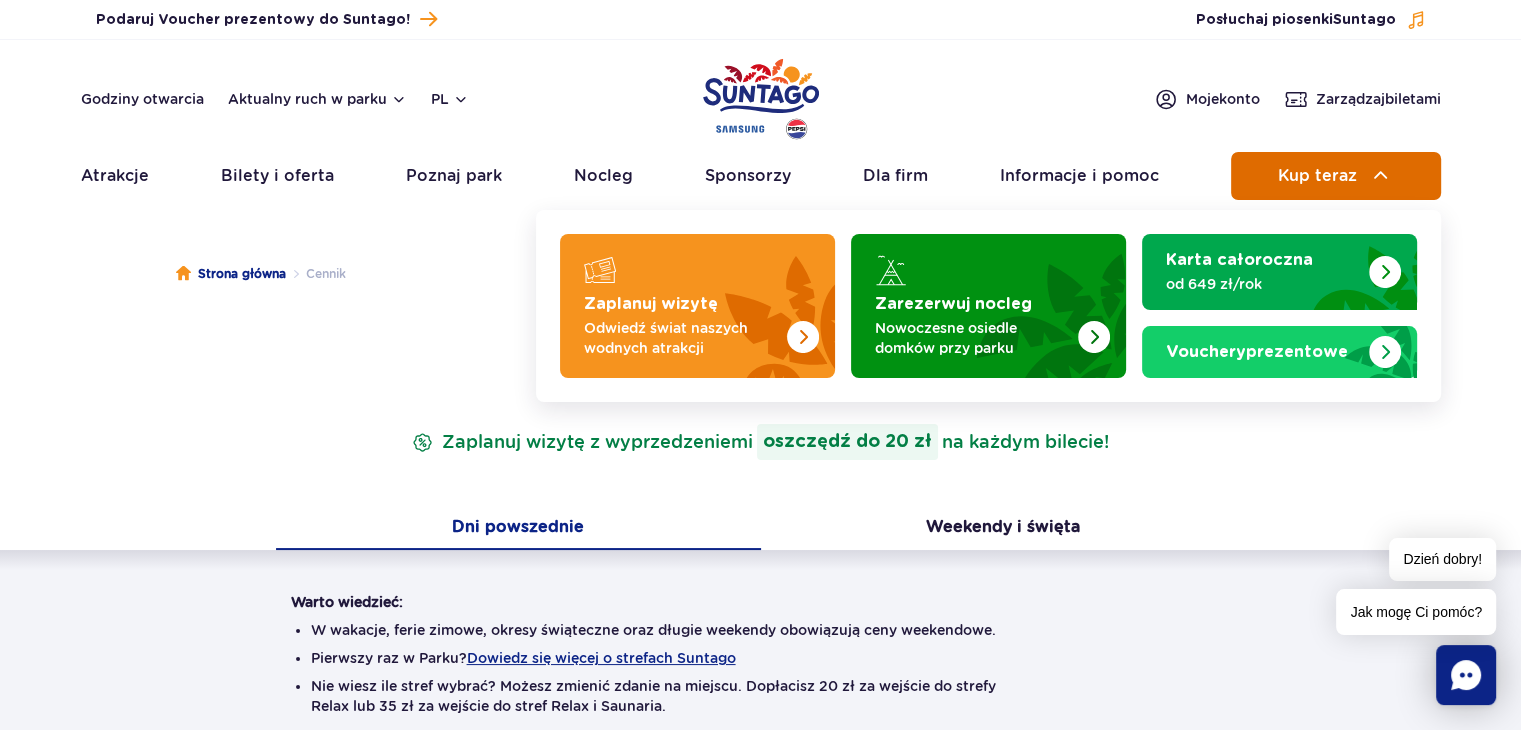 click on "Kup teraz" at bounding box center [1317, 176] 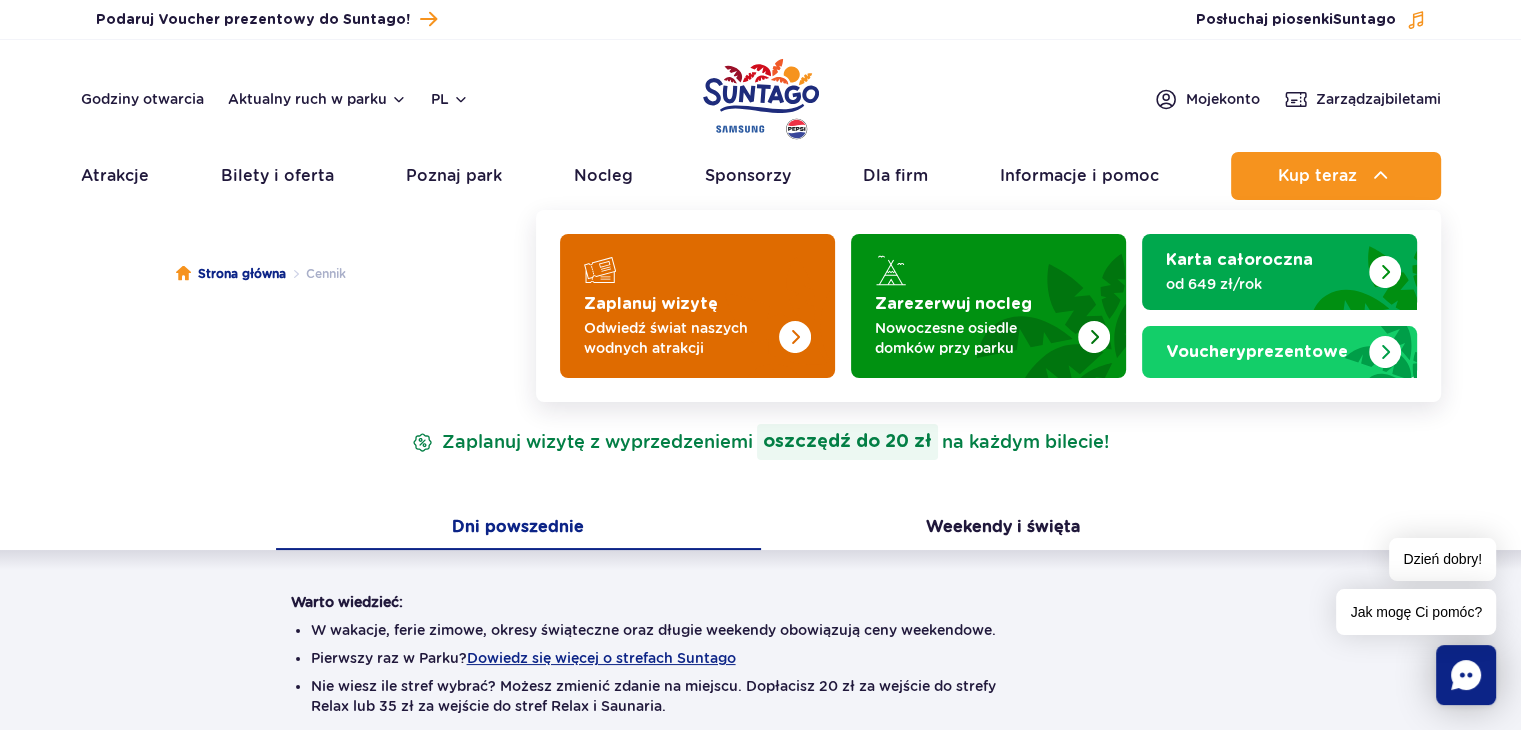 click at bounding box center [755, 300] 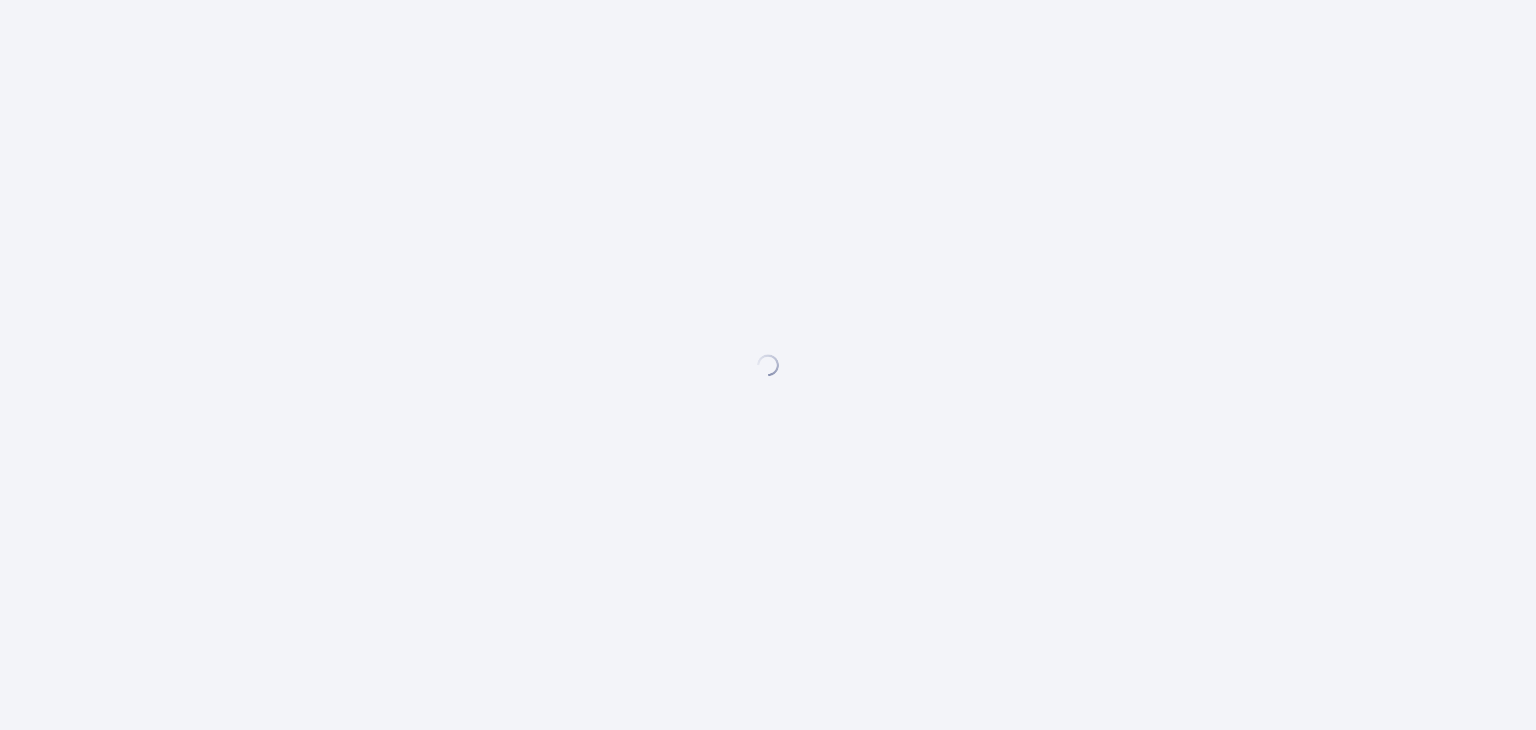 scroll, scrollTop: 0, scrollLeft: 0, axis: both 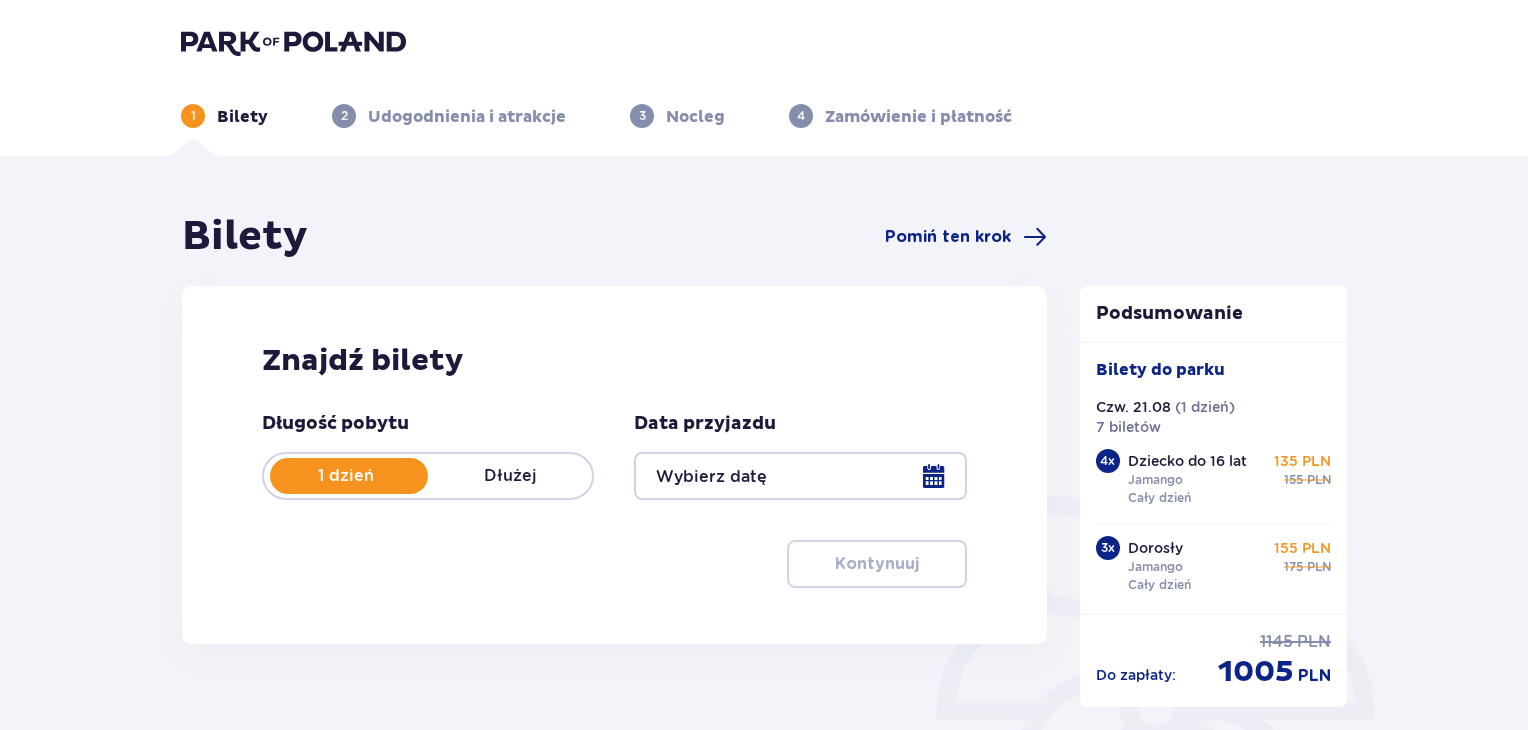 type on "21.08.25" 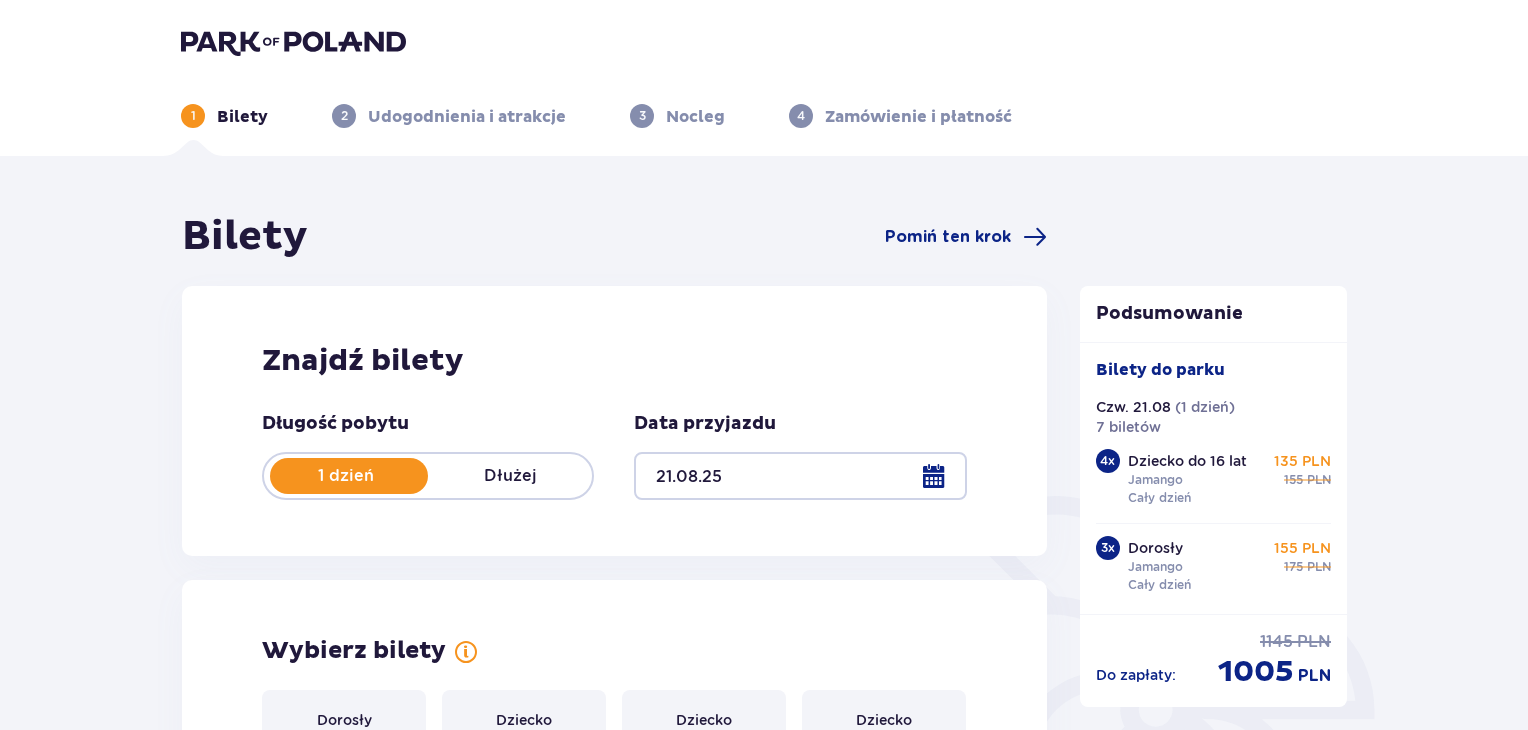 scroll, scrollTop: 200, scrollLeft: 0, axis: vertical 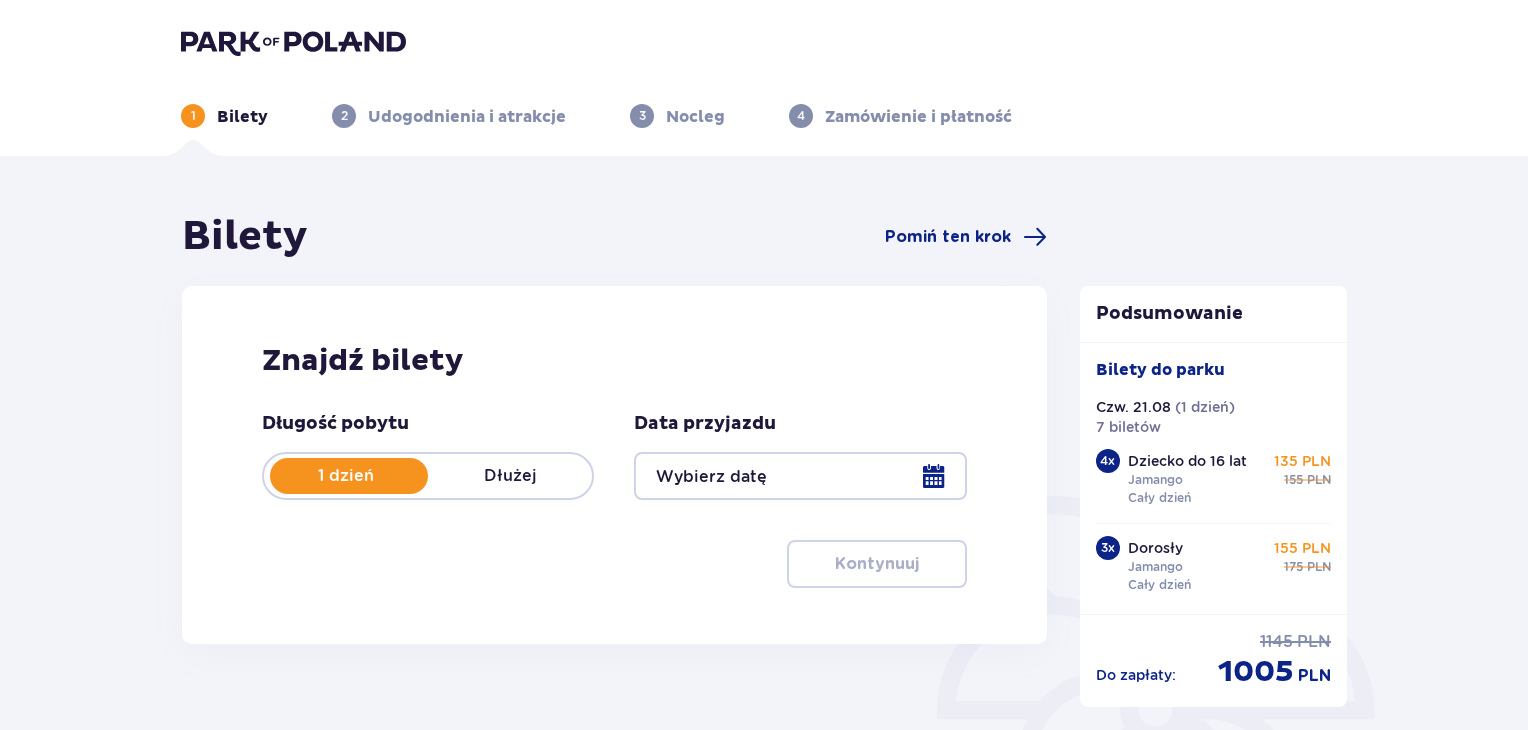 type on "21.08.25" 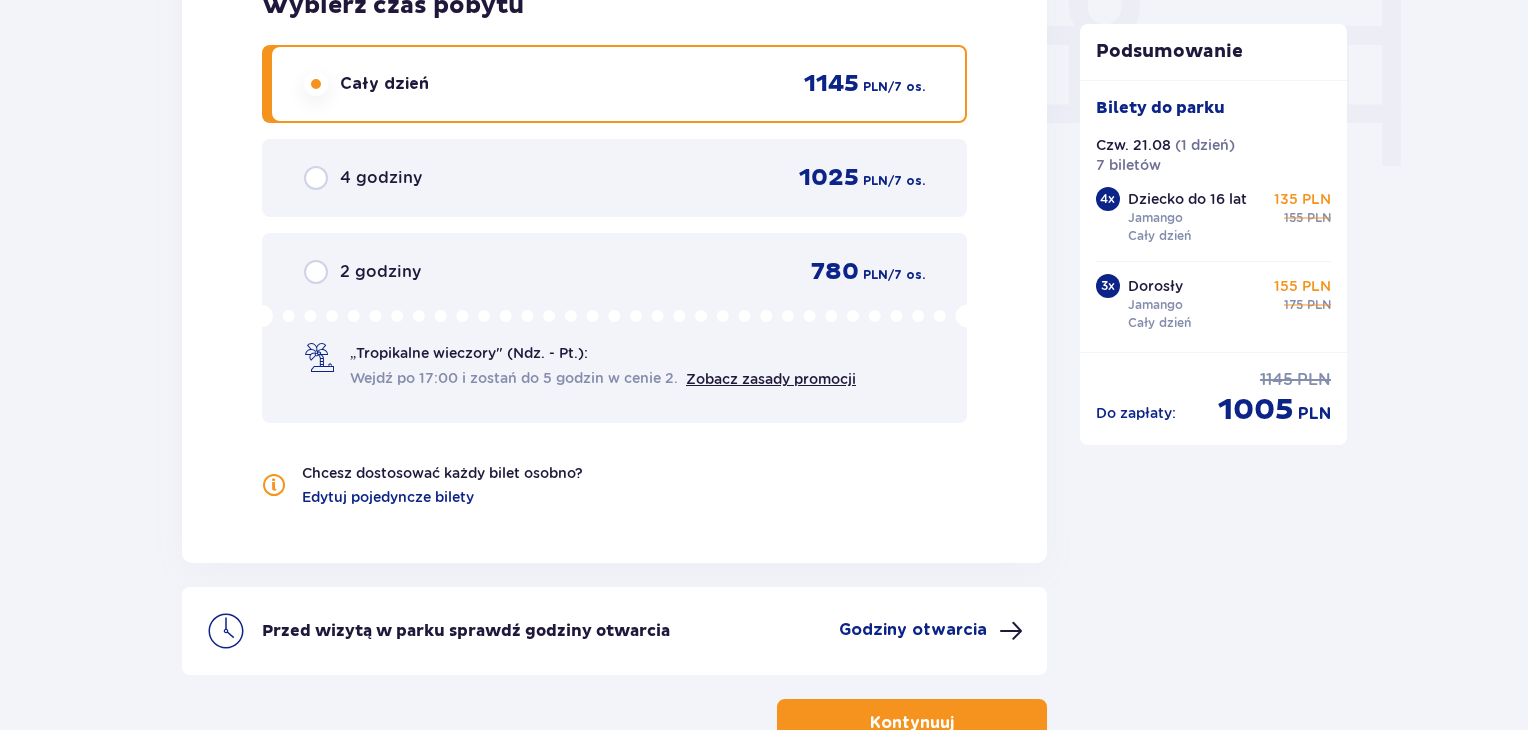 scroll, scrollTop: 2100, scrollLeft: 0, axis: vertical 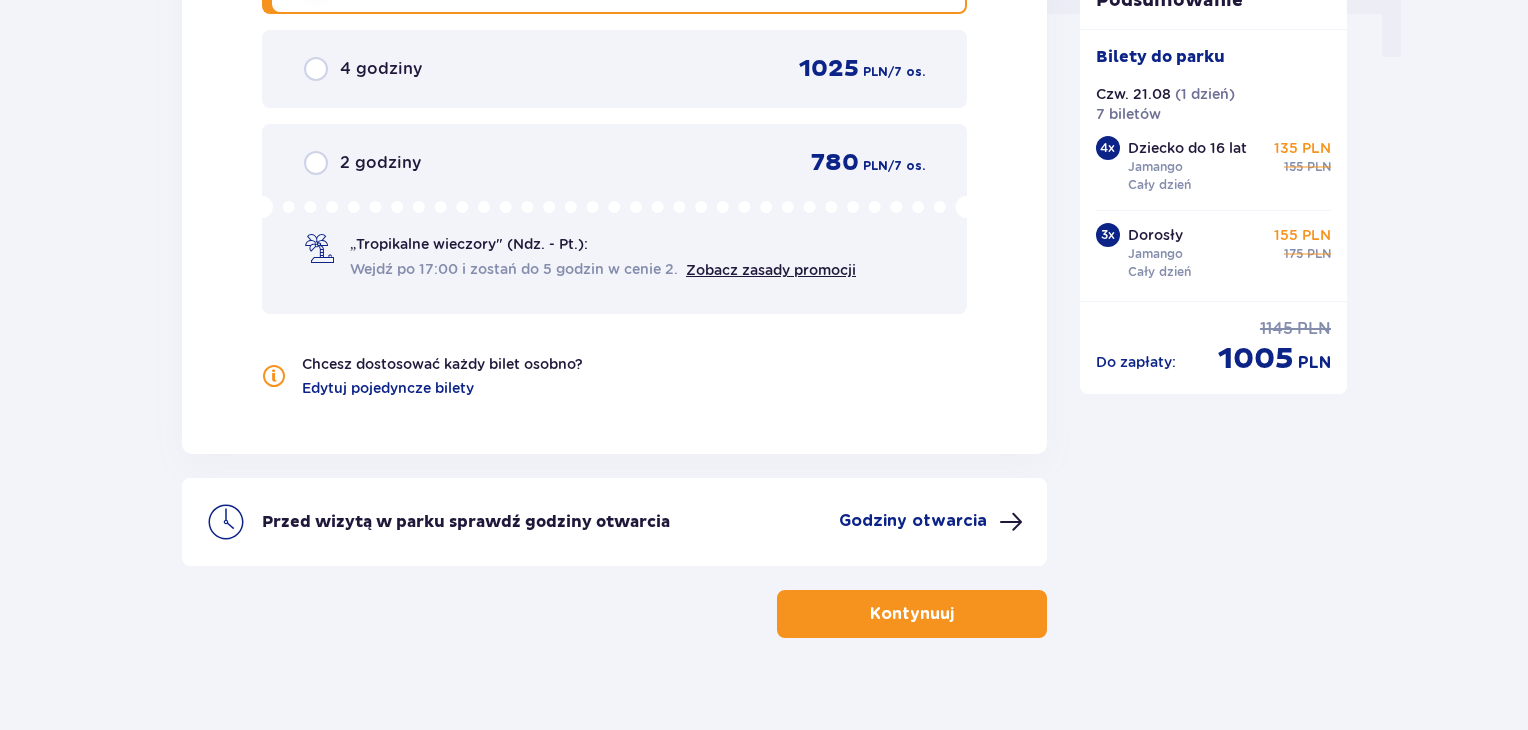 click on "Kontynuuj" at bounding box center [912, 614] 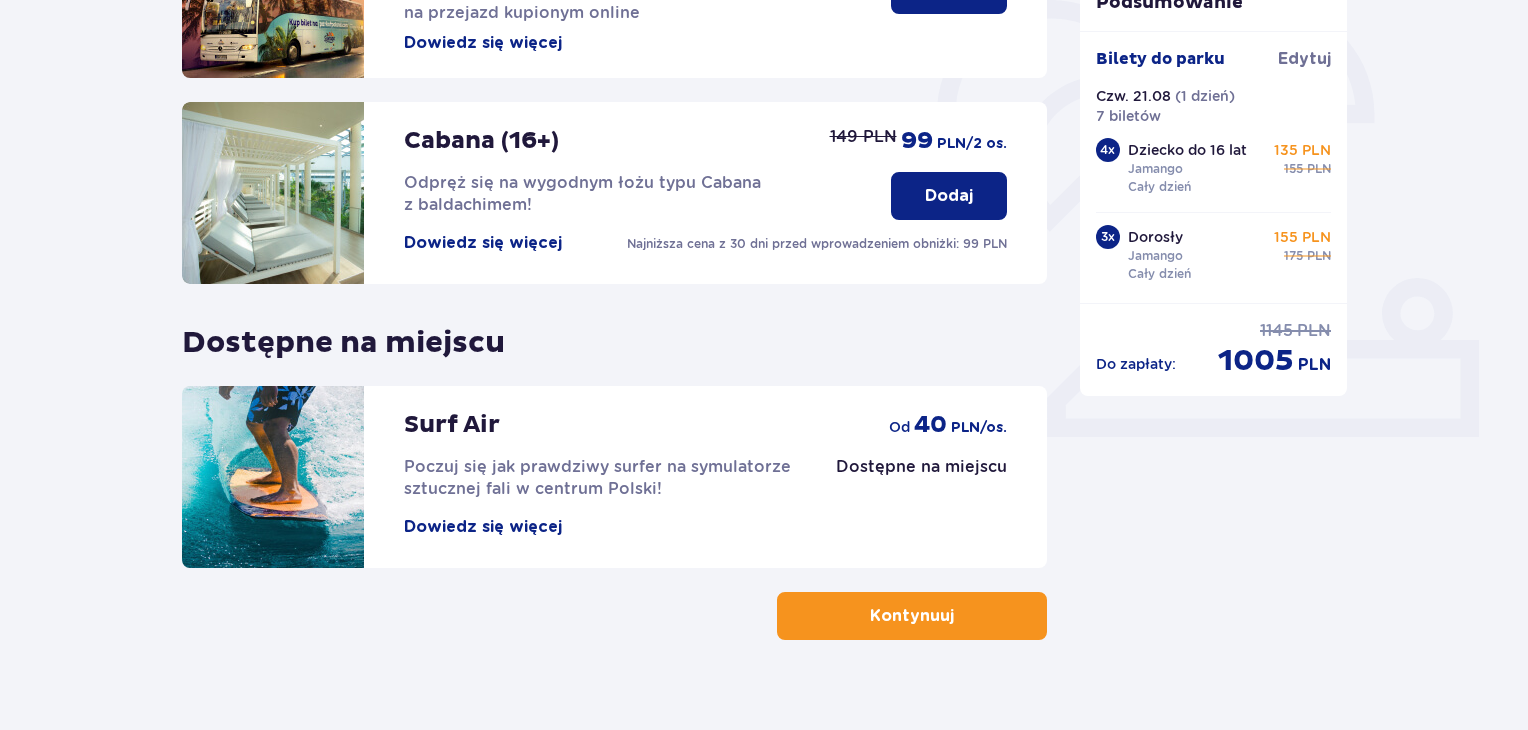 scroll, scrollTop: 600, scrollLeft: 0, axis: vertical 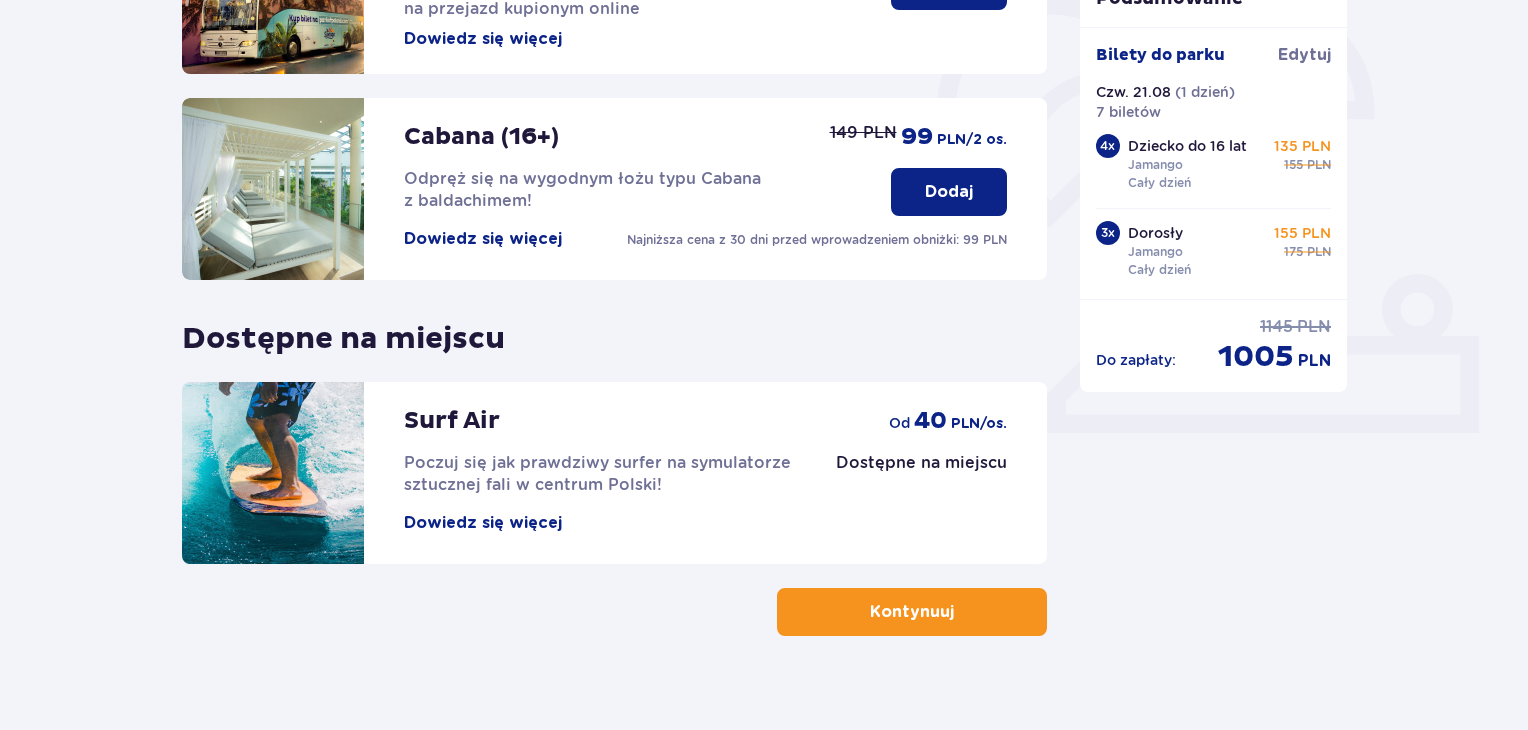 click on "Kontynuuj" at bounding box center (912, 612) 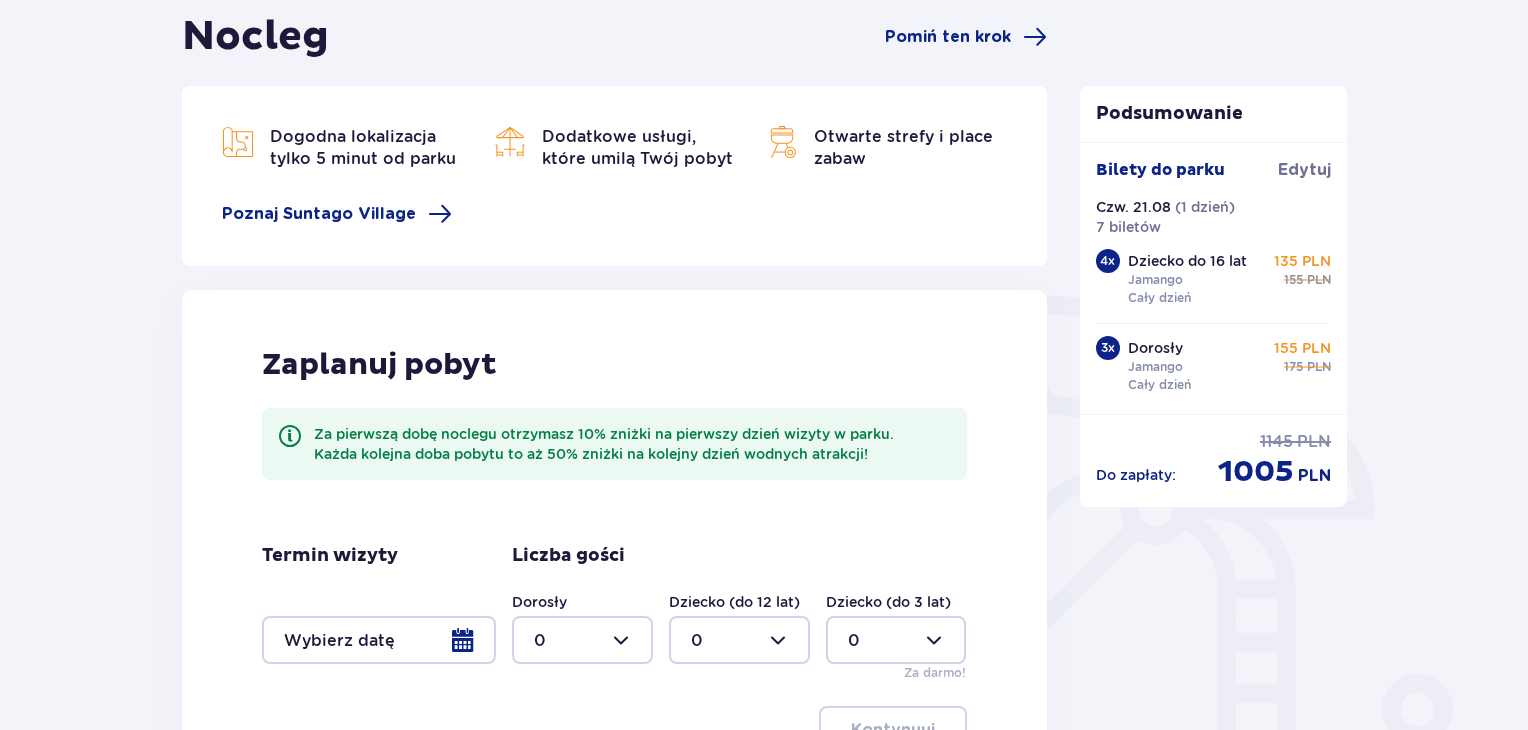 scroll, scrollTop: 400, scrollLeft: 0, axis: vertical 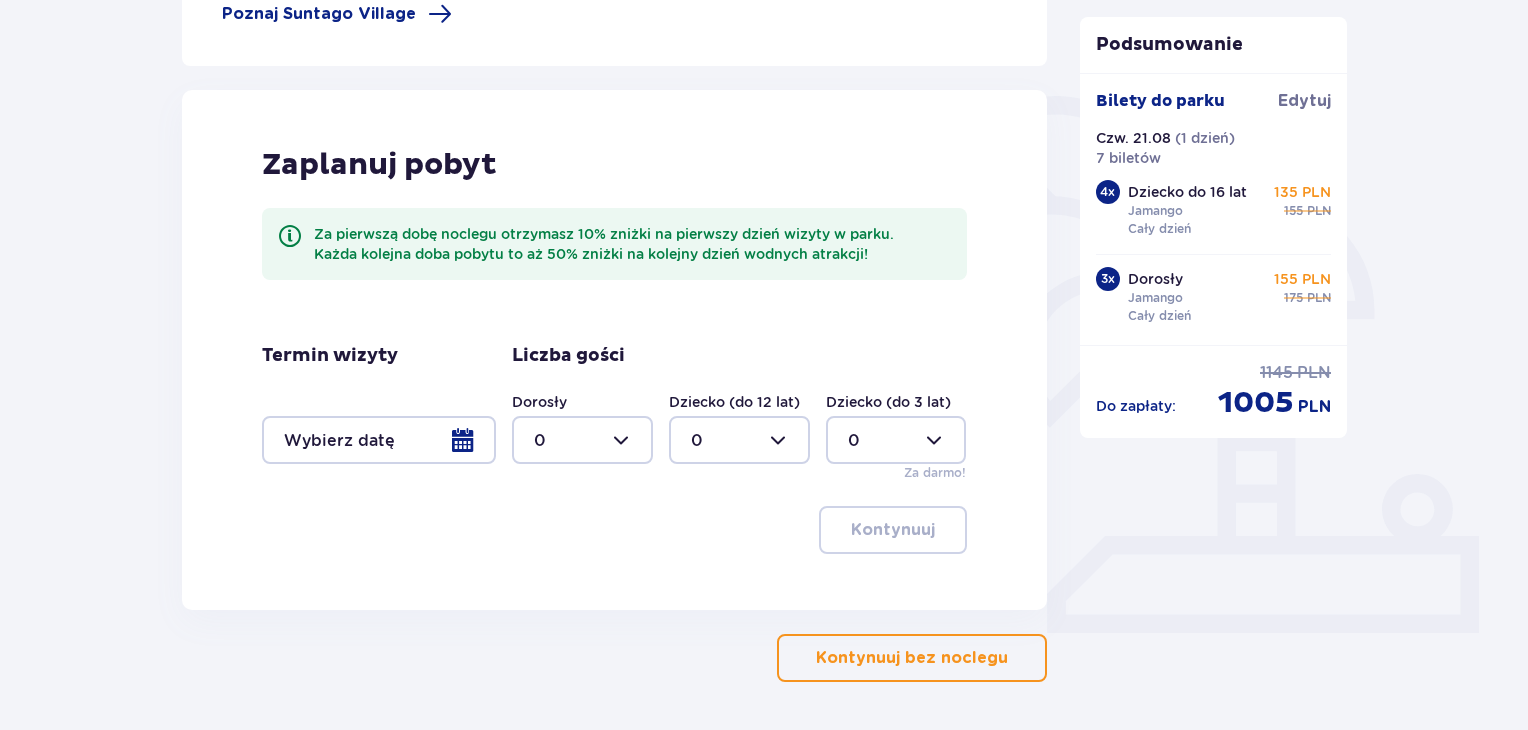 click at bounding box center (379, 440) 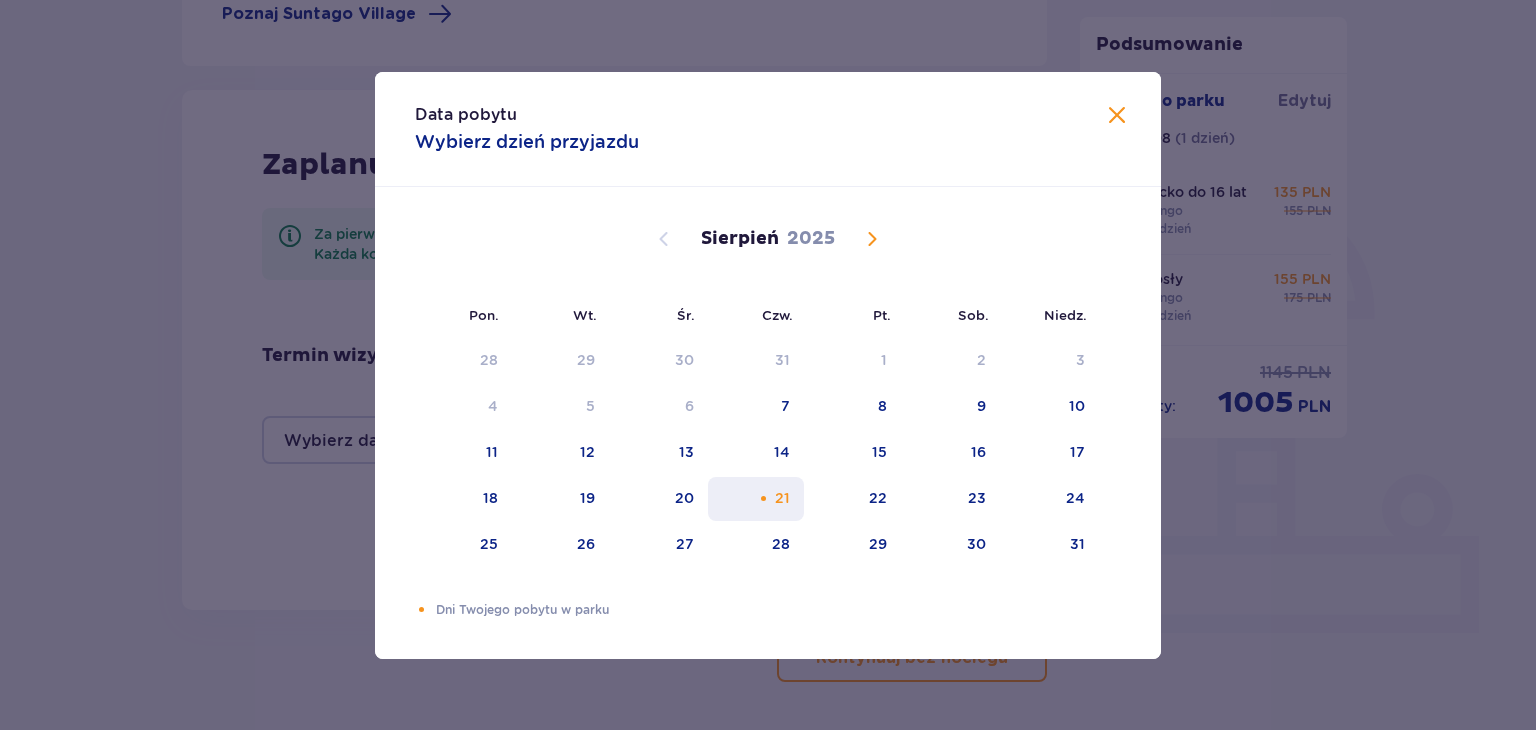 click on "21" at bounding box center [782, 498] 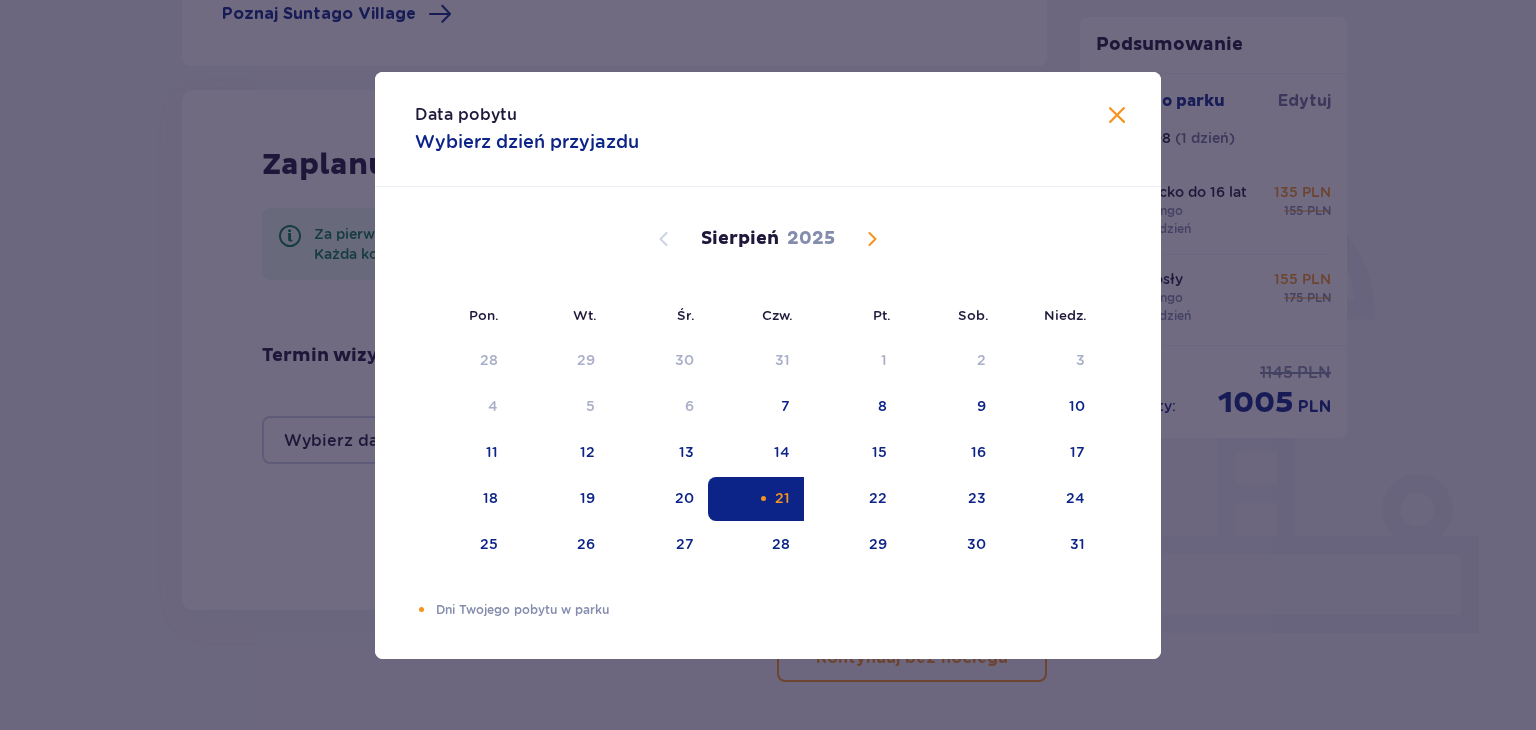 click at bounding box center [1117, 116] 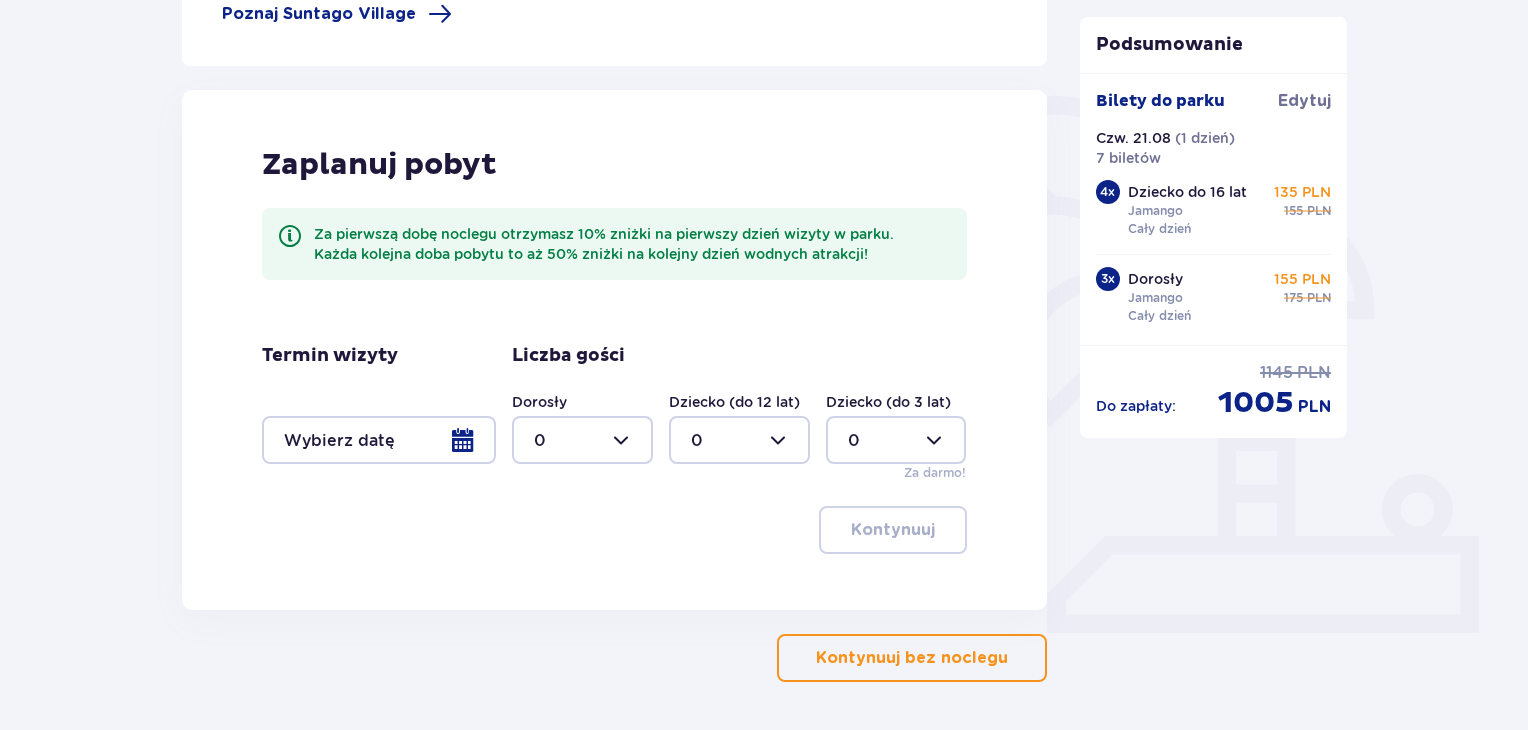 click at bounding box center (582, 440) 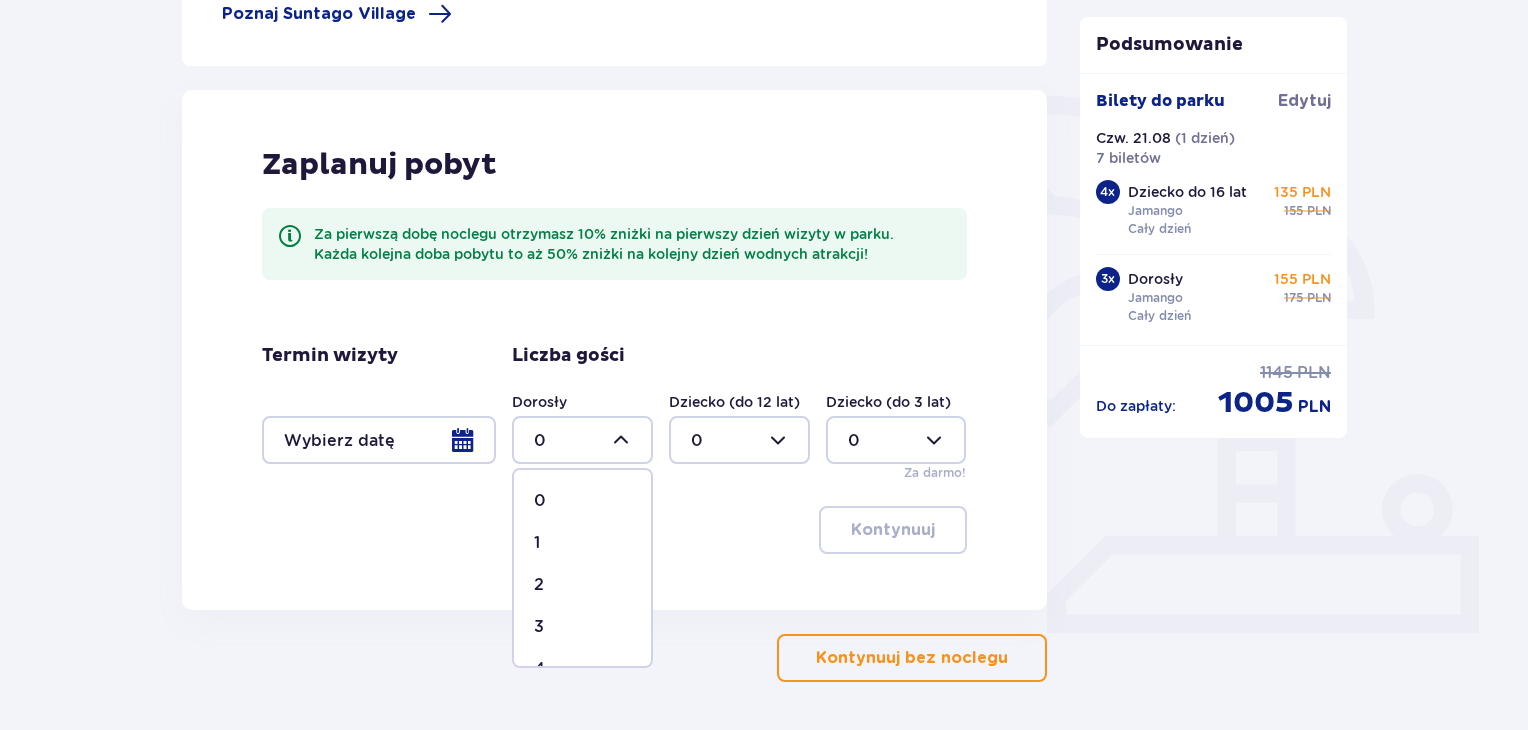 click on "3" at bounding box center (582, 627) 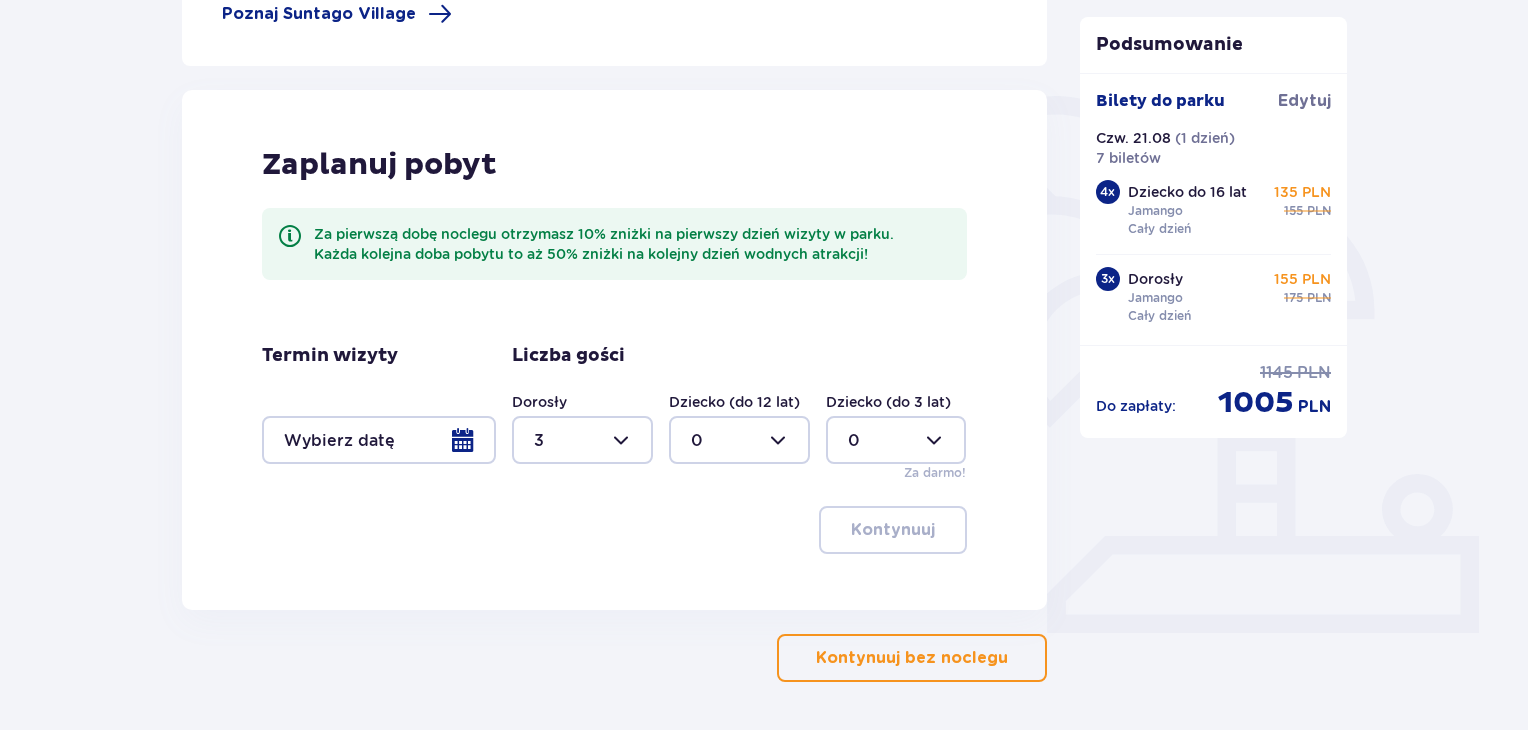 click at bounding box center [739, 440] 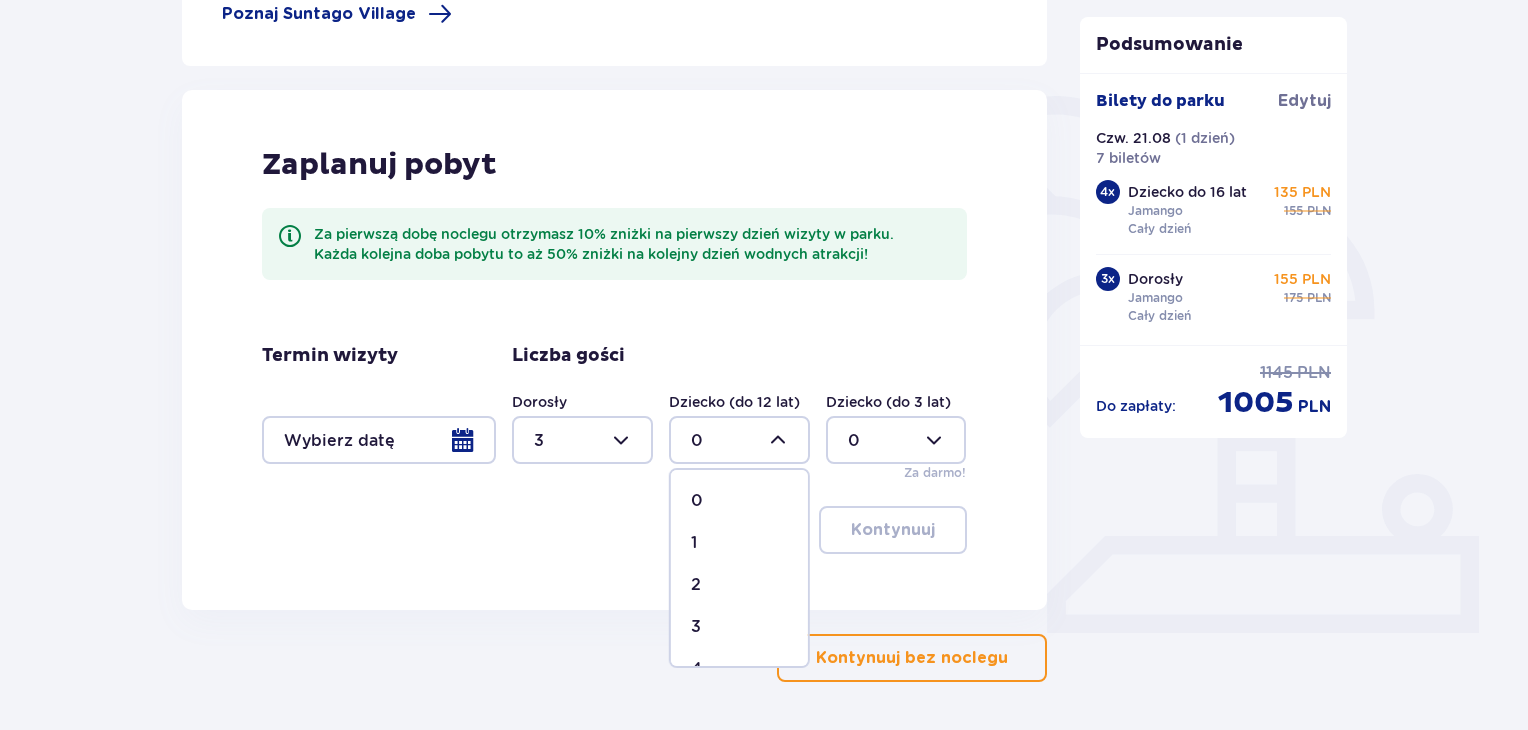 click on "4" at bounding box center (739, 669) 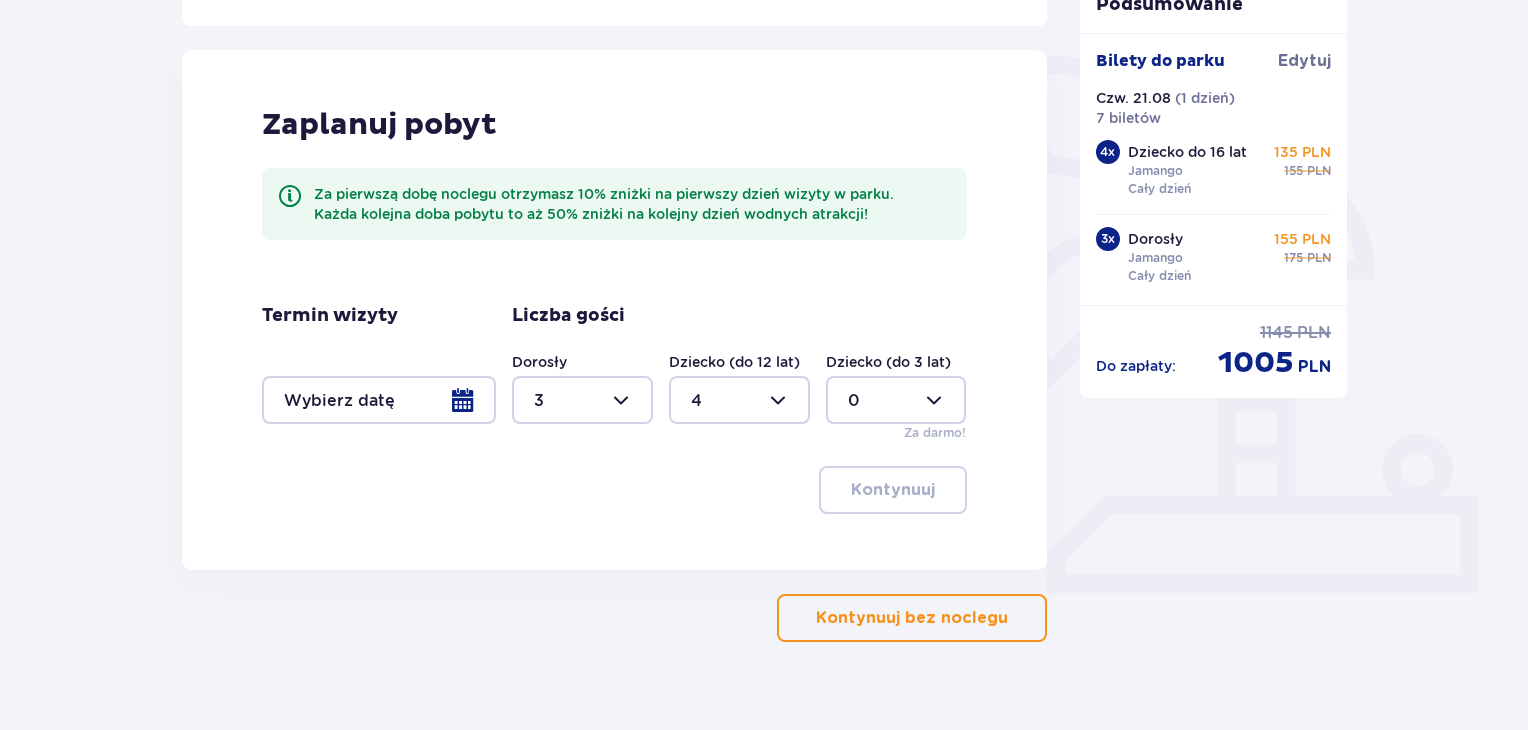 scroll, scrollTop: 472, scrollLeft: 0, axis: vertical 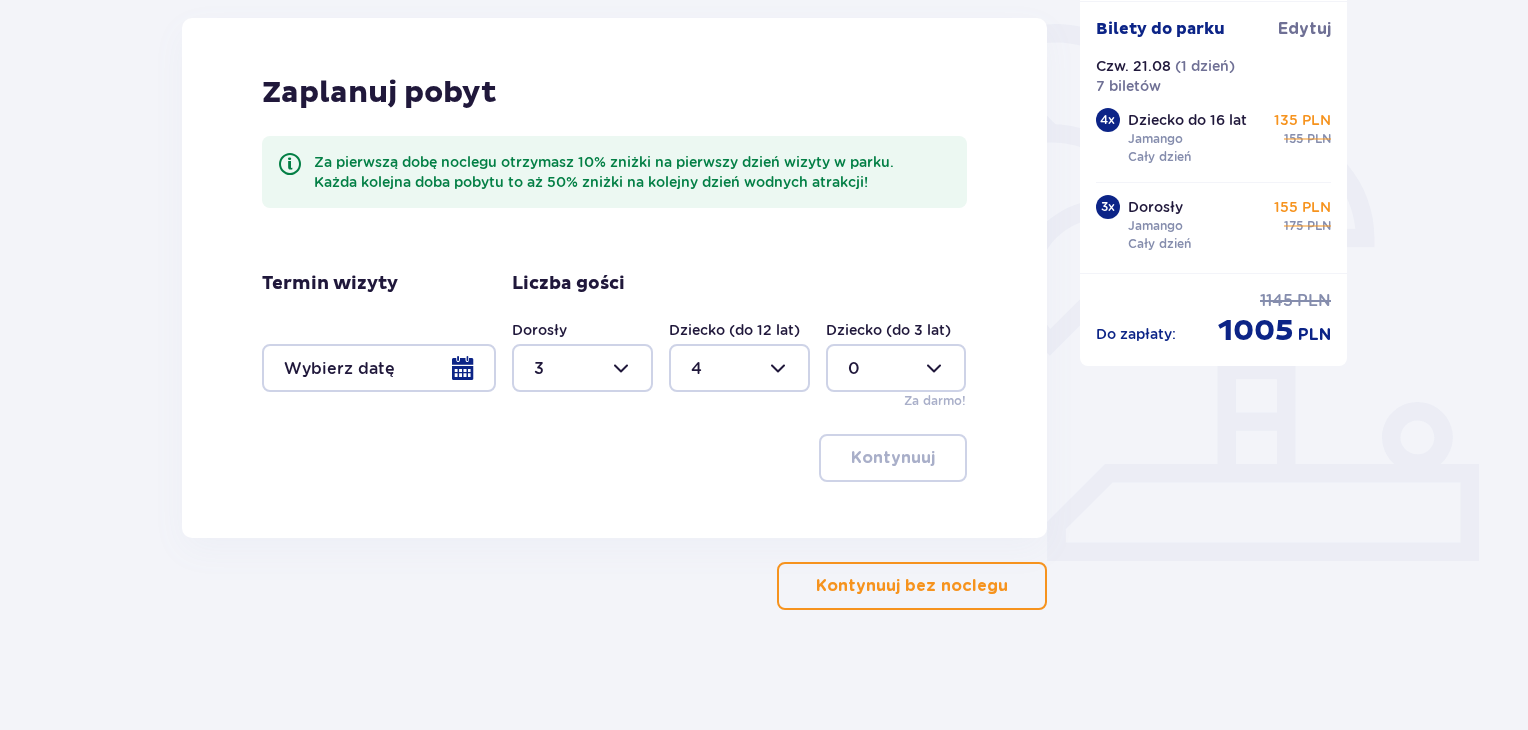 click on "Kontynuuj bez noclegu" at bounding box center (912, 586) 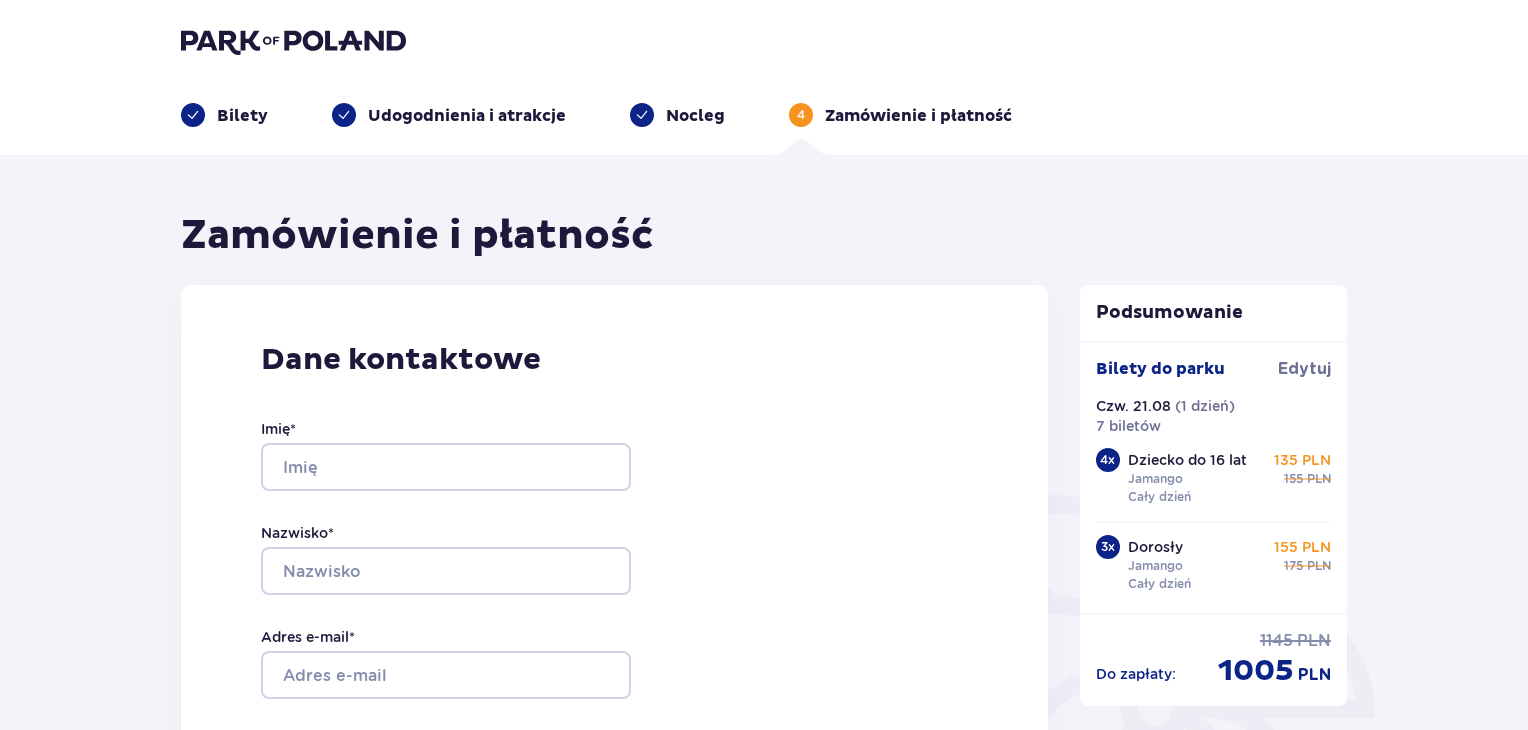 scroll, scrollTop: 0, scrollLeft: 0, axis: both 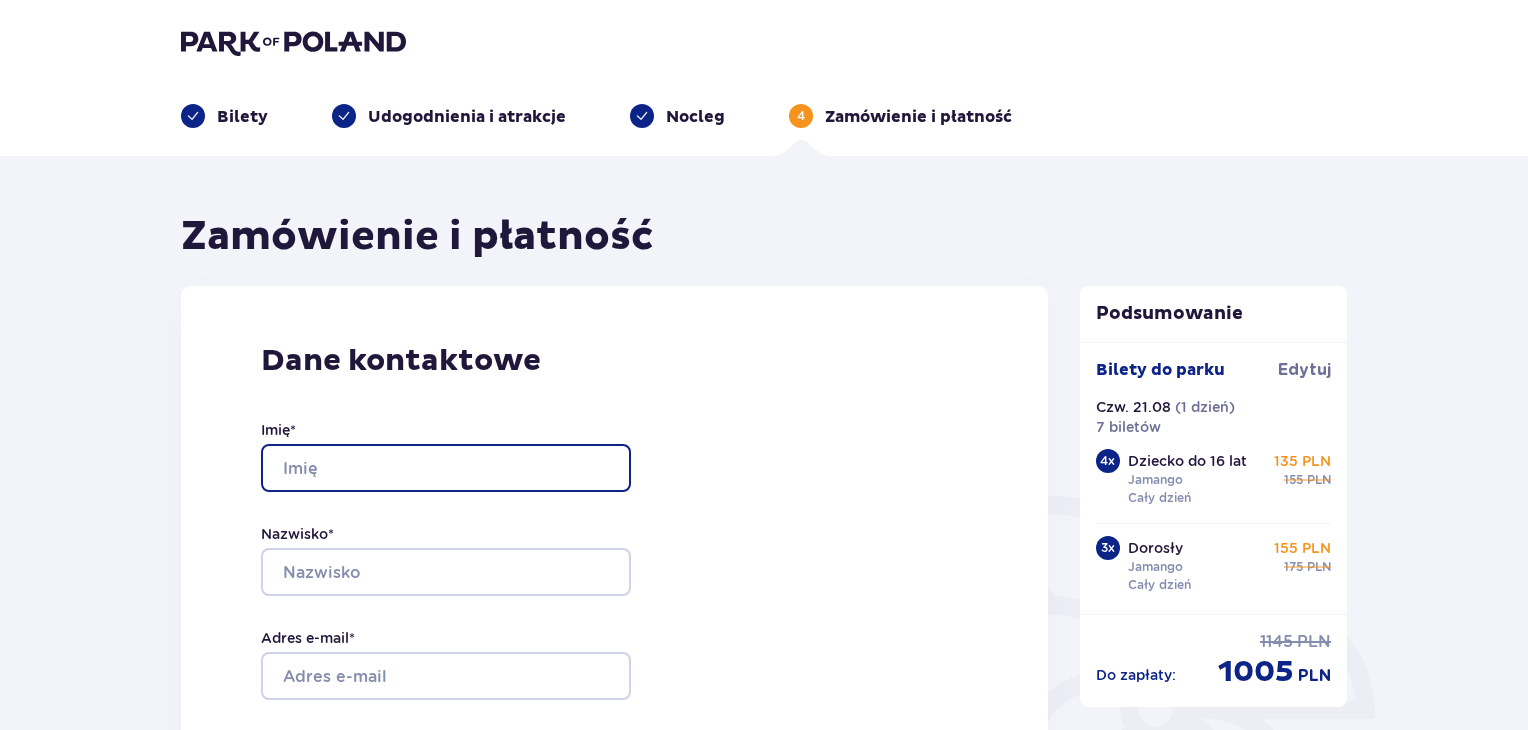 click on "Imię *" at bounding box center (446, 468) 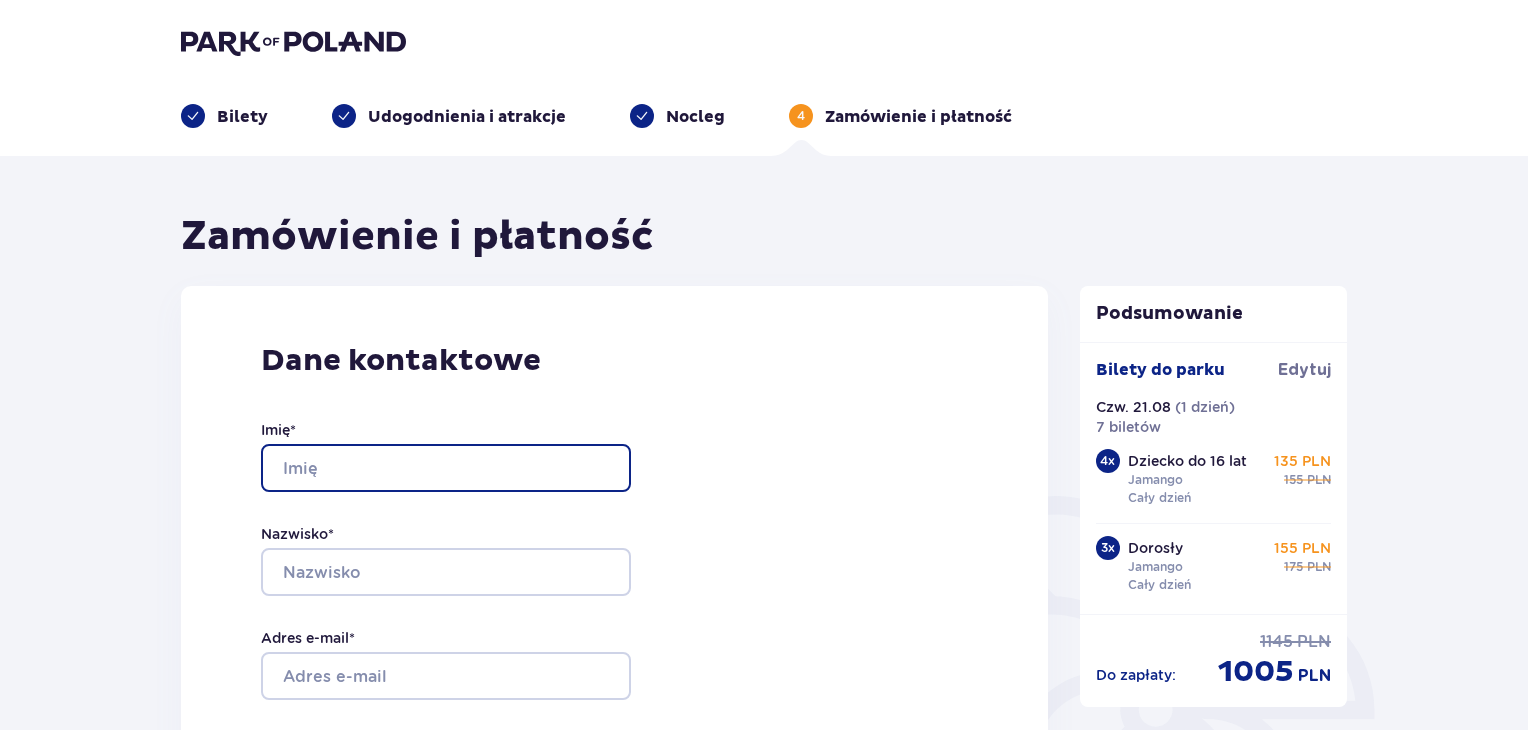 type on "[FIRST]" 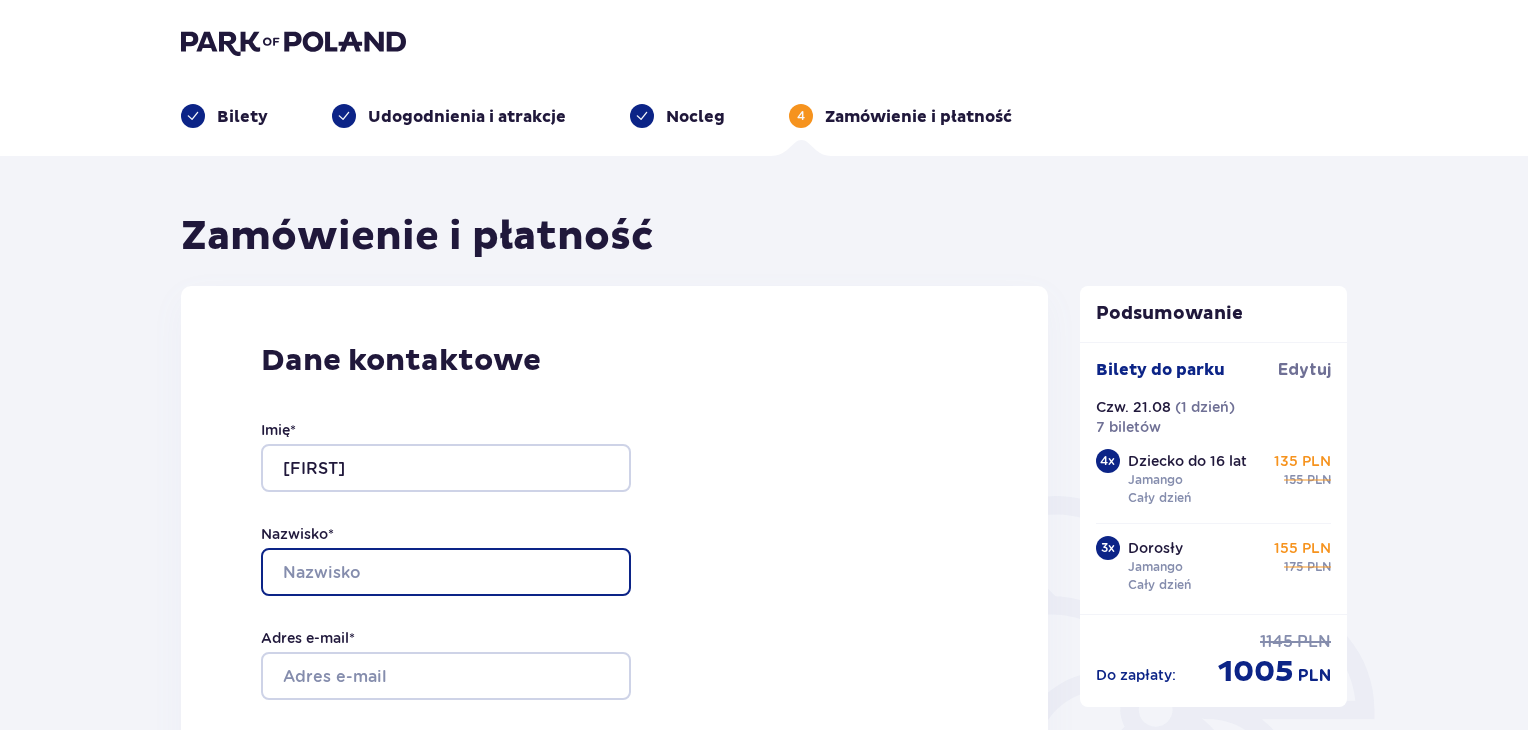 type on "[LAST]" 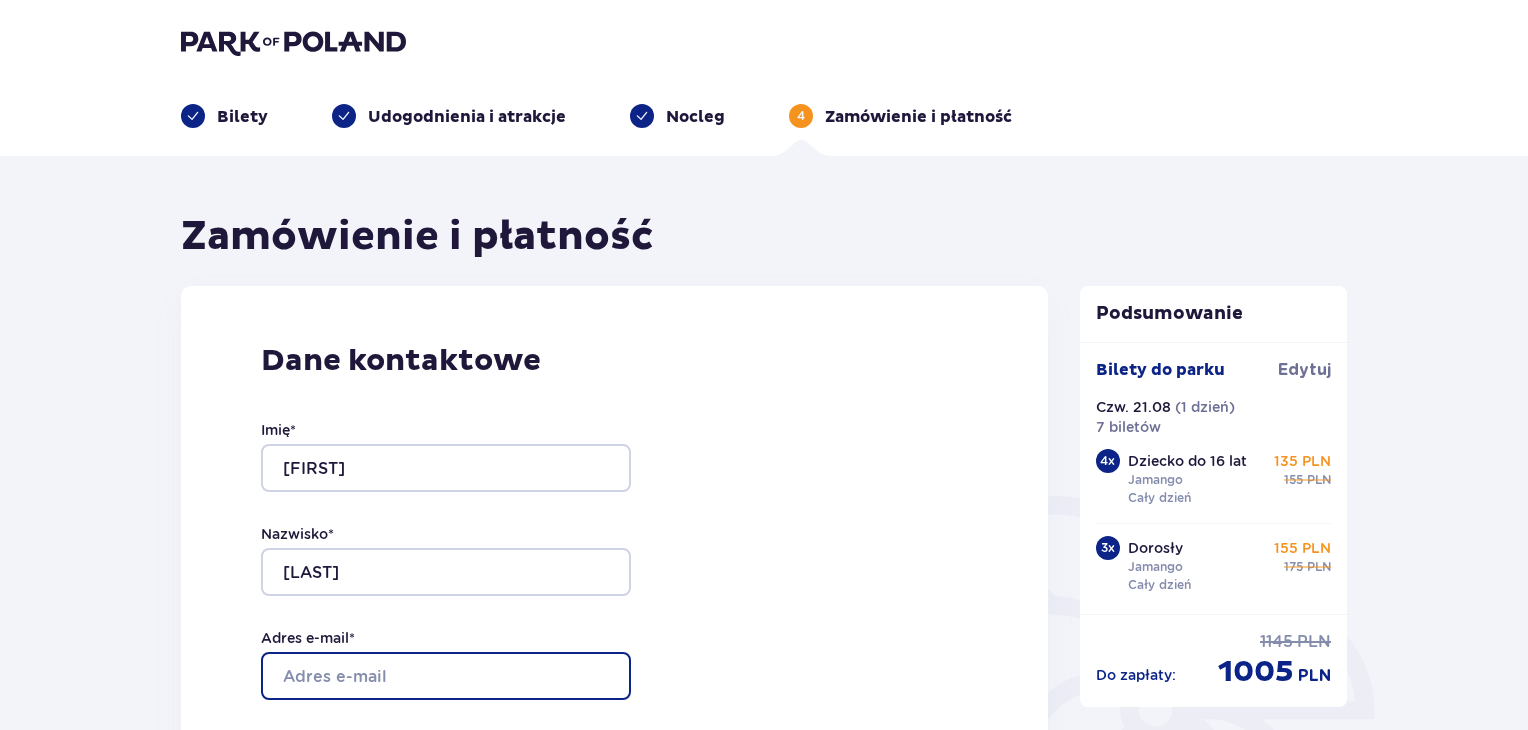type on "[EMAIL]" 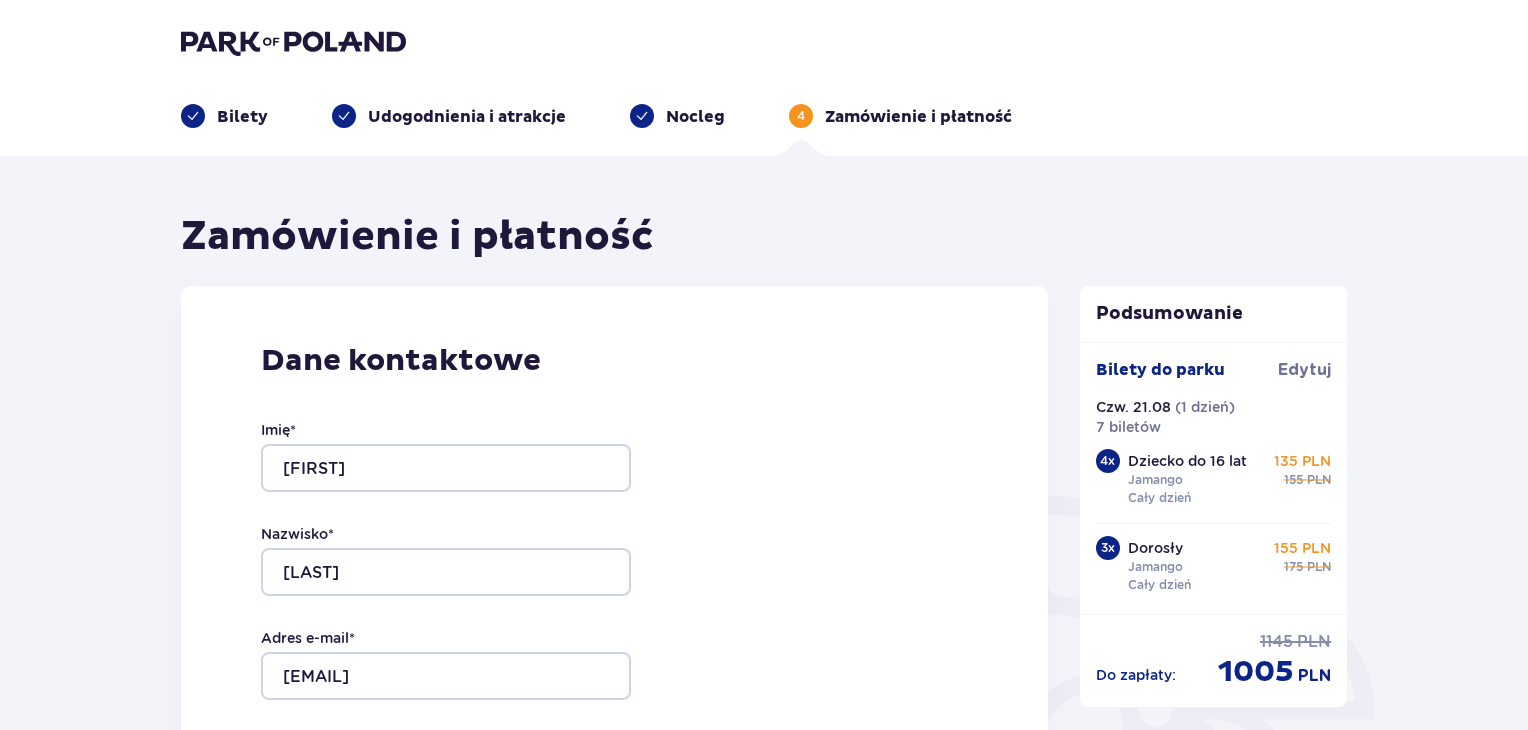 type on "[EMAIL]" 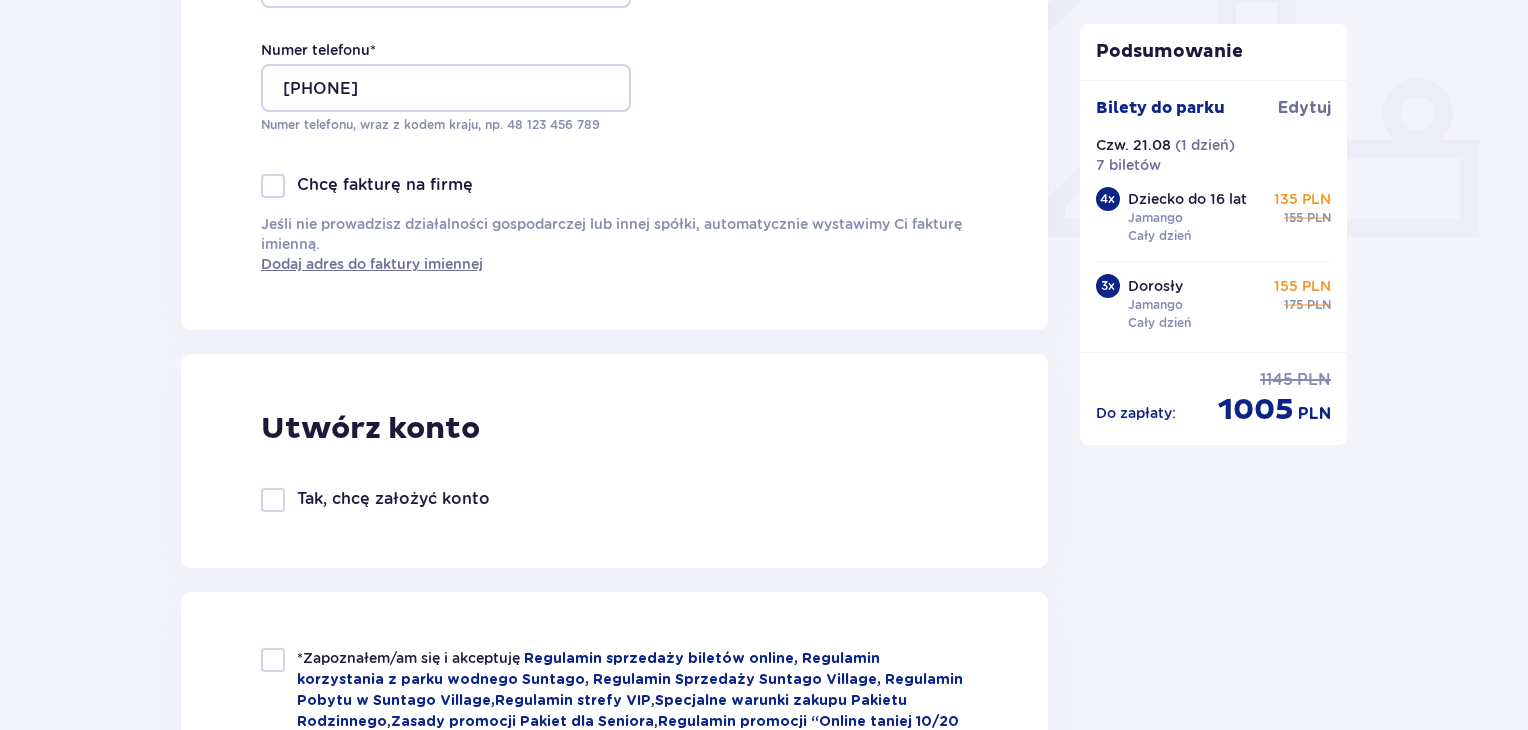 scroll, scrollTop: 800, scrollLeft: 0, axis: vertical 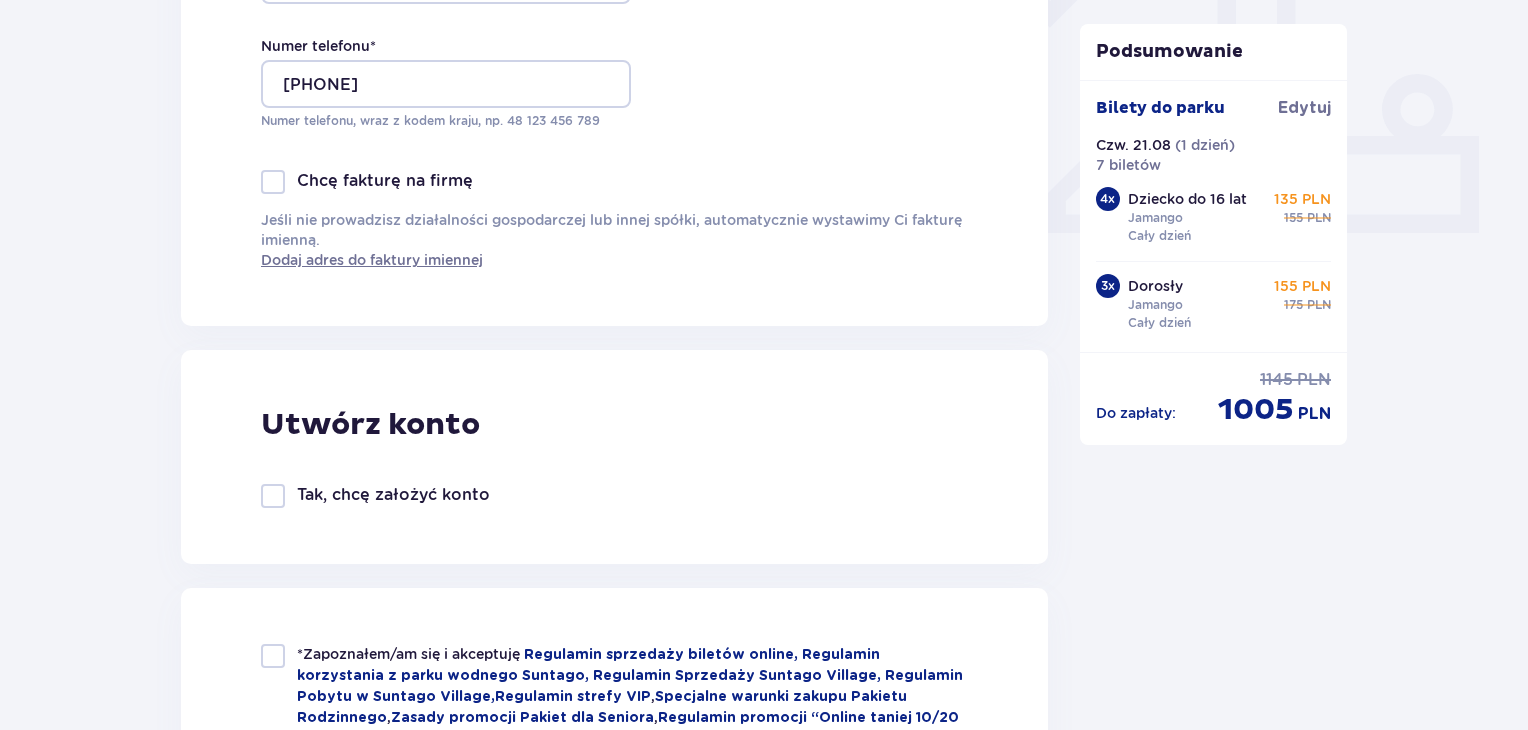 click at bounding box center [273, 496] 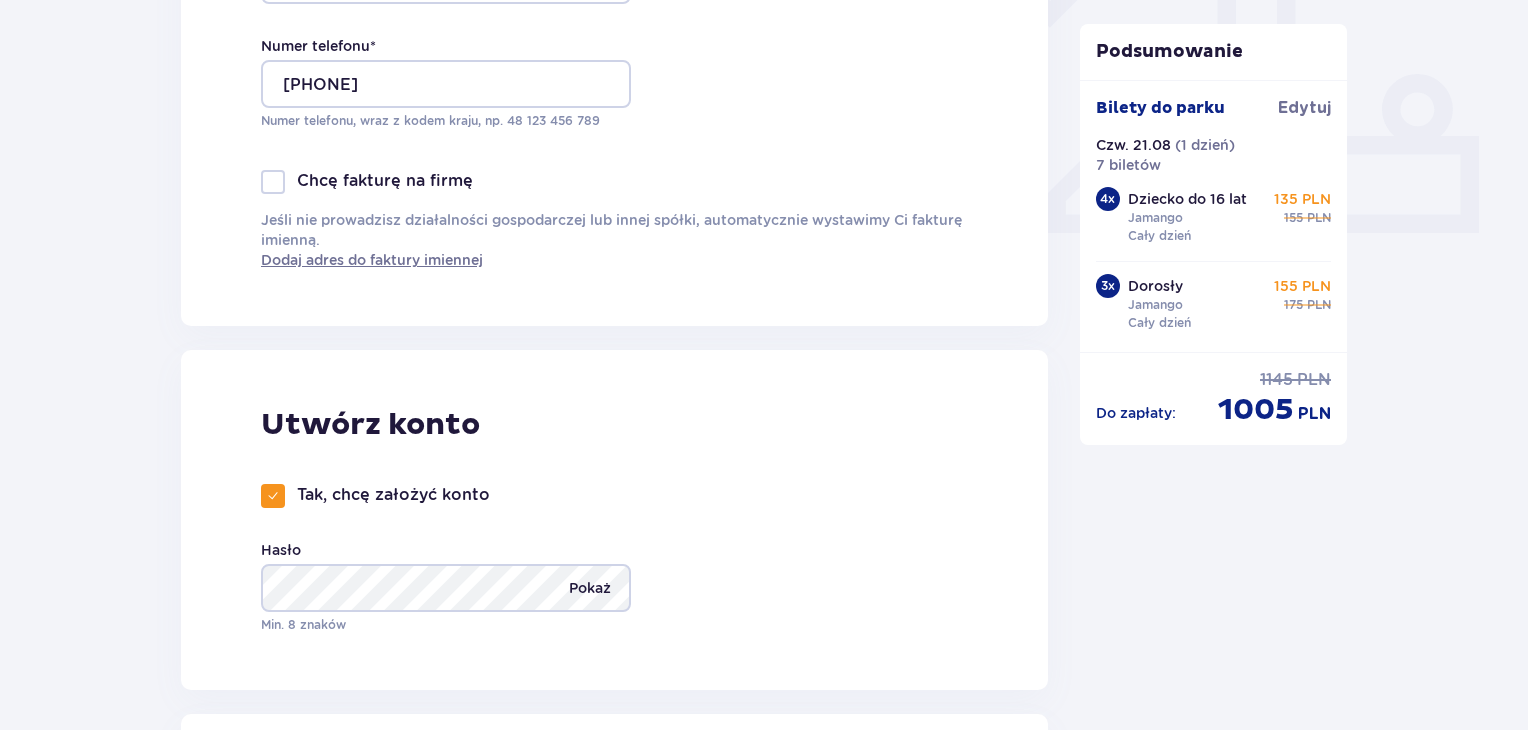 click on "Pokaż" at bounding box center (590, 588) 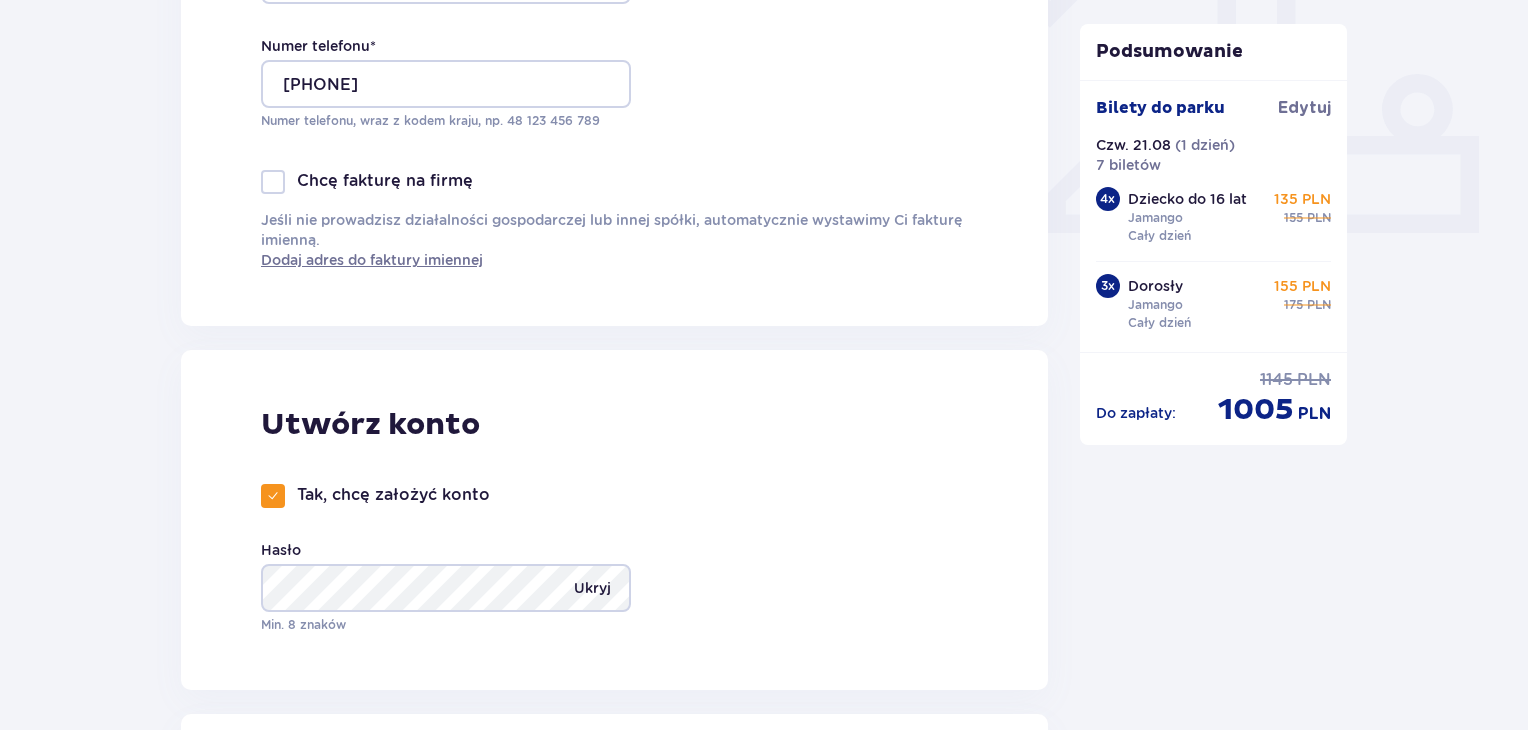 click on "Ukryj" at bounding box center [592, 588] 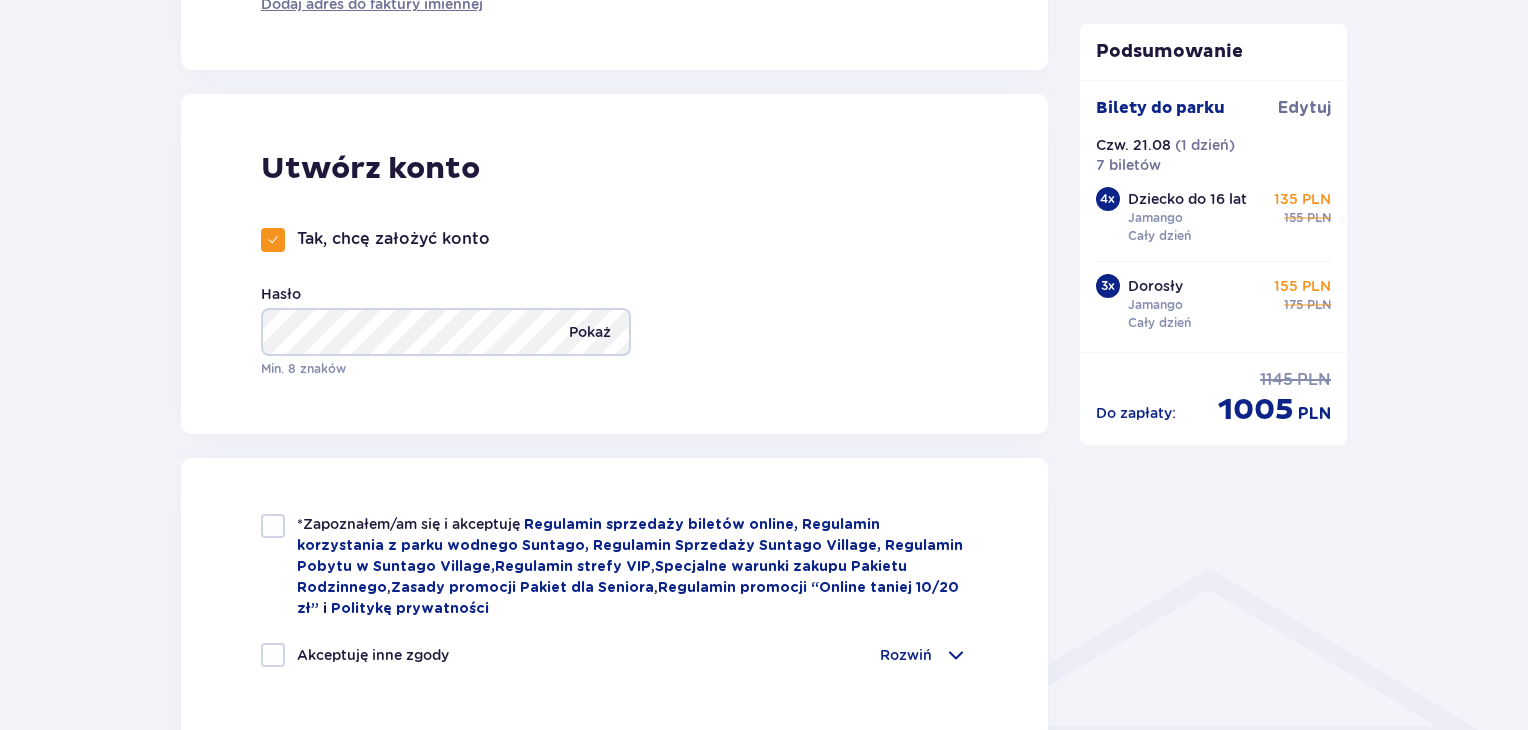 scroll, scrollTop: 1100, scrollLeft: 0, axis: vertical 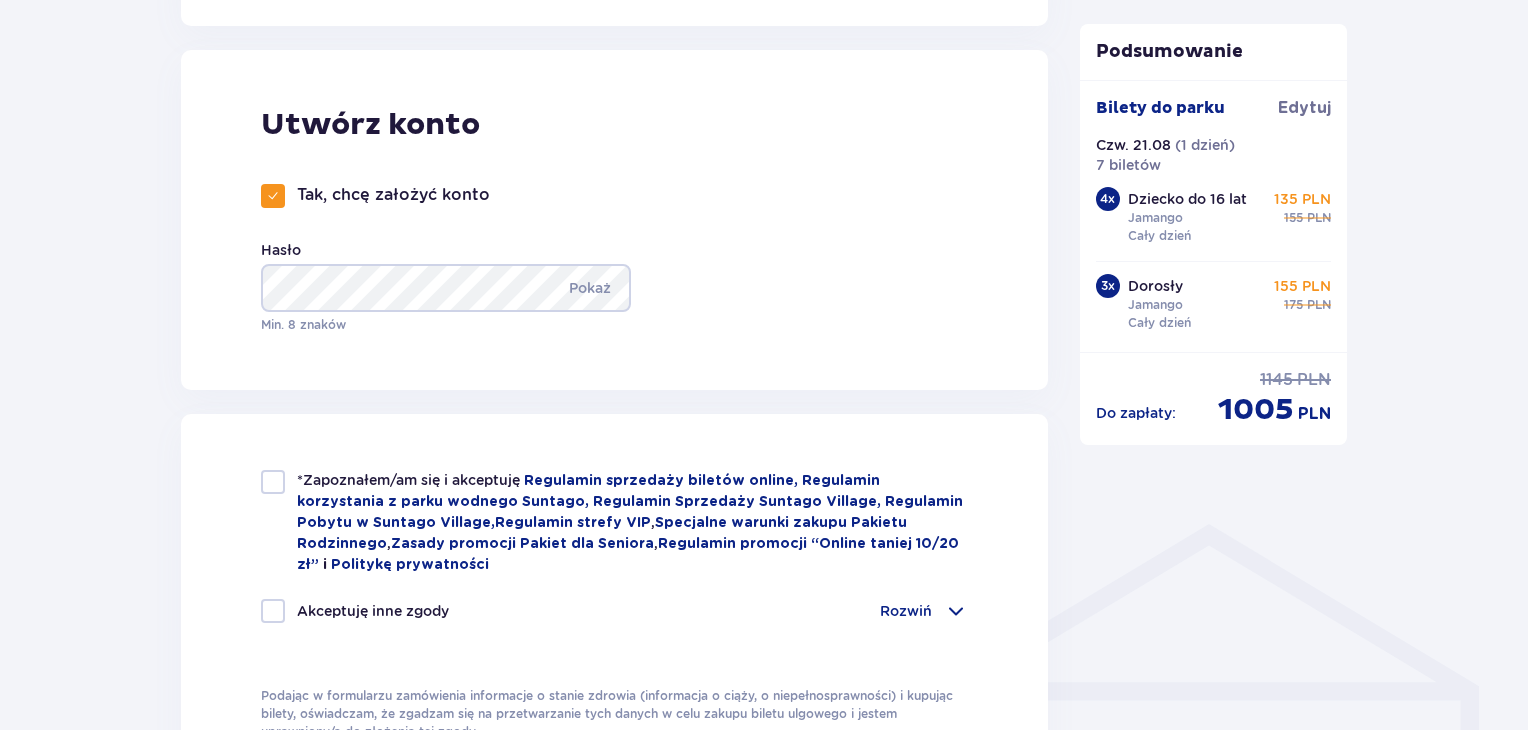 click at bounding box center [273, 482] 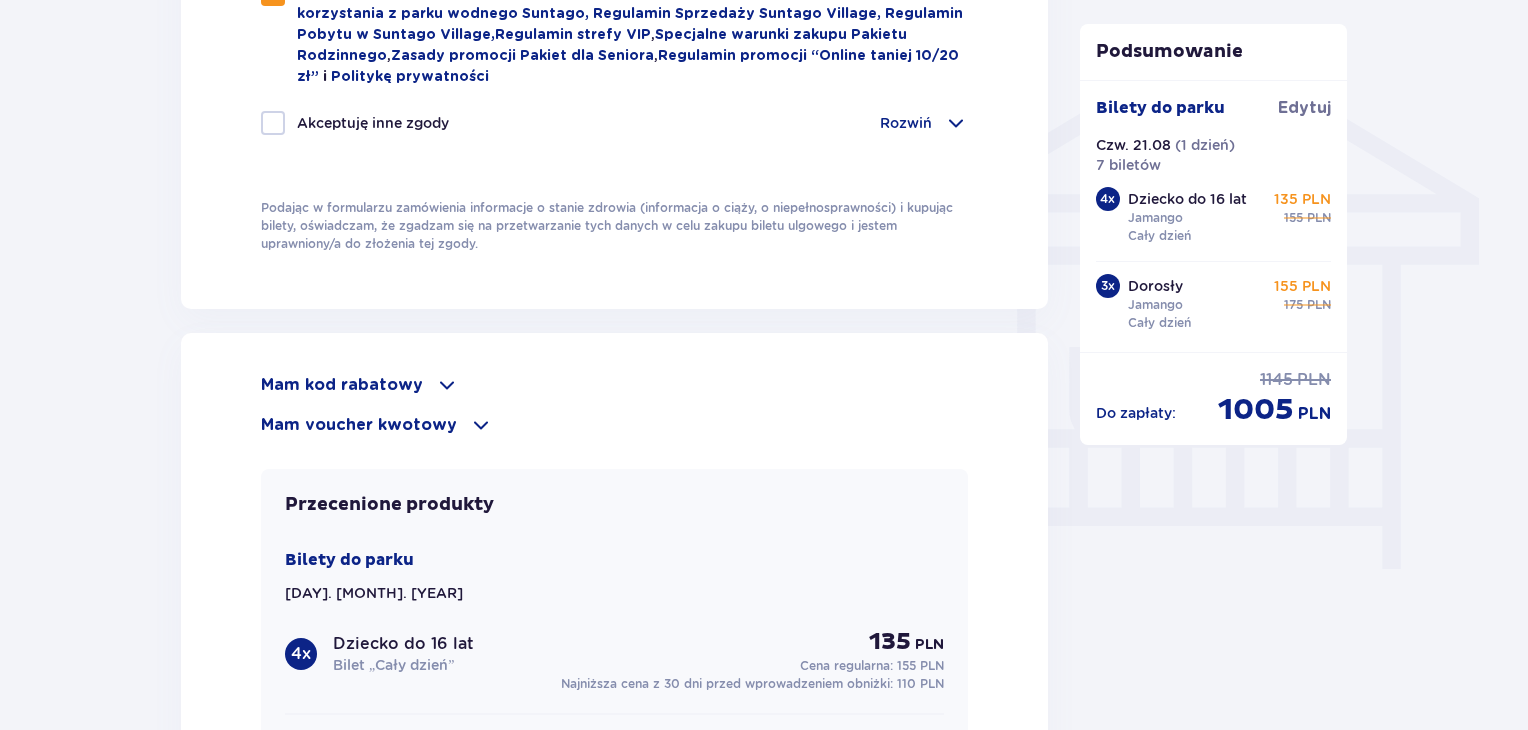 scroll, scrollTop: 1600, scrollLeft: 0, axis: vertical 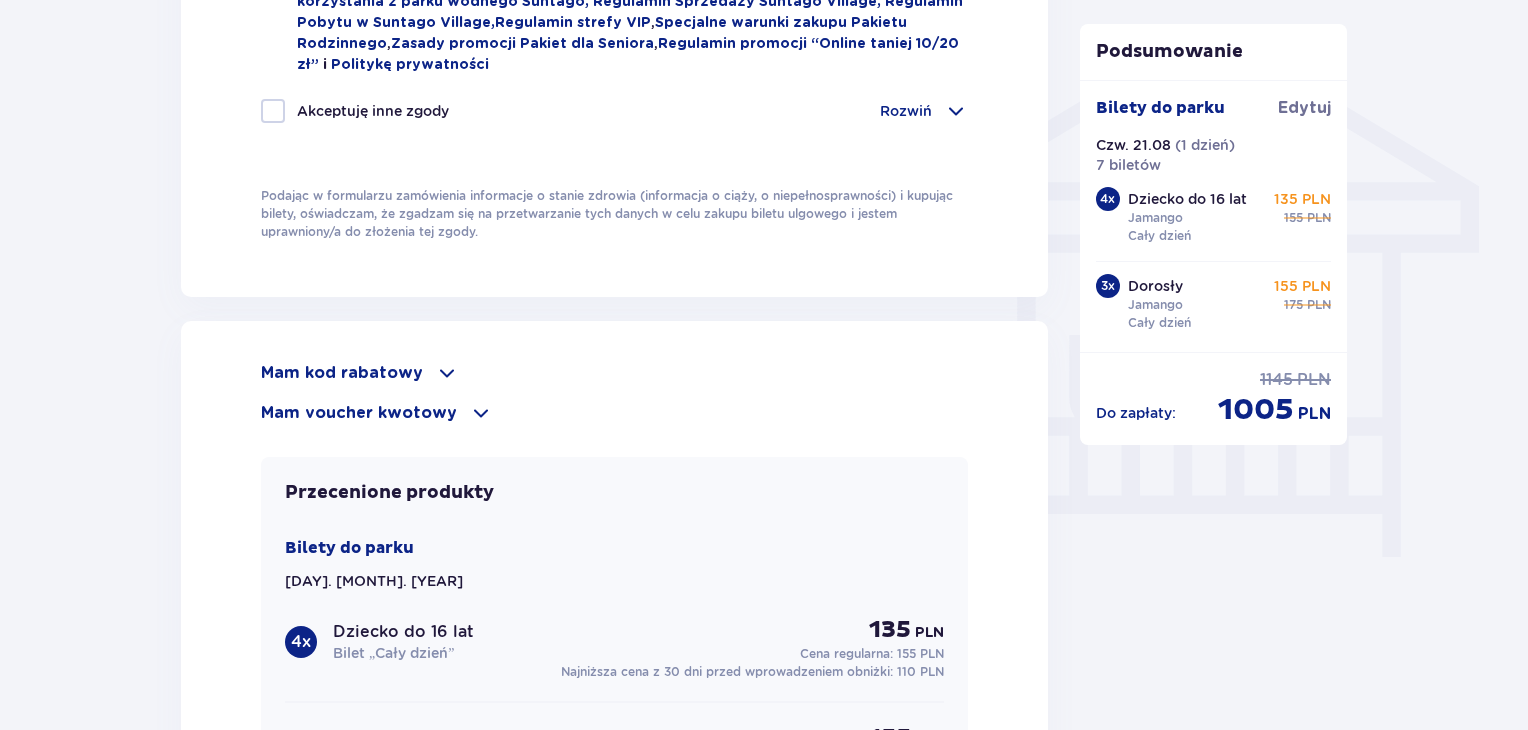 click at bounding box center [447, 373] 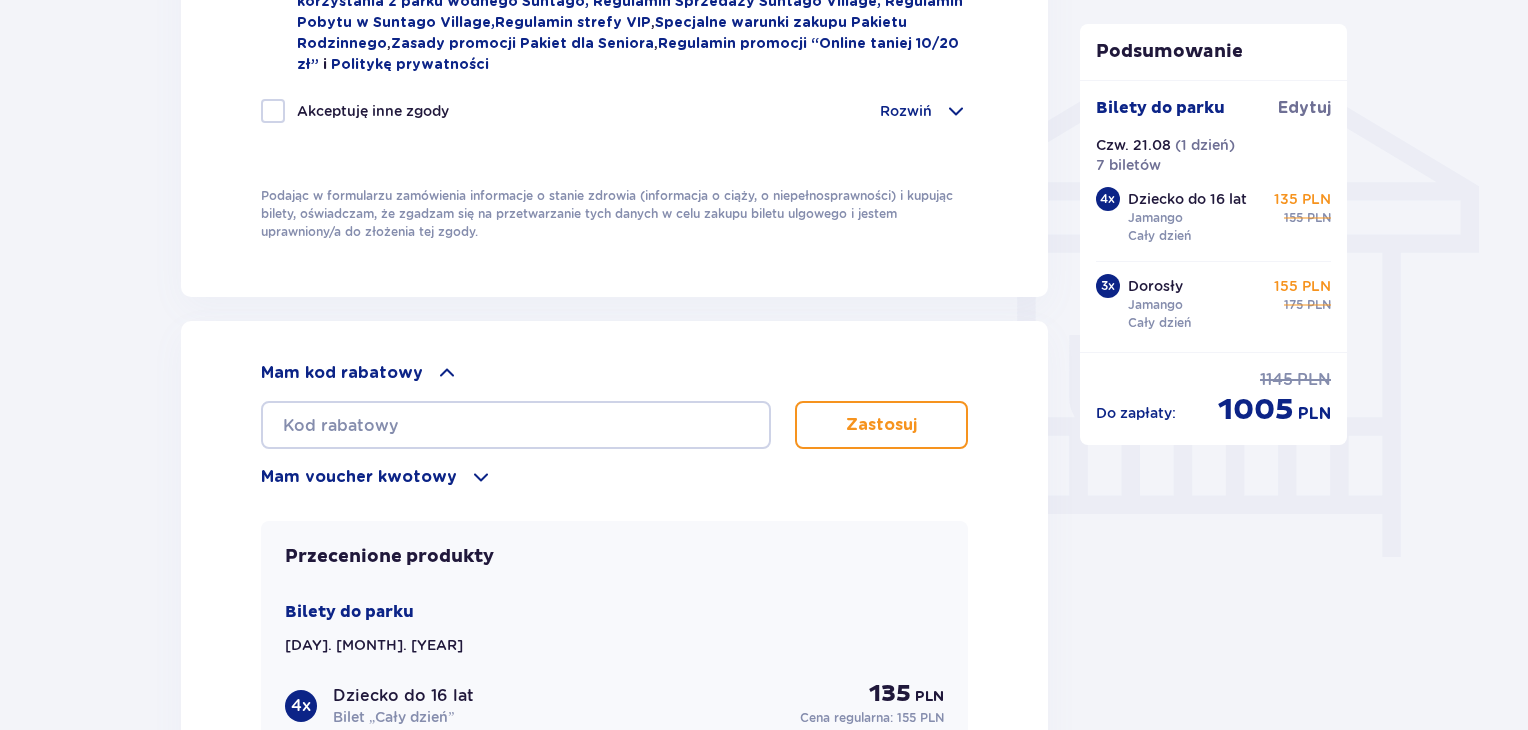 click at bounding box center [447, 373] 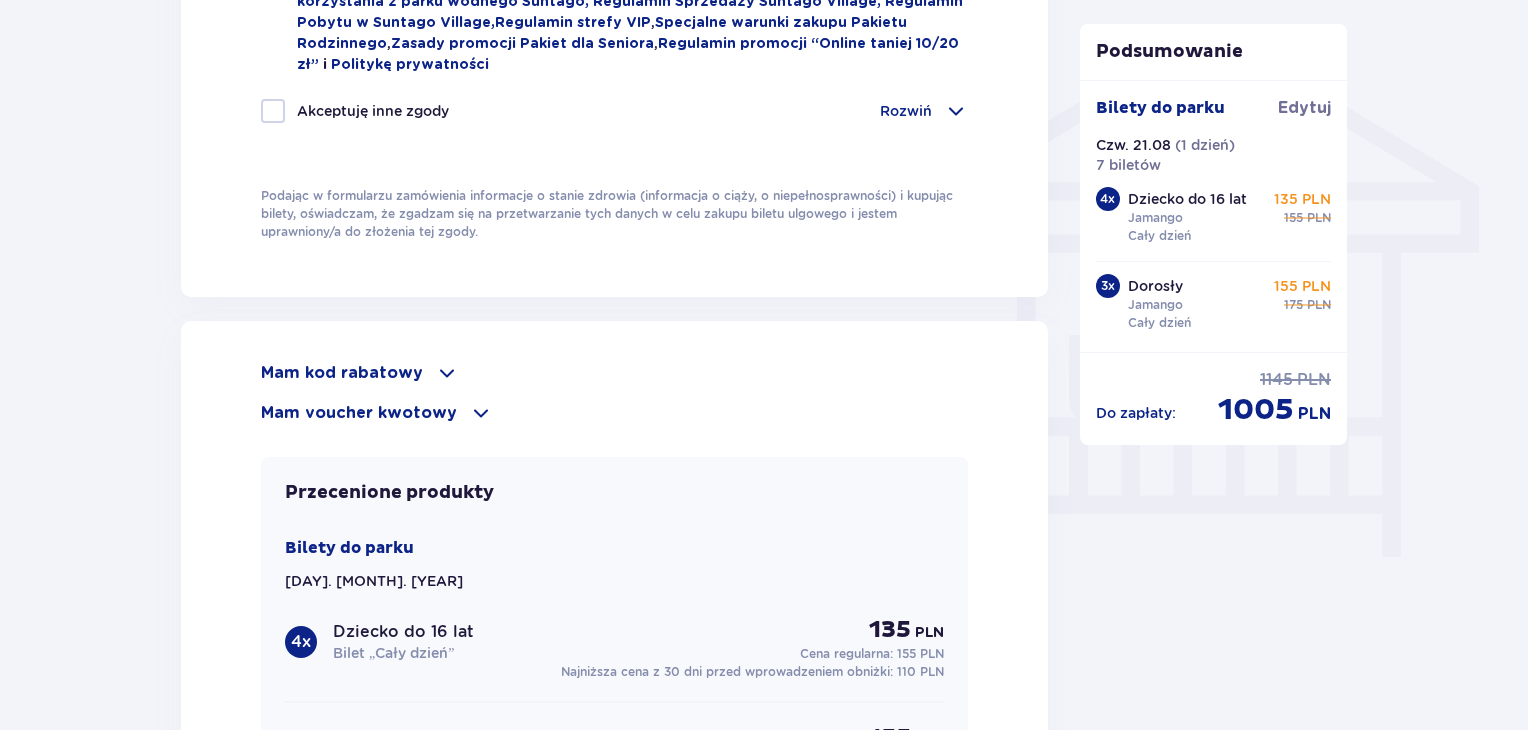 click at bounding box center [481, 413] 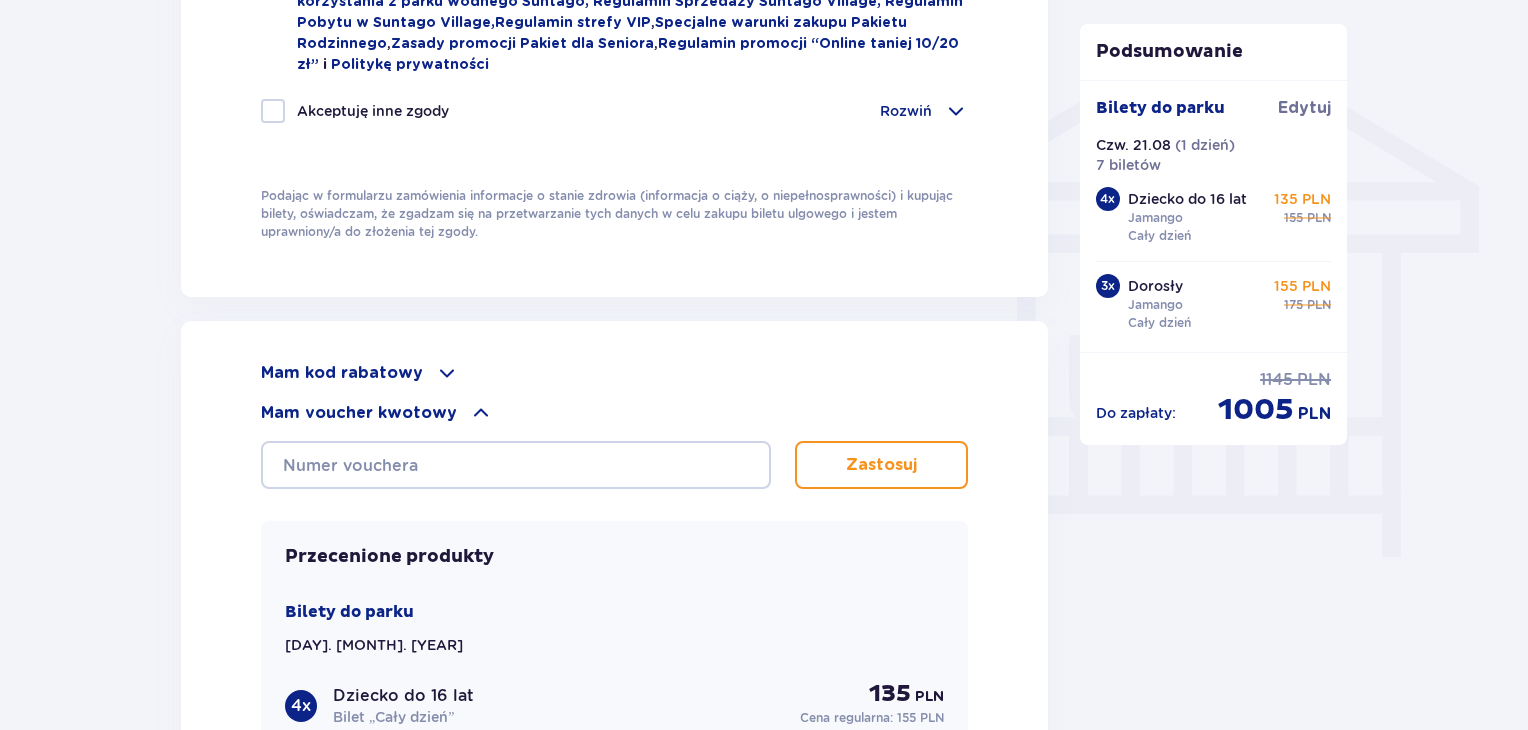 click at bounding box center (481, 413) 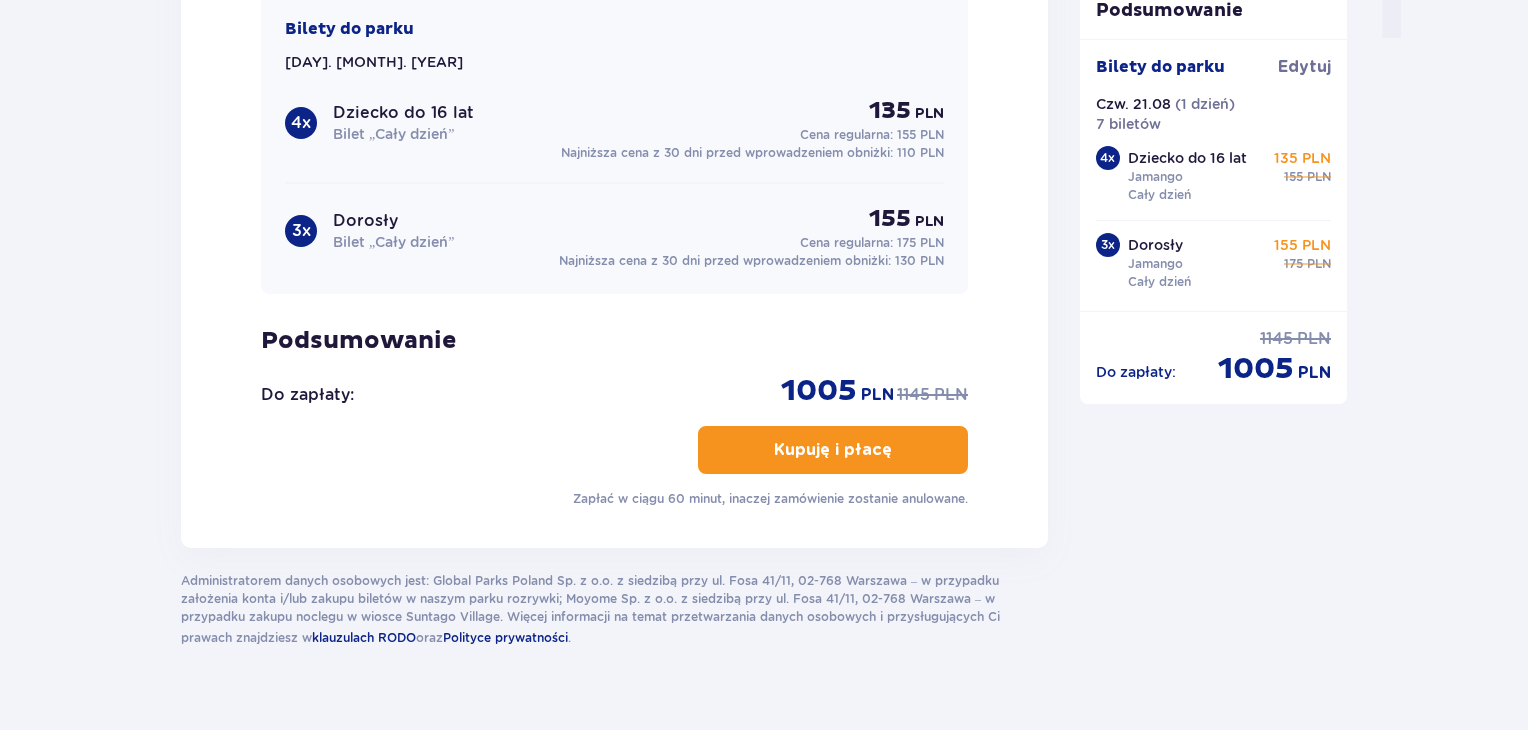 scroll, scrollTop: 2152, scrollLeft: 0, axis: vertical 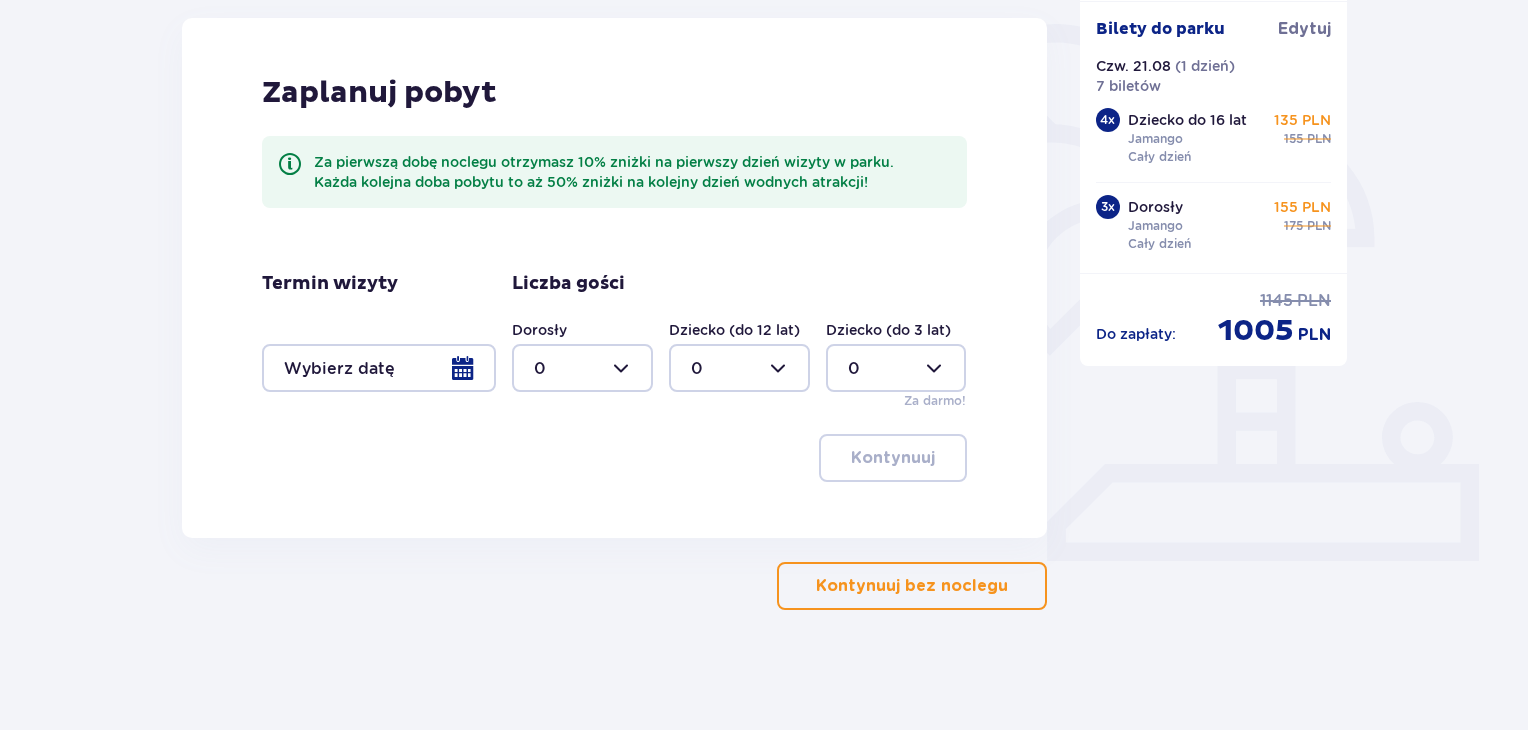 click at bounding box center [582, 368] 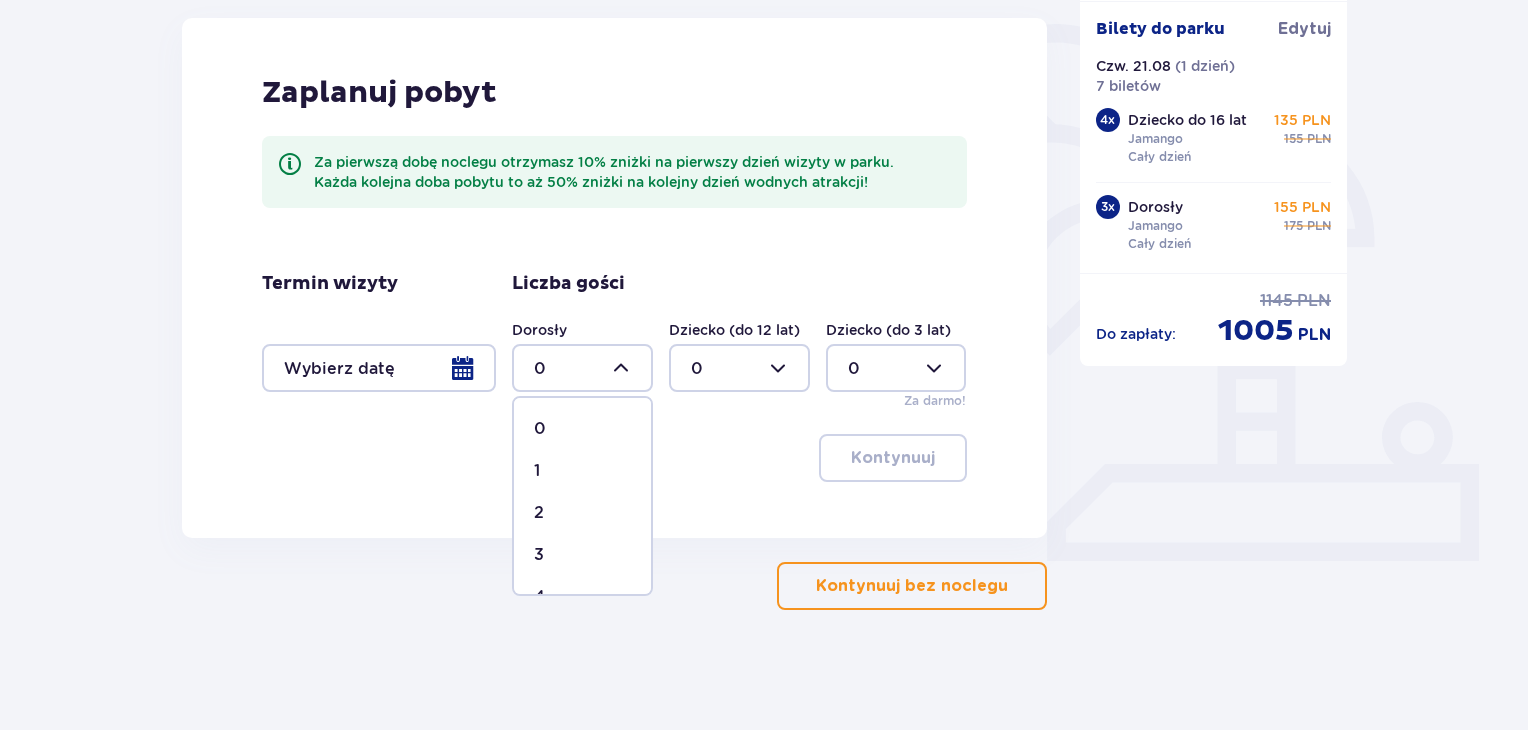 click on "3" at bounding box center (539, 555) 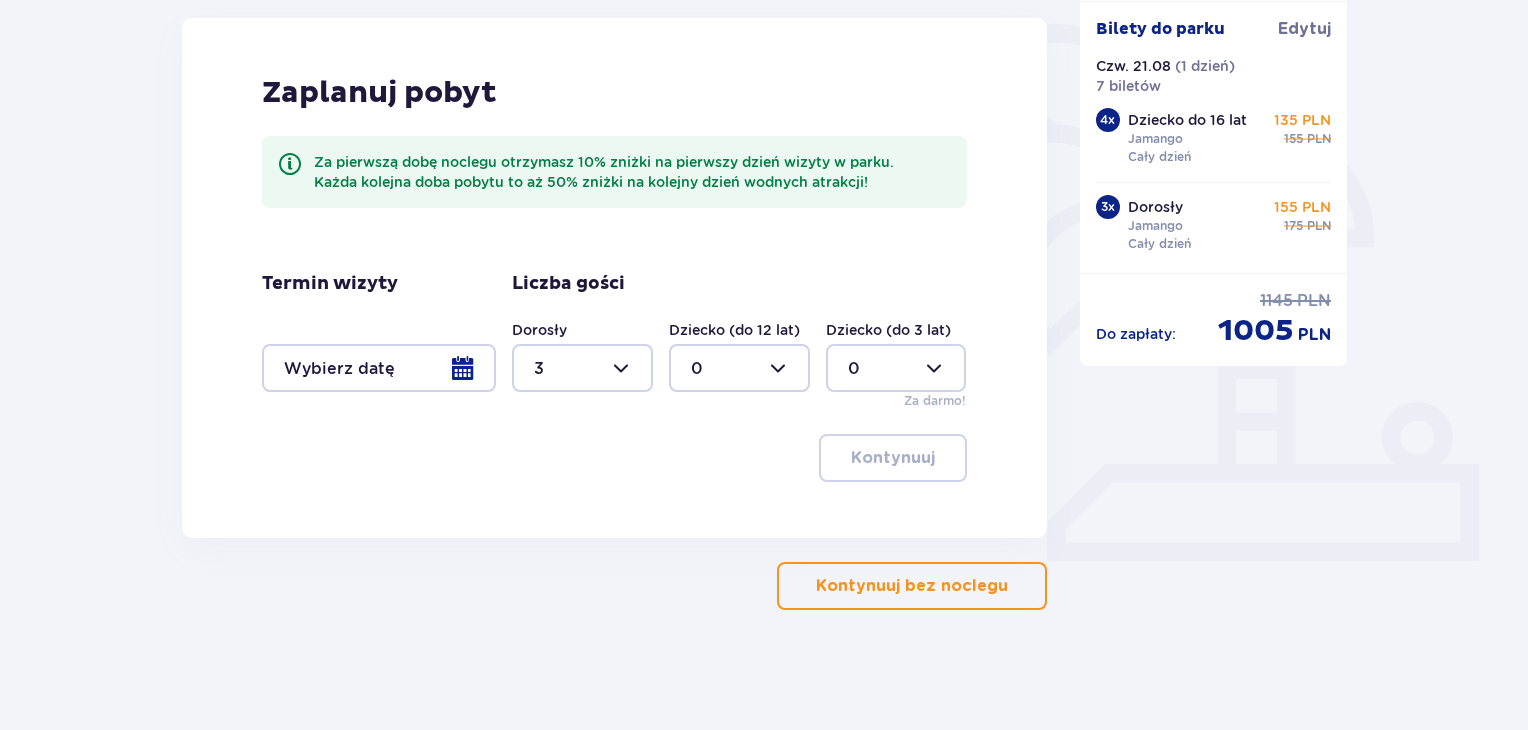type on "3" 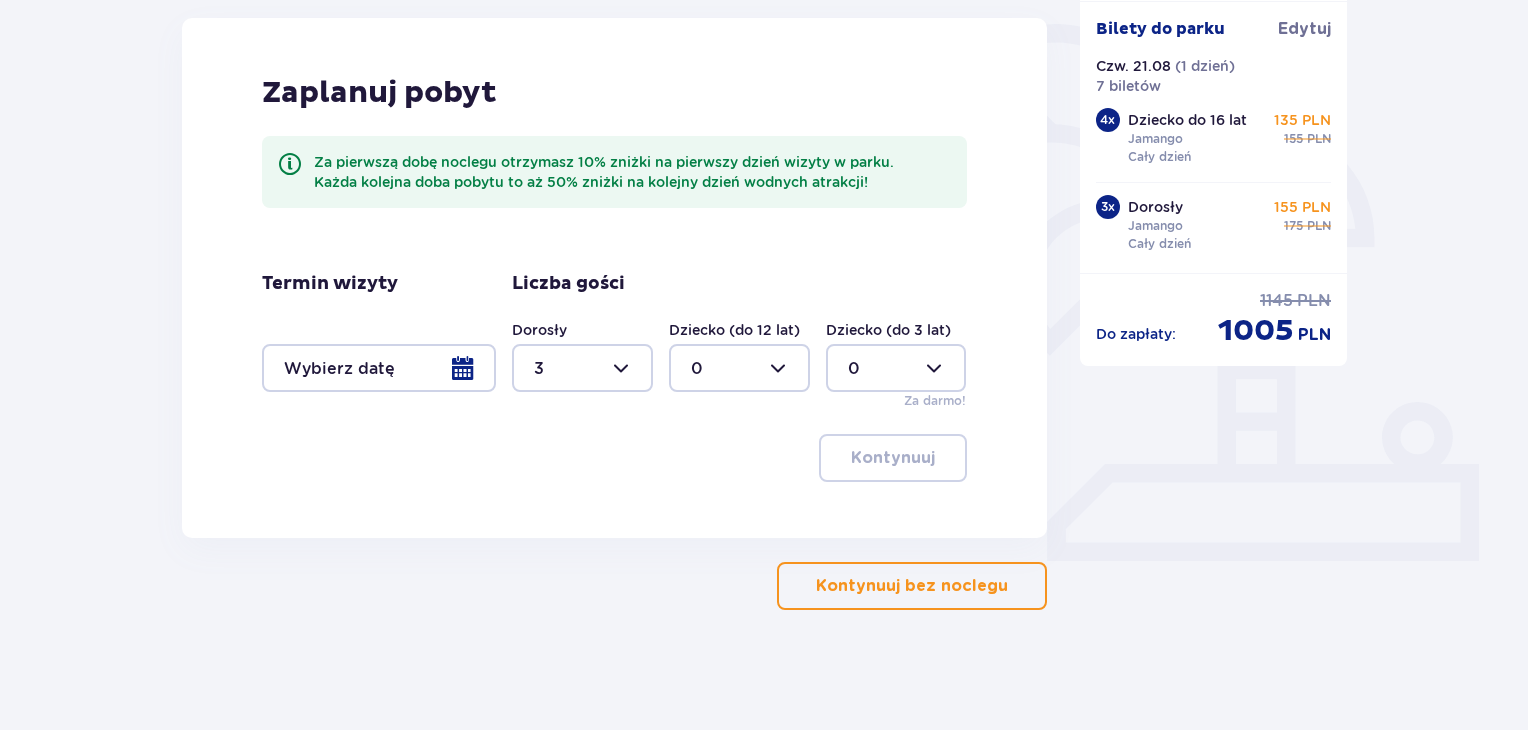 click at bounding box center [739, 368] 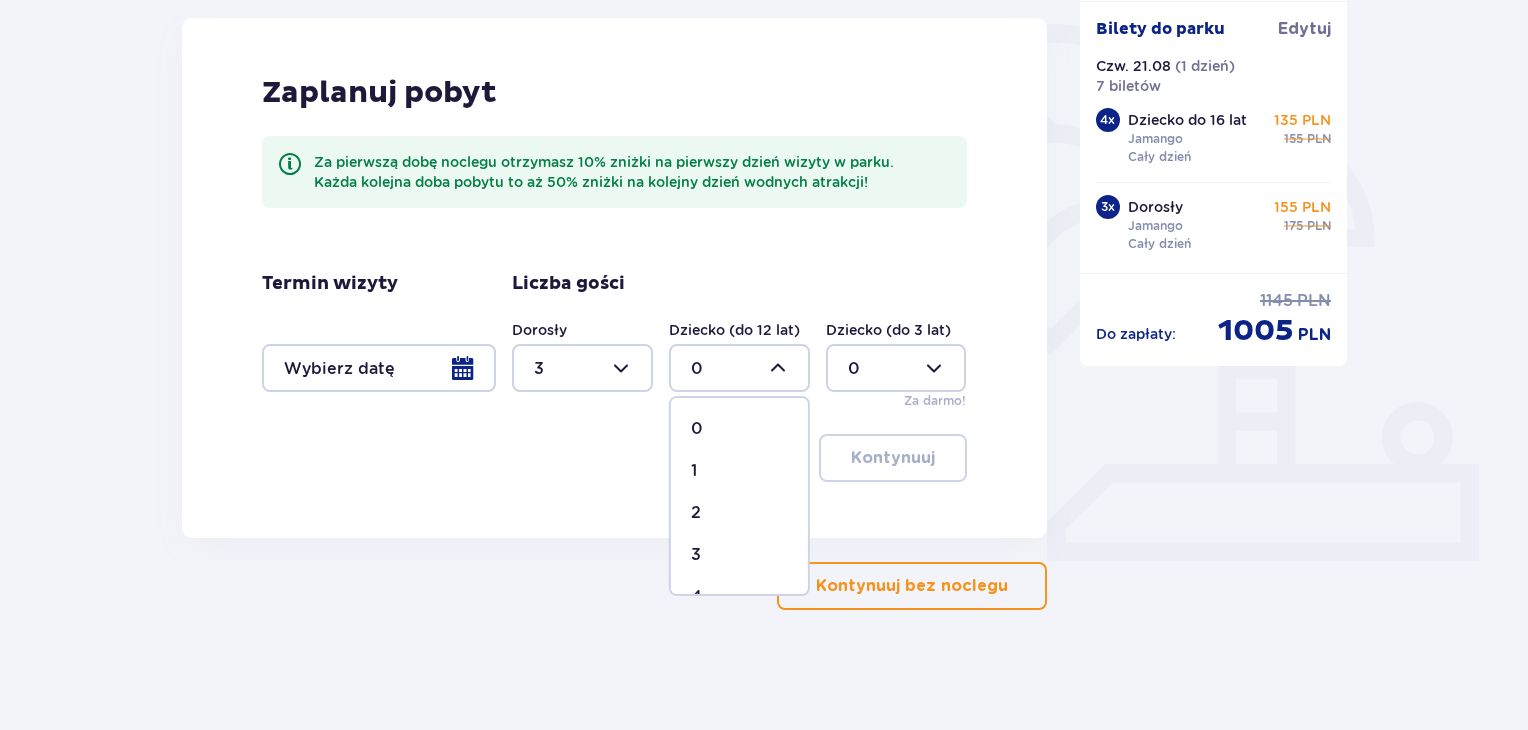 click on "4" at bounding box center [696, 597] 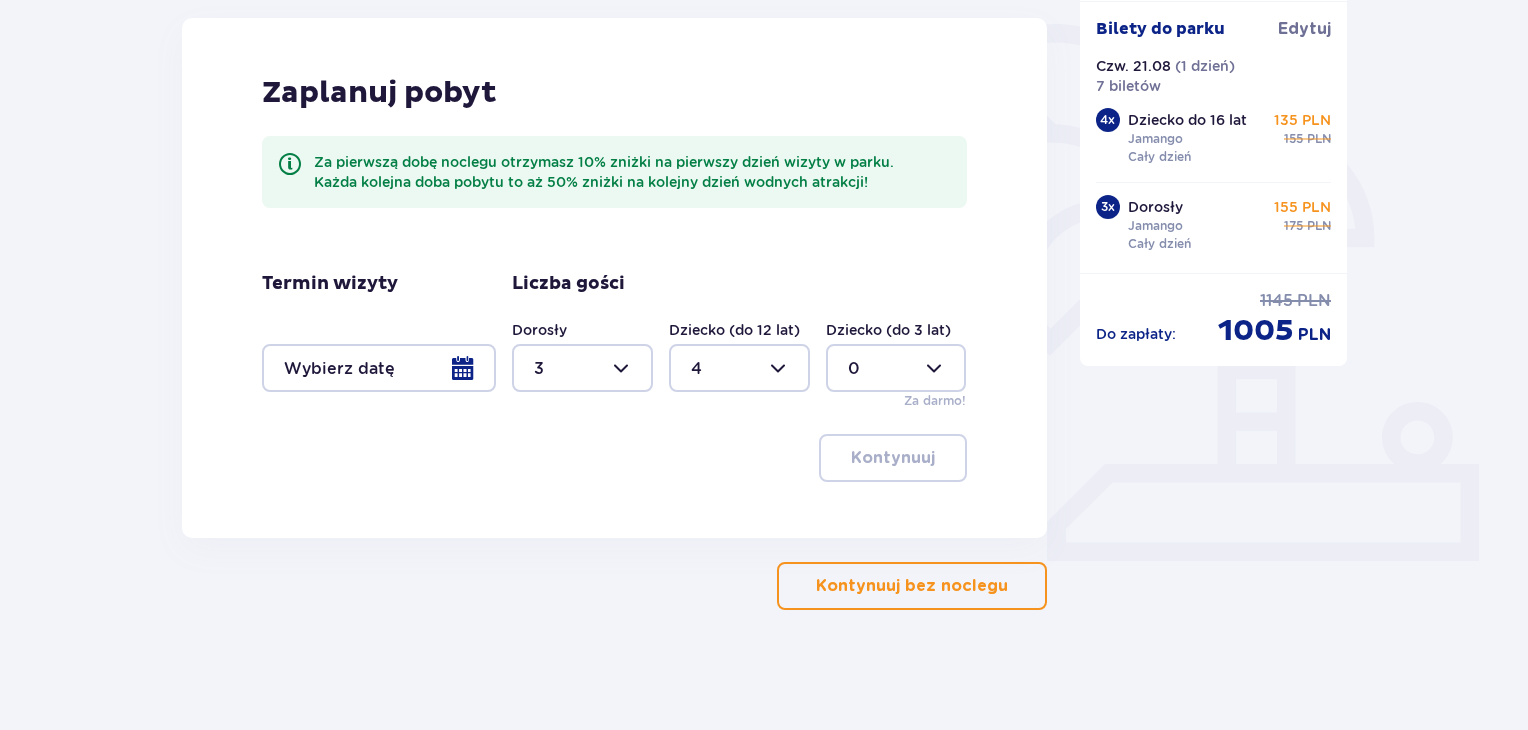 click at bounding box center (896, 368) 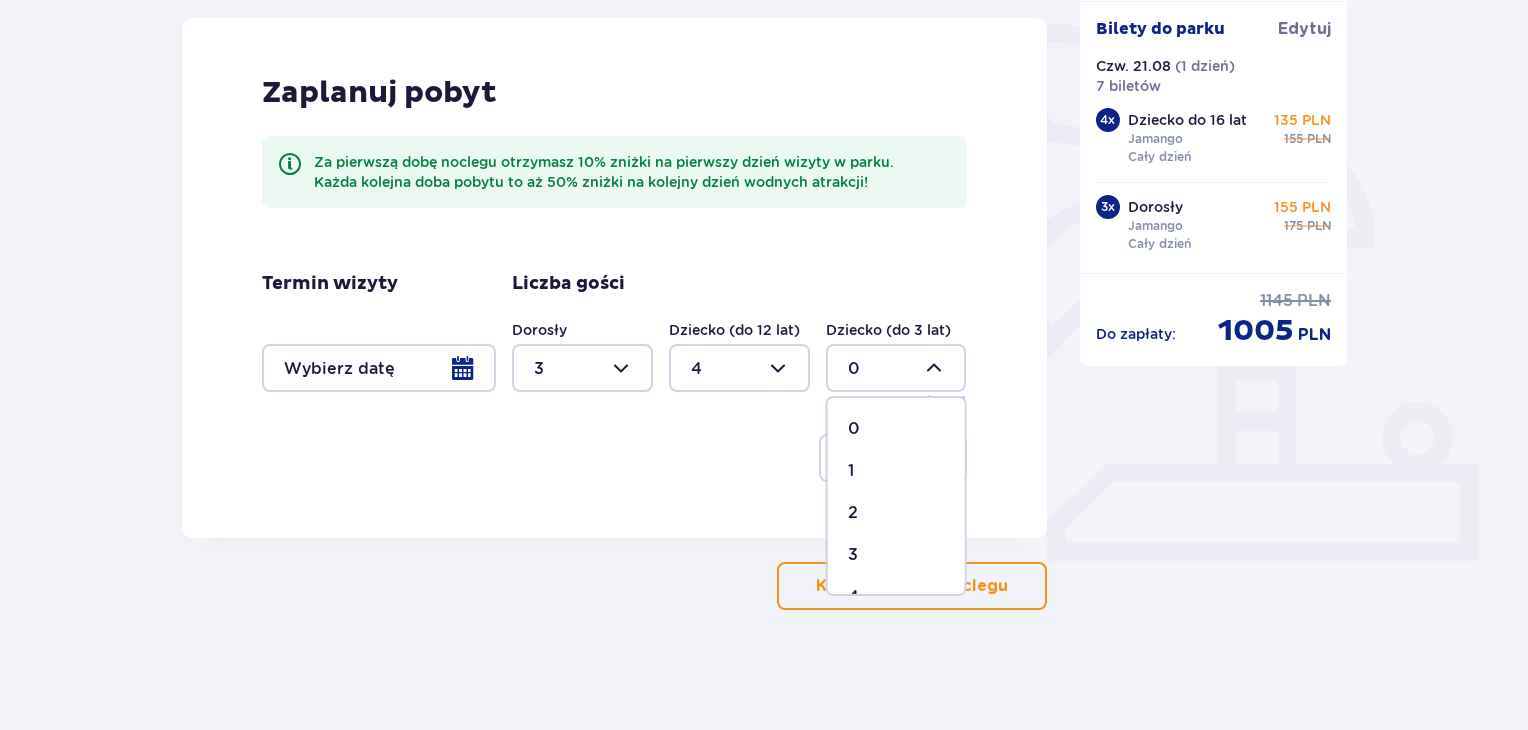 click on "Podsumowanie Bilety do parku Edytuj Czw. [MONTH]. [YEAR]   ( 1 dzień ) 7 biletów 4 x Dziecko do 16 lat Jamango Cały dzień 135 PLN 155 PLN 3 x Dorosły Jamango Cały dzień 155 PLN 175 PLN Do zapłaty : 1145 PLN 1005 PLN" at bounding box center [1214, 175] 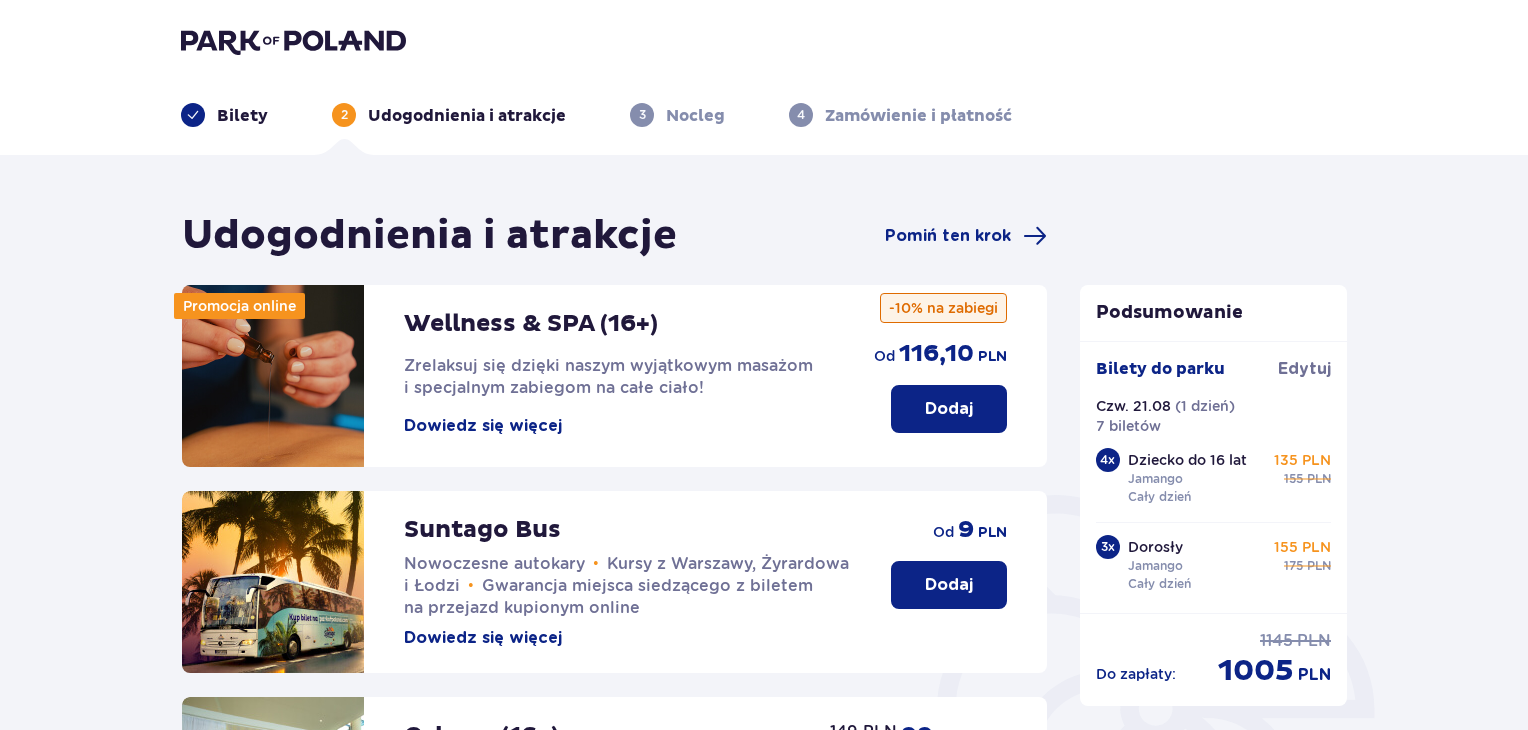scroll, scrollTop: 0, scrollLeft: 0, axis: both 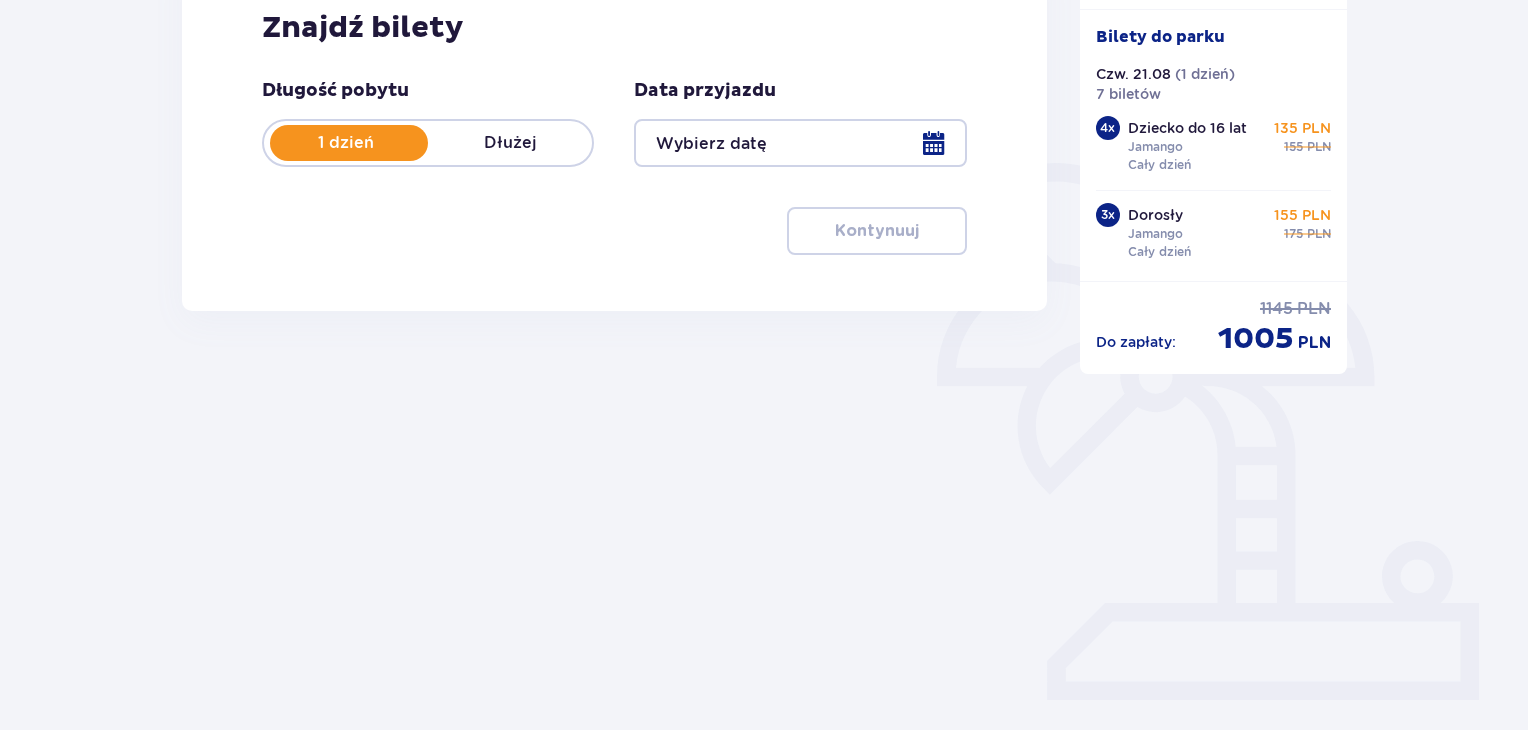 type on "21.08.25" 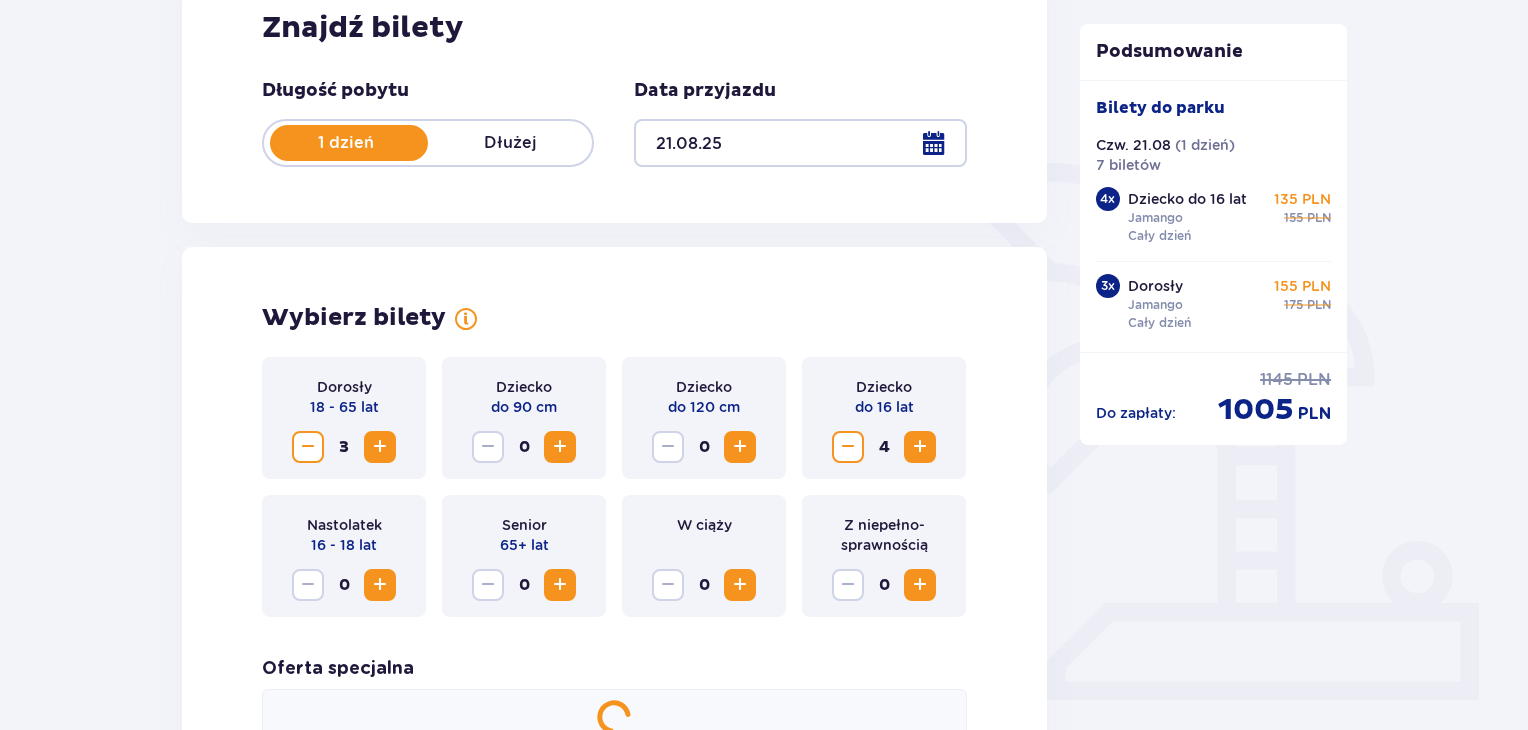 scroll, scrollTop: 340, scrollLeft: 0, axis: vertical 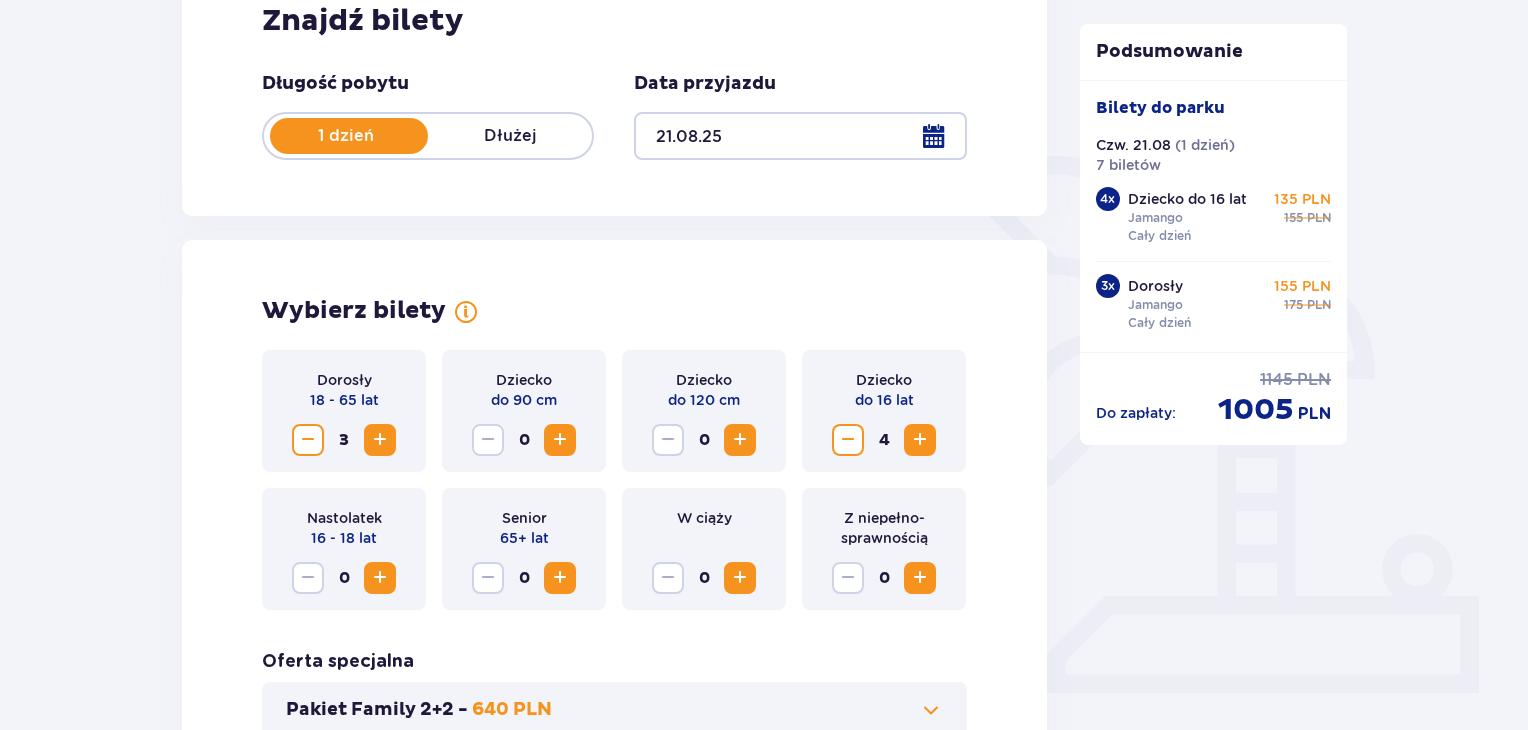 click at bounding box center [740, 440] 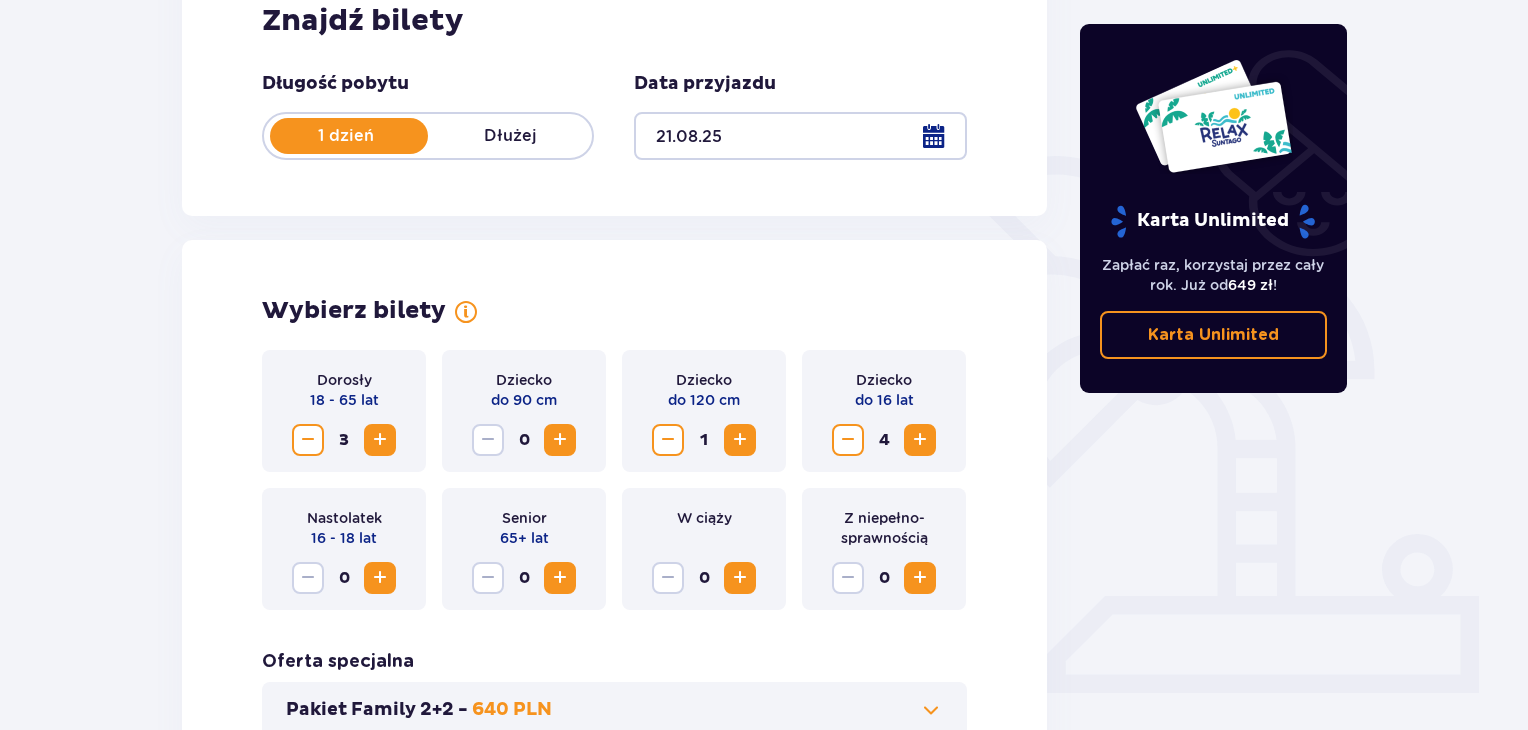 click at bounding box center [848, 440] 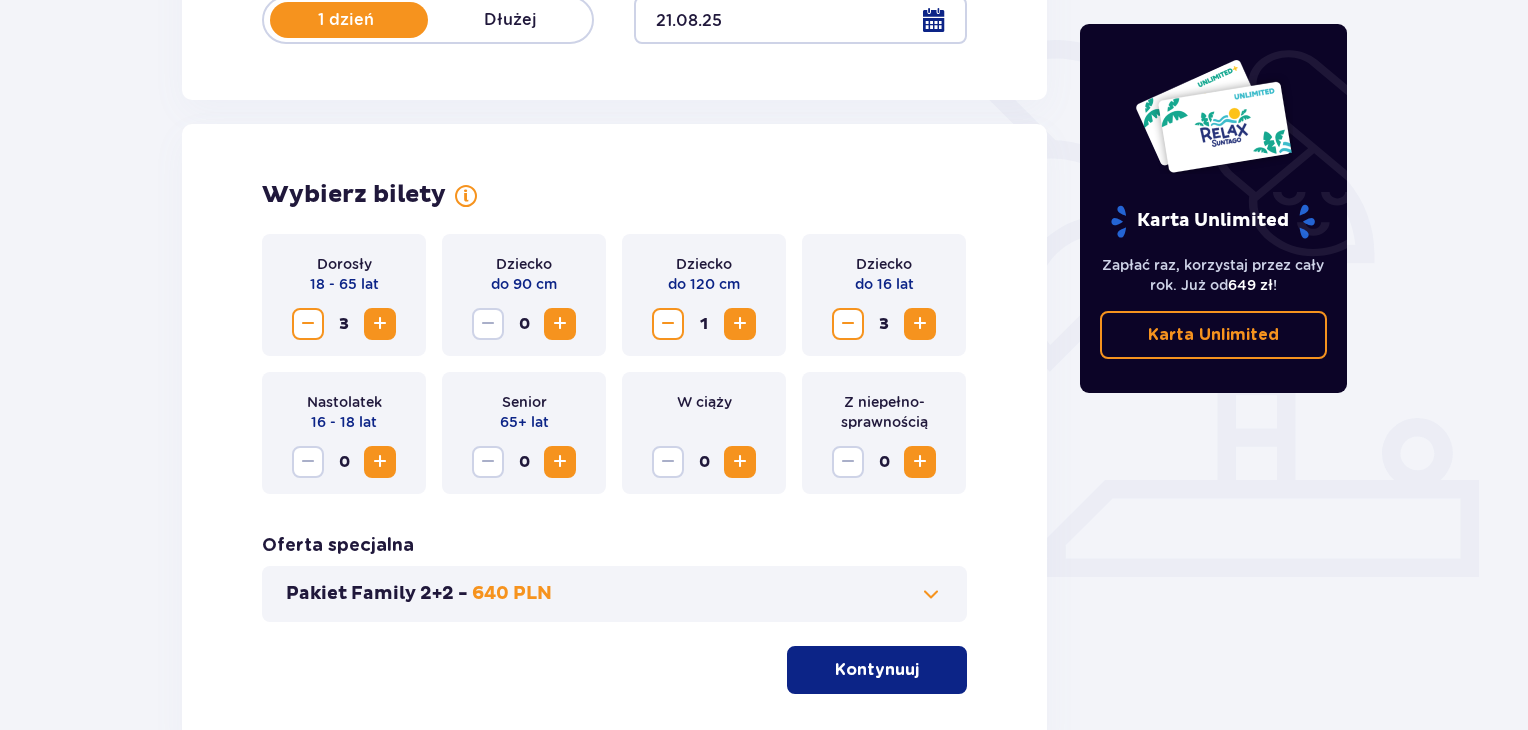 scroll, scrollTop: 596, scrollLeft: 0, axis: vertical 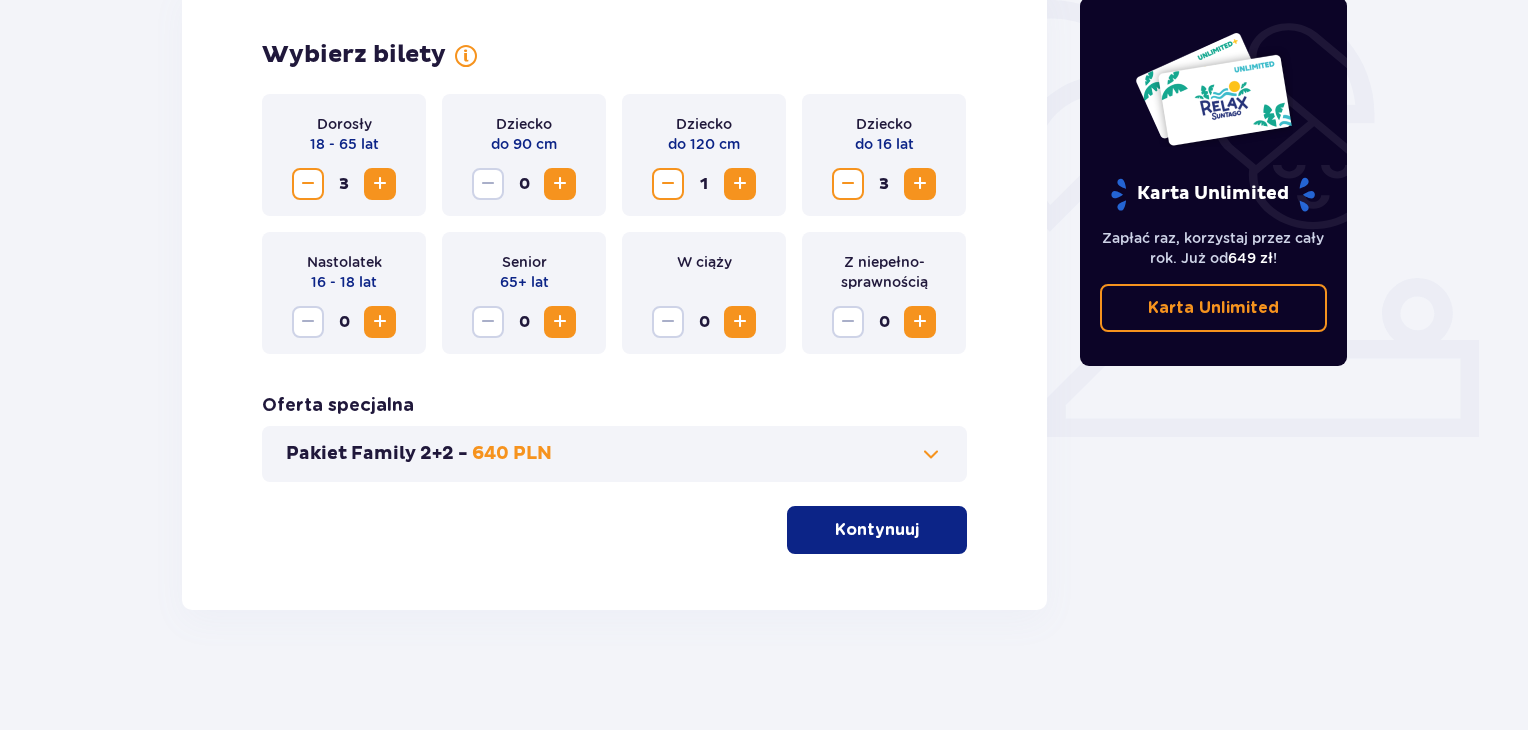 click on "Kontynuuj" at bounding box center [877, 530] 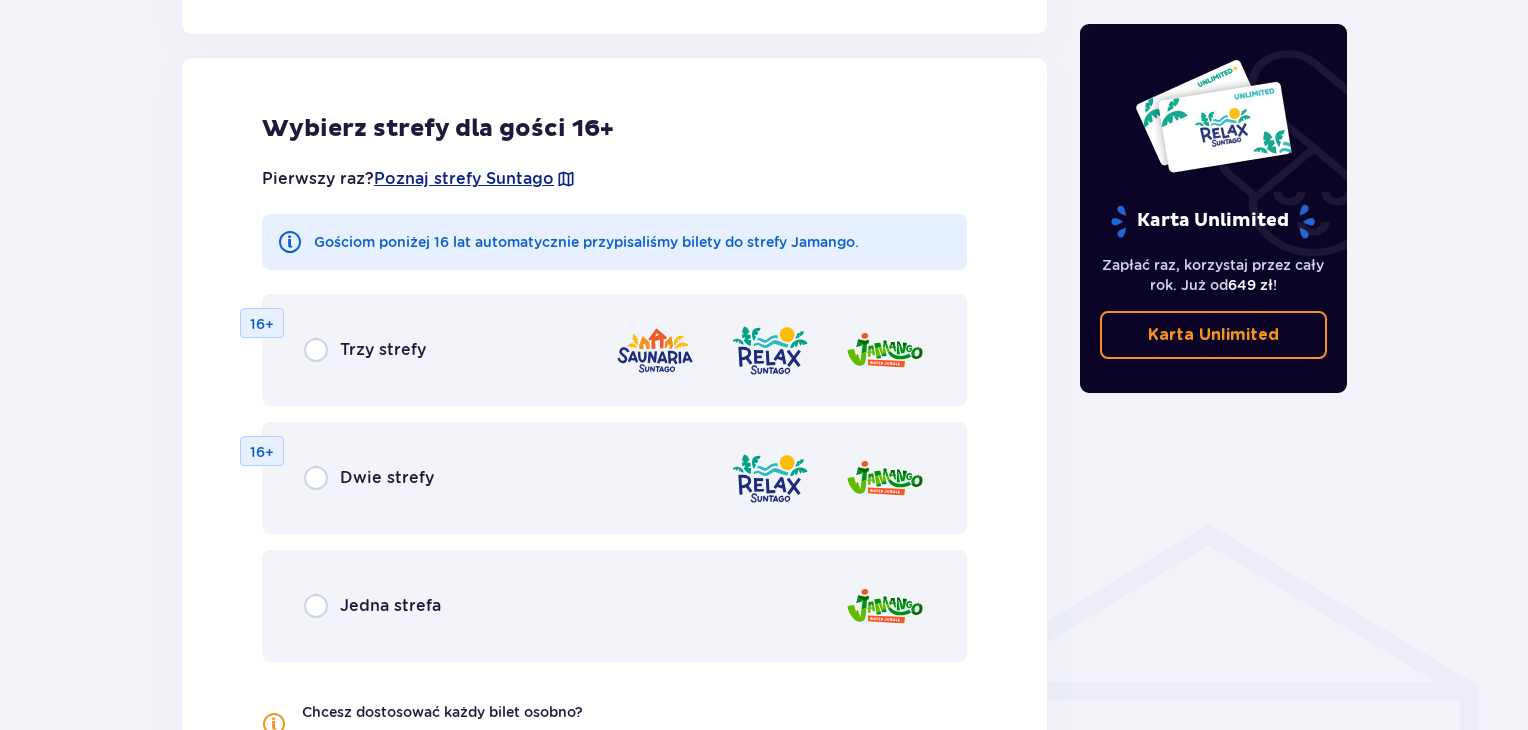 scroll, scrollTop: 1110, scrollLeft: 0, axis: vertical 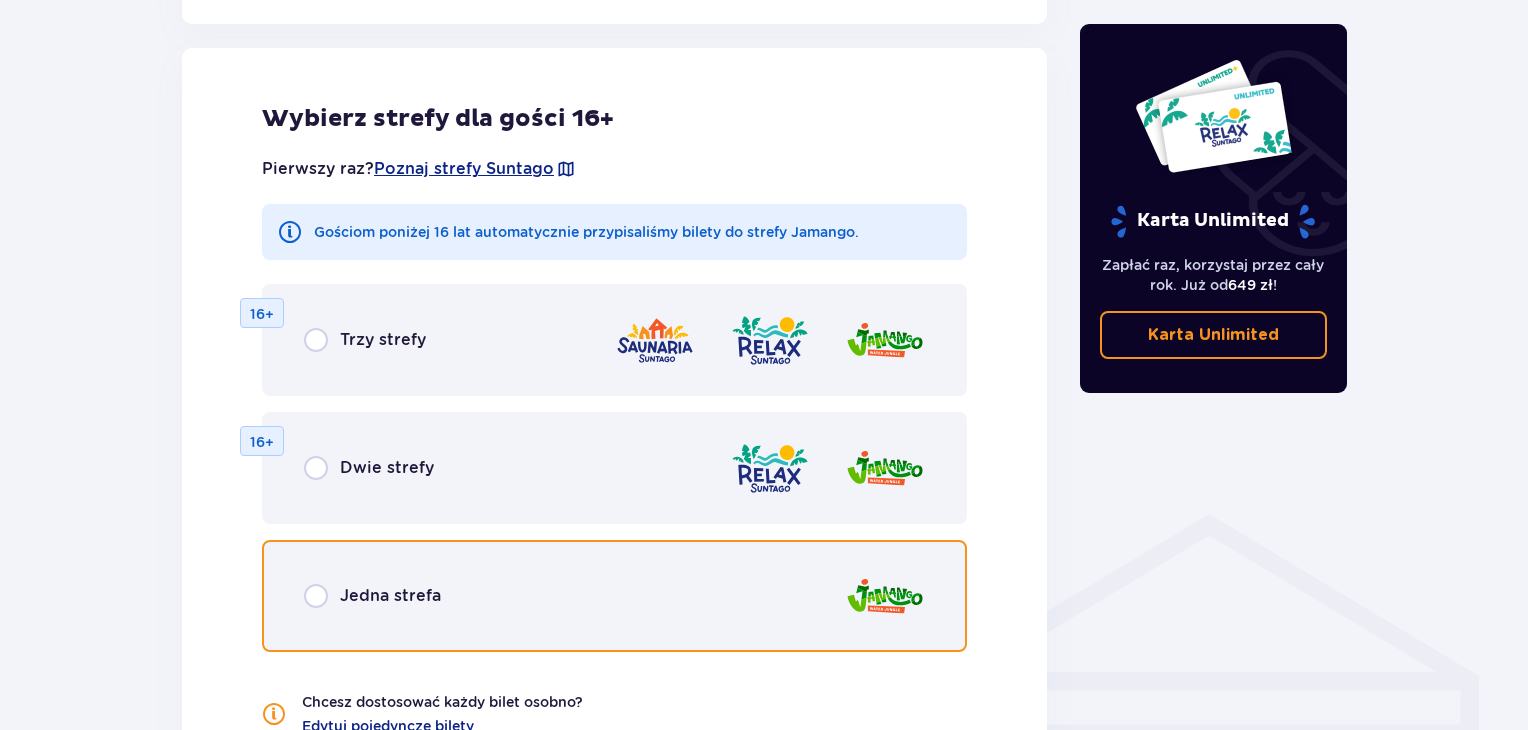 click at bounding box center [316, 596] 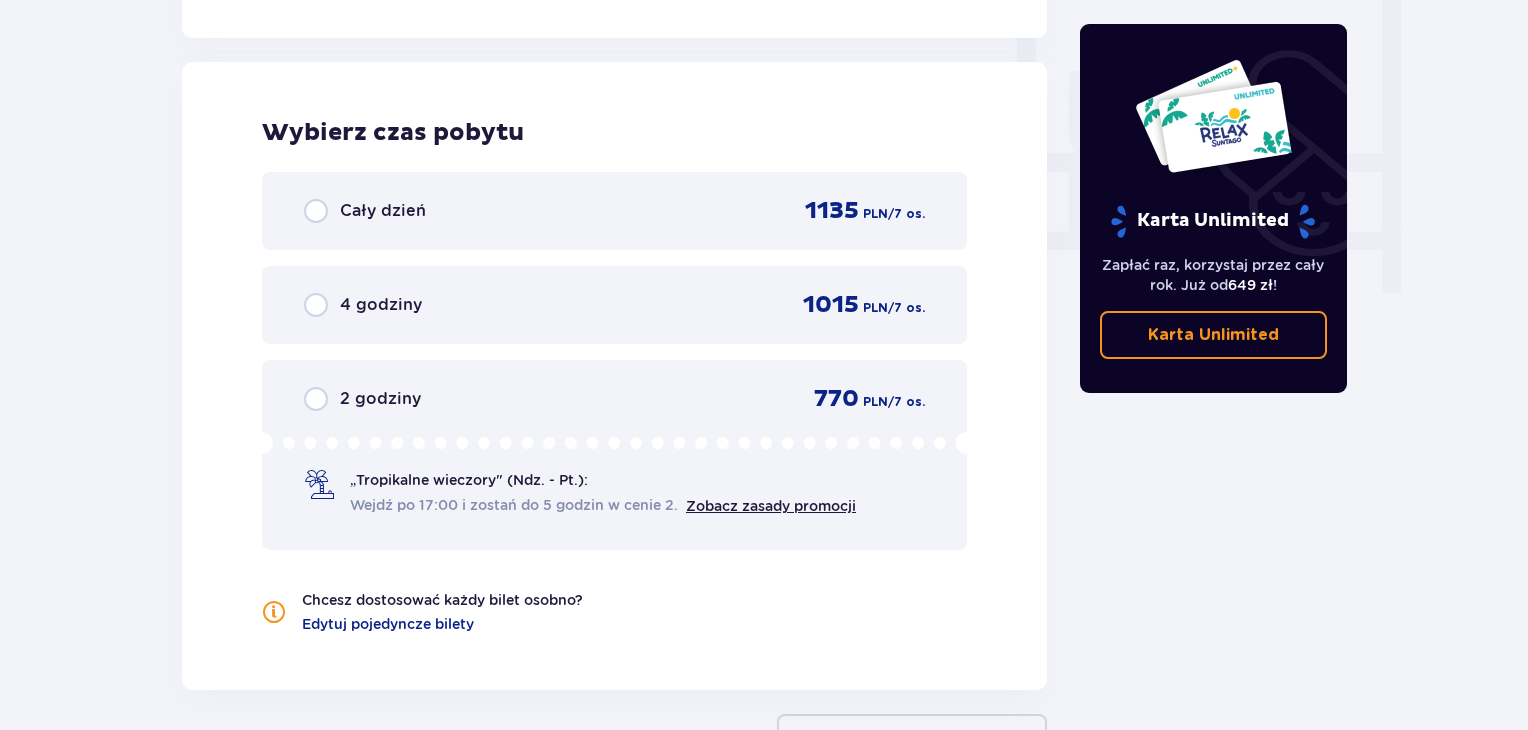 scroll, scrollTop: 1878, scrollLeft: 0, axis: vertical 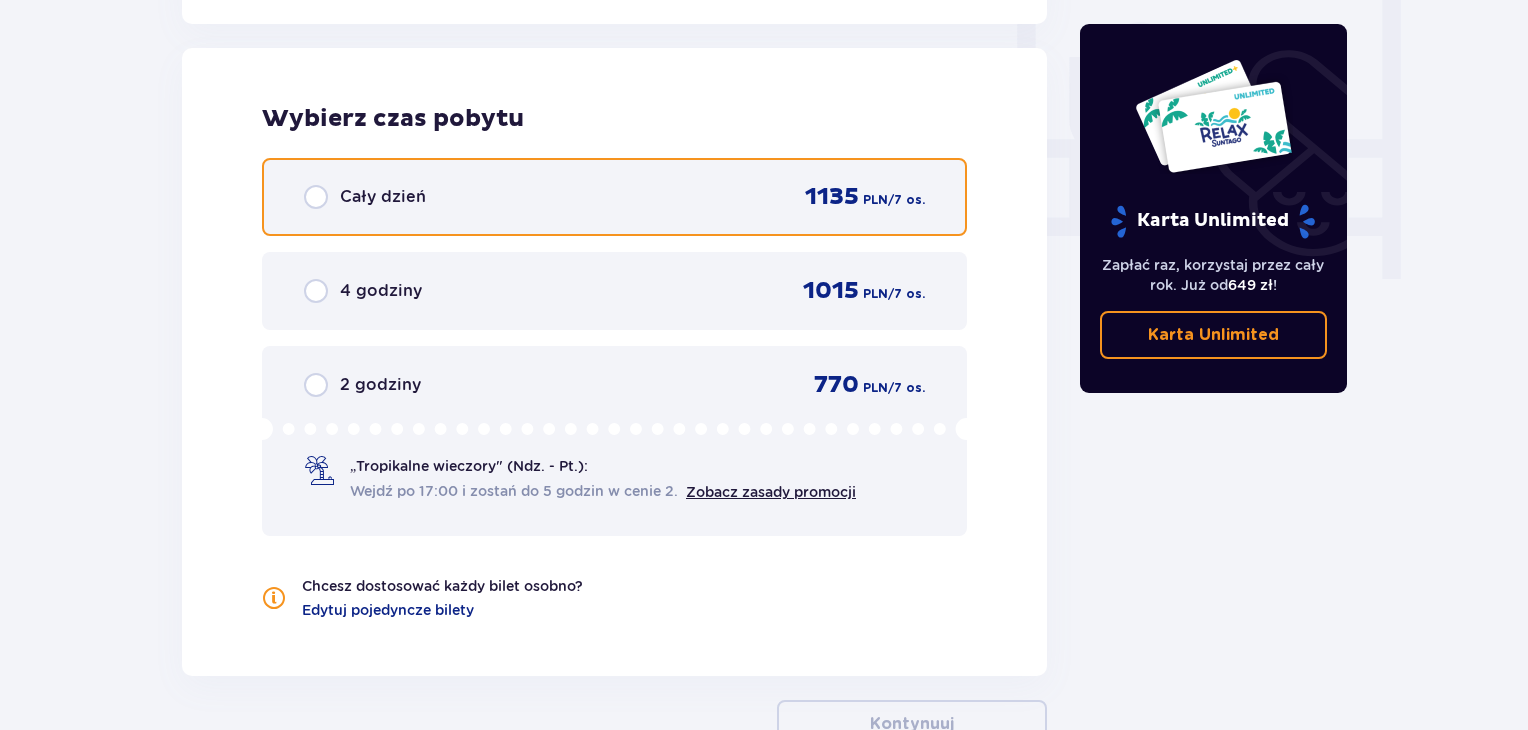 click at bounding box center (316, 197) 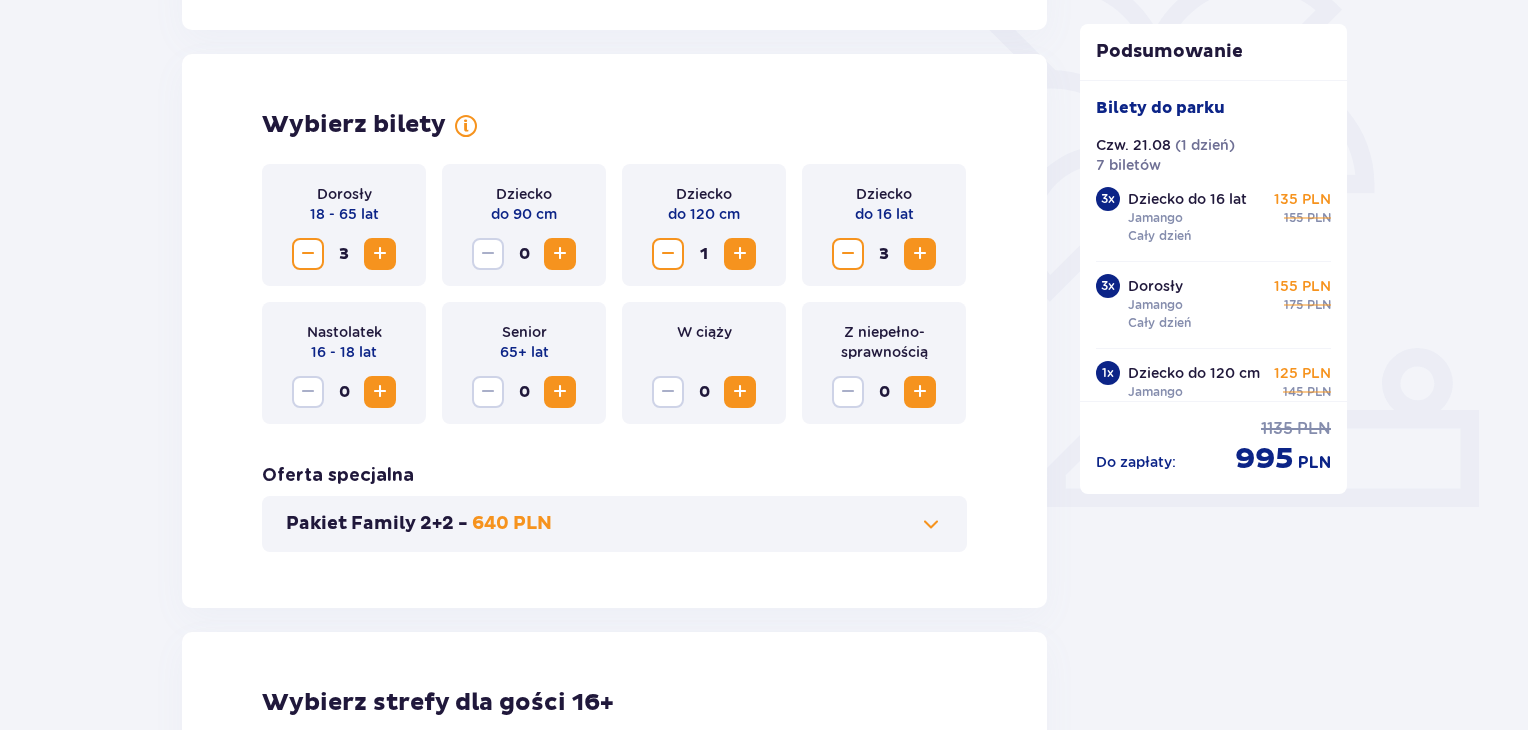 scroll, scrollTop: 226, scrollLeft: 0, axis: vertical 